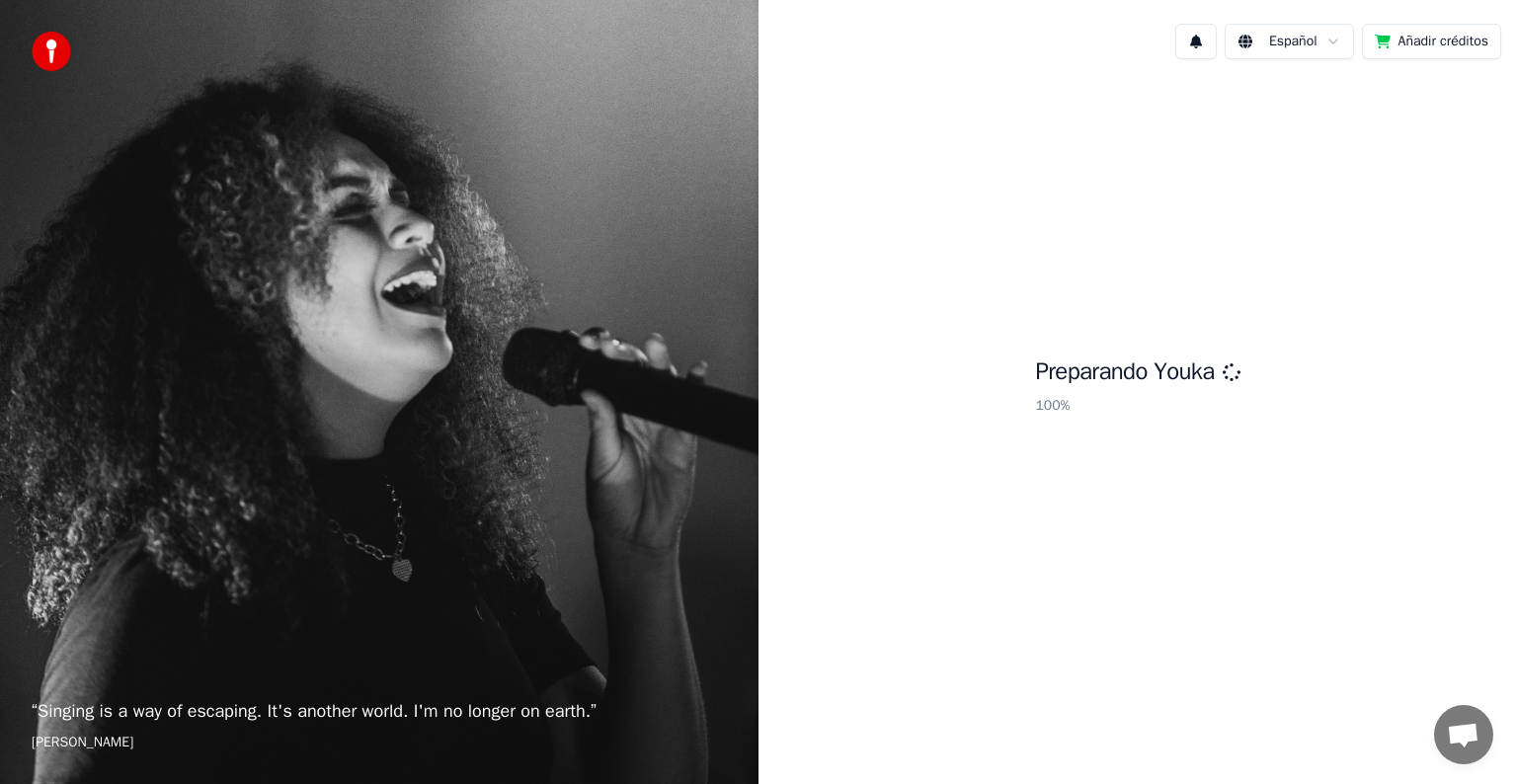 scroll, scrollTop: 0, scrollLeft: 0, axis: both 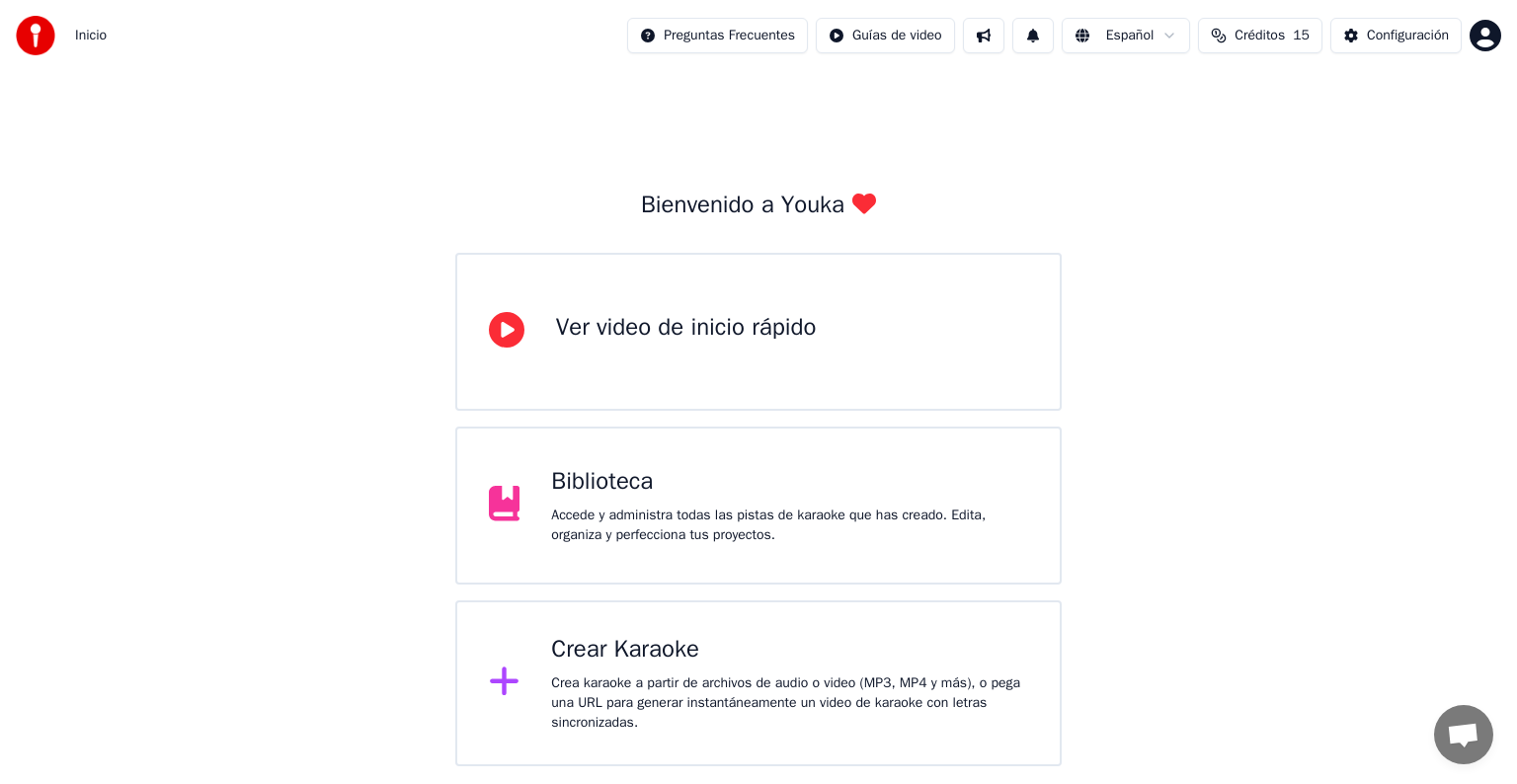 click on "Crea karaoke a partir de archivos de audio o video (MP3, MP4 y más), o pega una URL para generar instantáneamente un video de karaoke con letras sincronizadas." at bounding box center [789, 703] 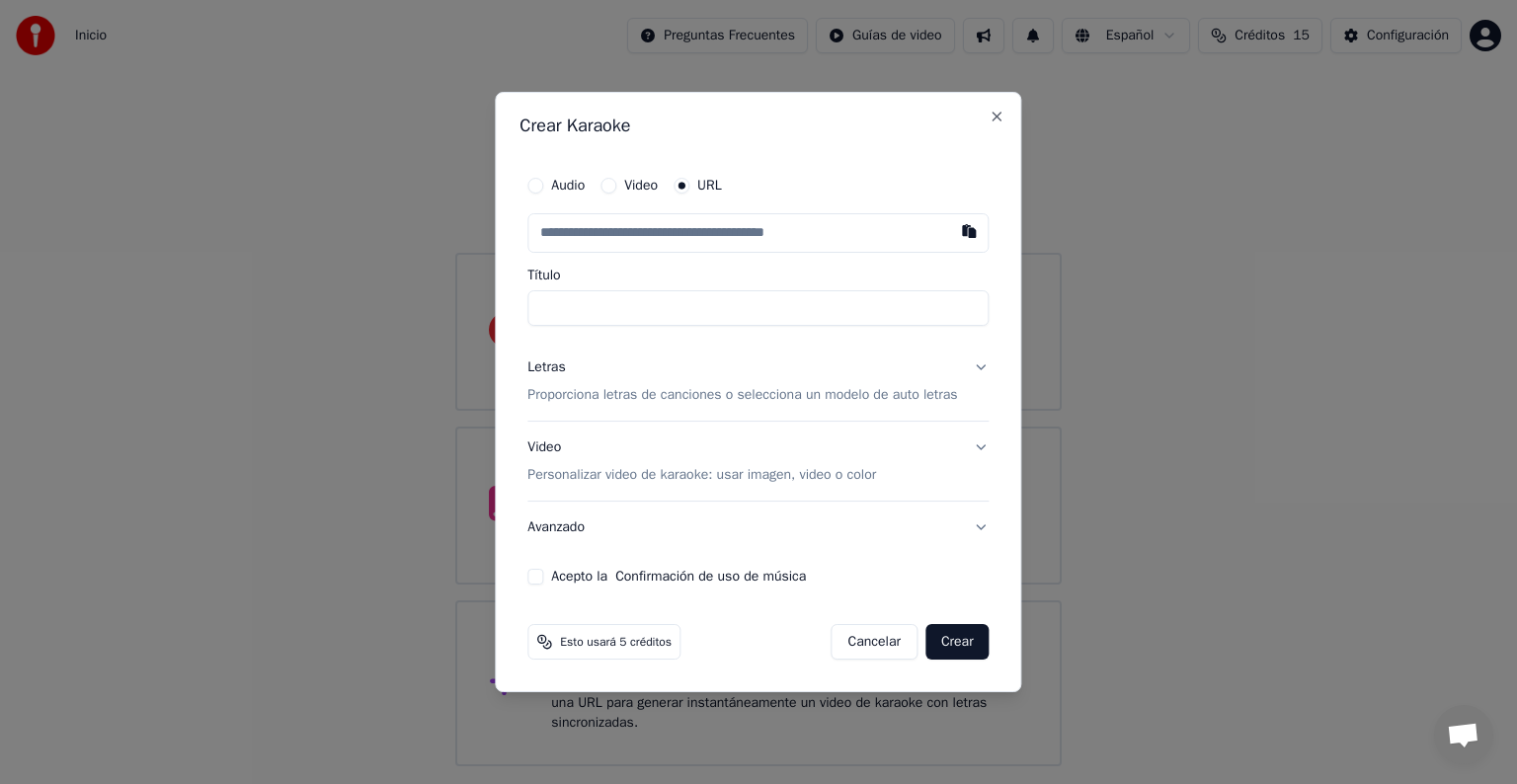 click on "Proporciona letras de canciones o selecciona un modelo de auto letras" at bounding box center [742, 395] 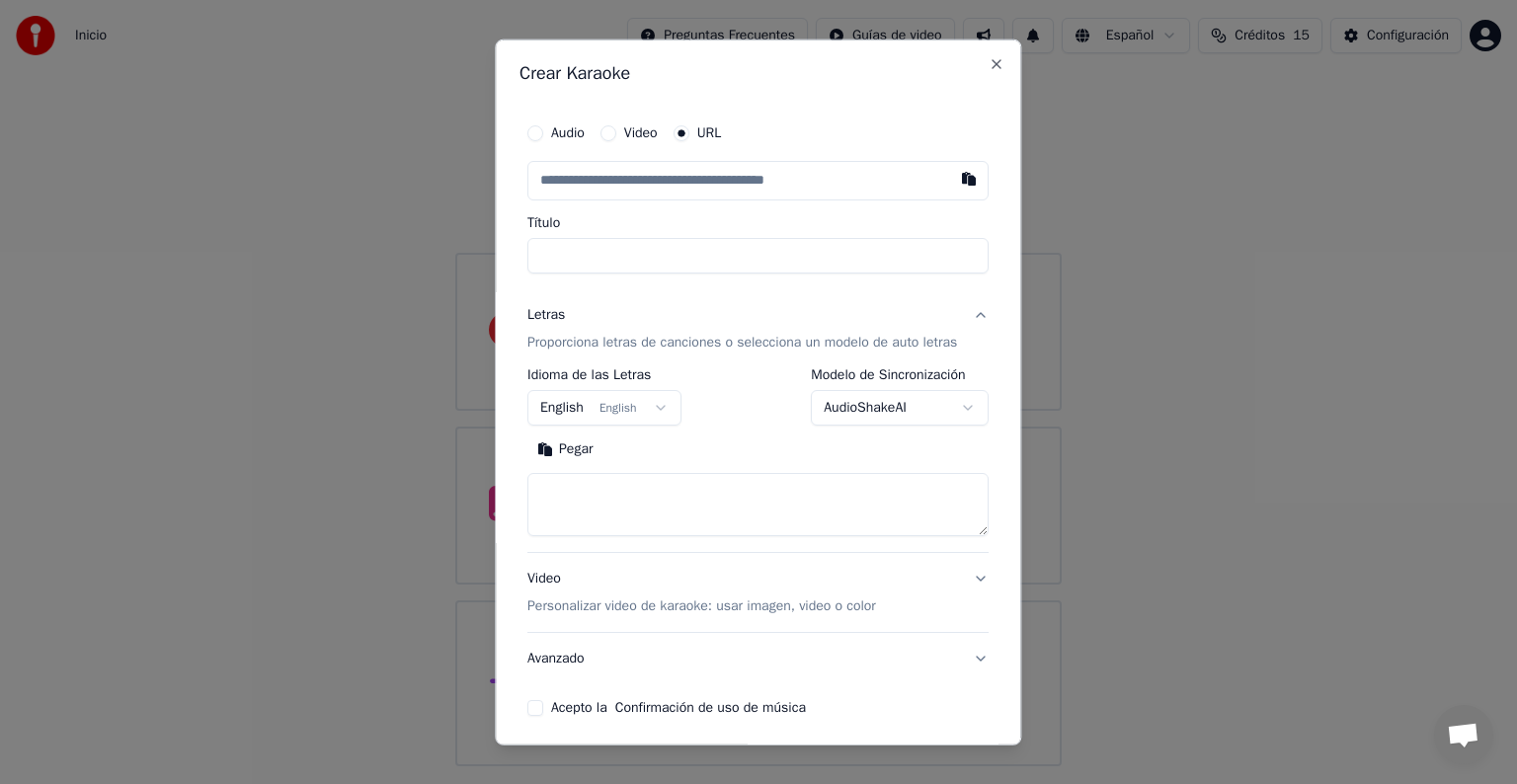 click at bounding box center (758, 505) 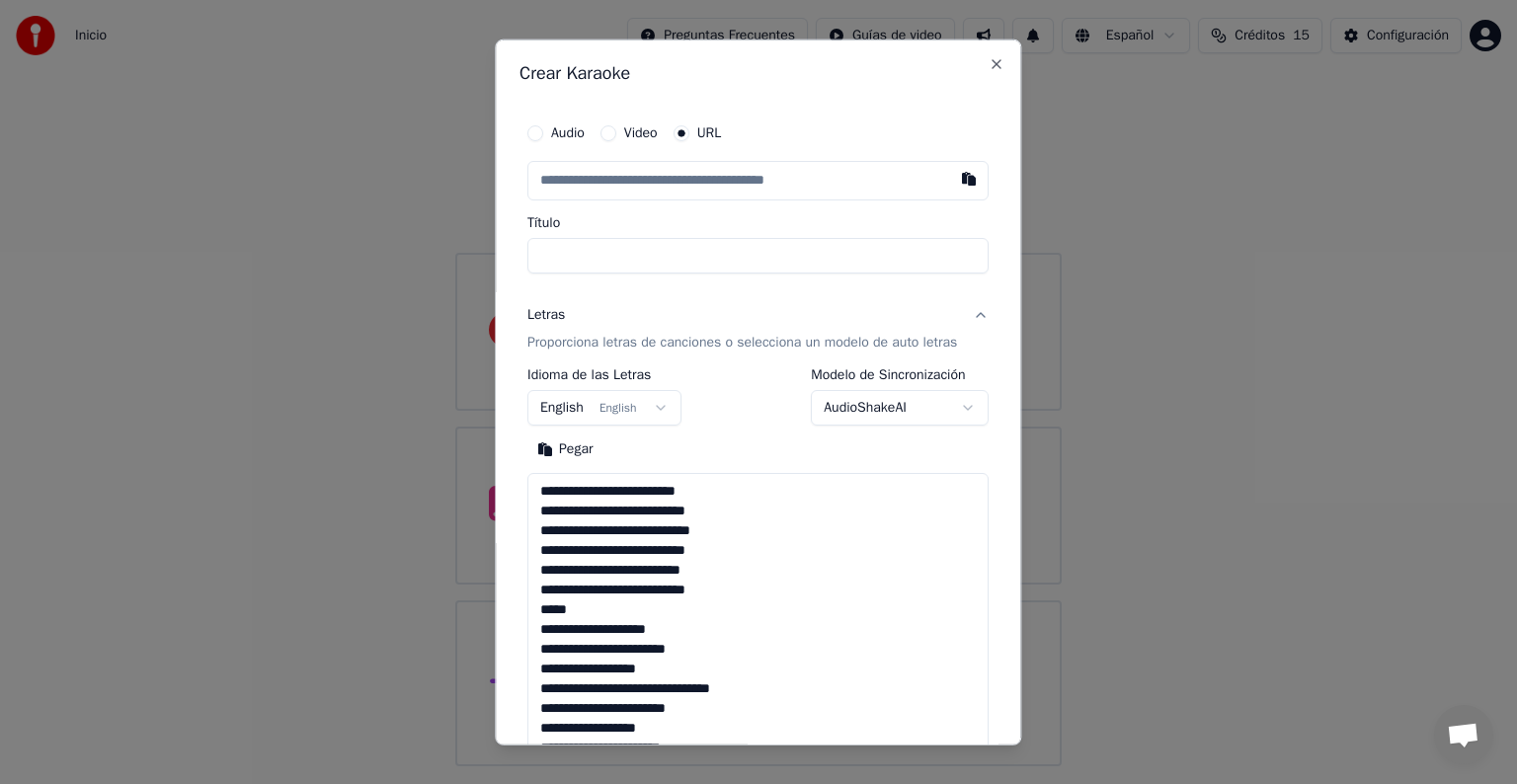 scroll, scrollTop: 1011, scrollLeft: 0, axis: vertical 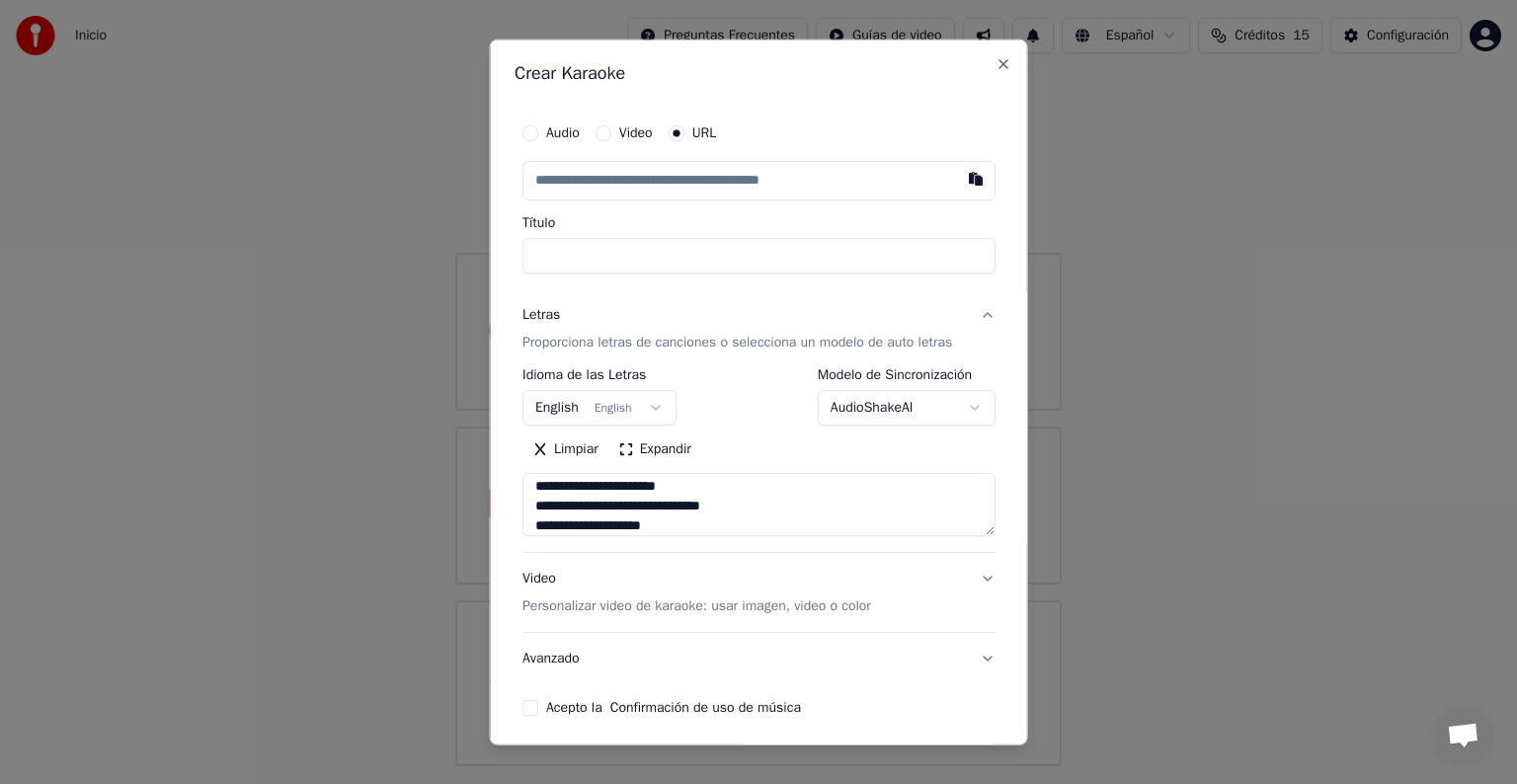 type on "**********" 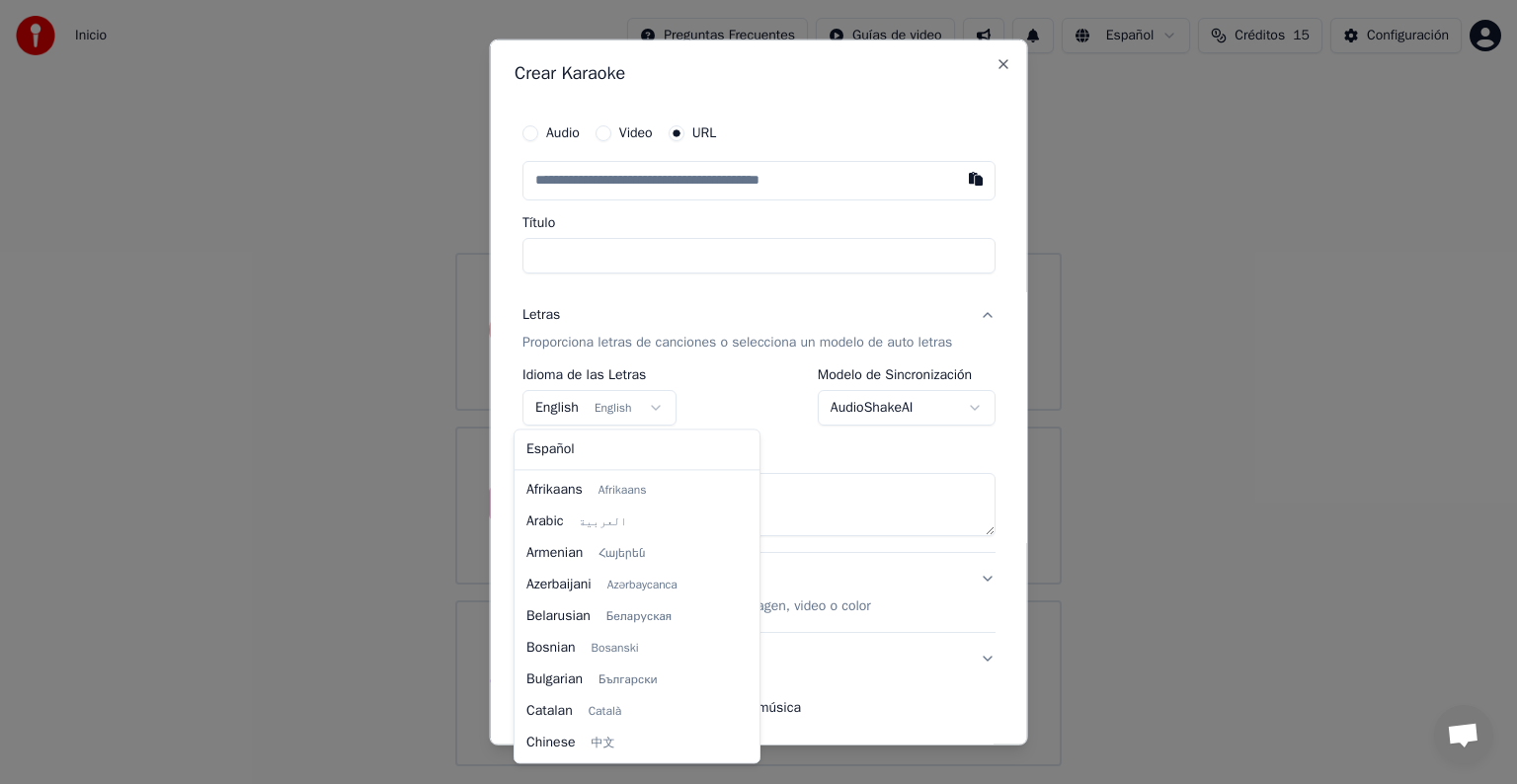 scroll, scrollTop: 158, scrollLeft: 0, axis: vertical 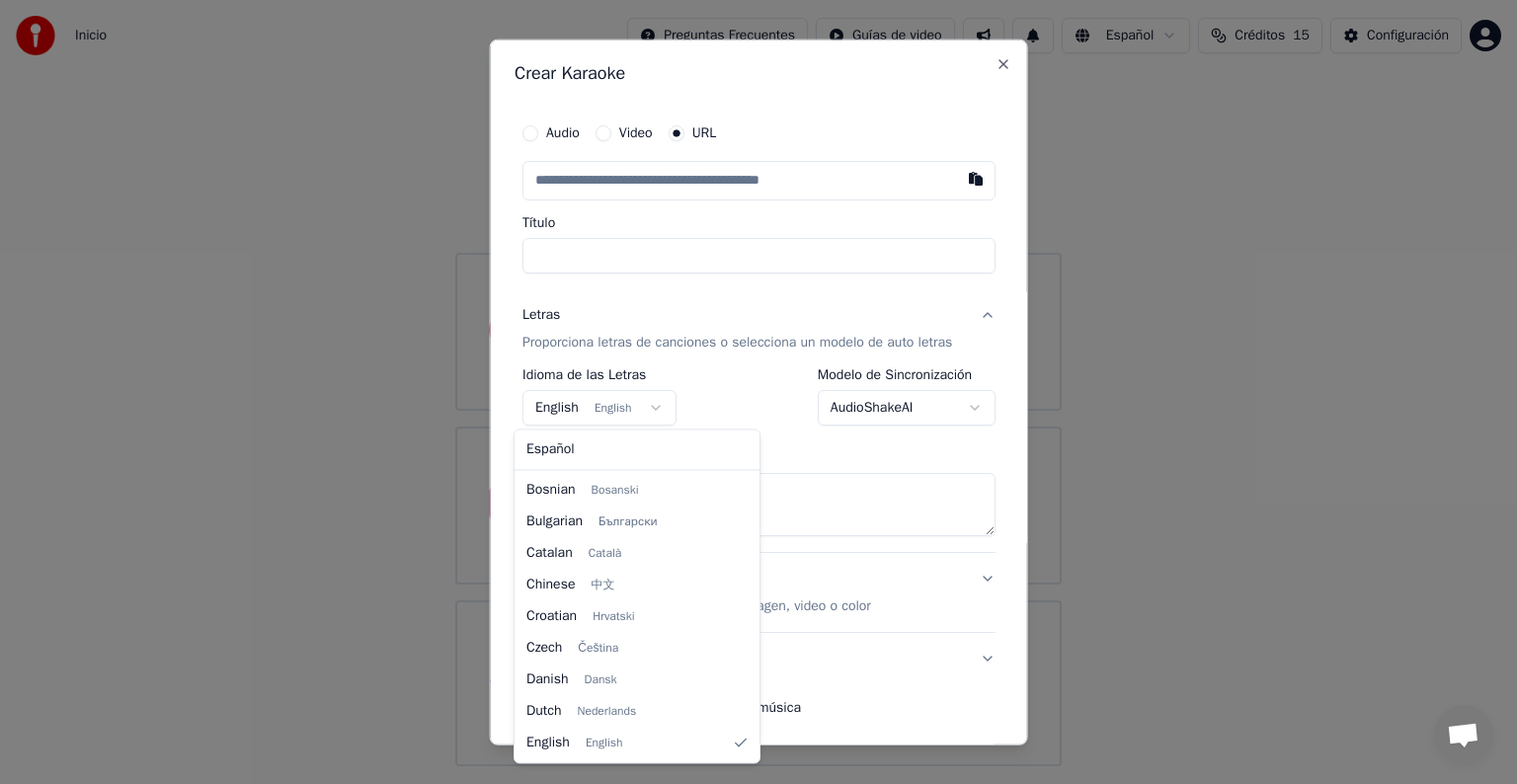 select on "**" 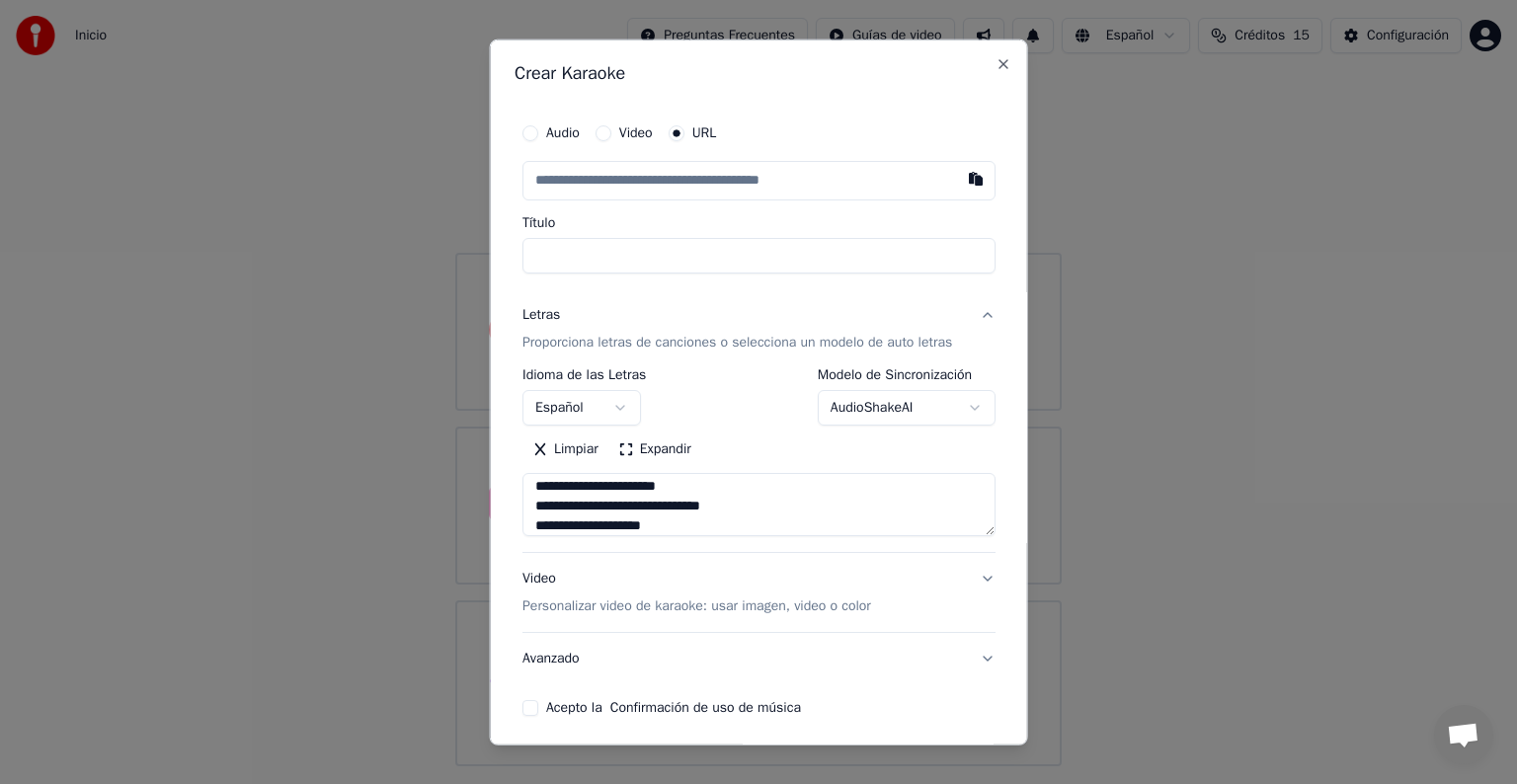 click at bounding box center (758, 181) 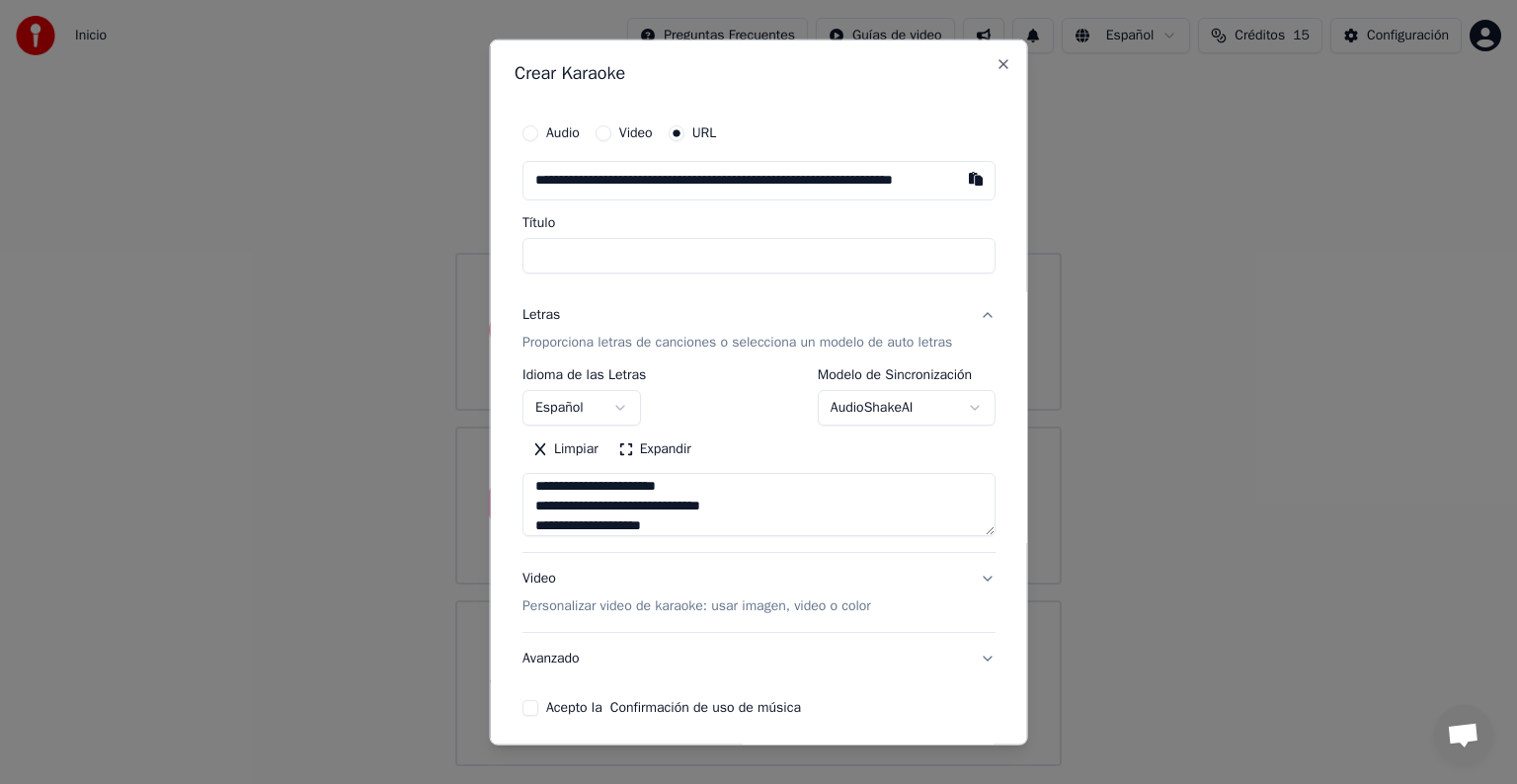 scroll, scrollTop: 0, scrollLeft: 75, axis: horizontal 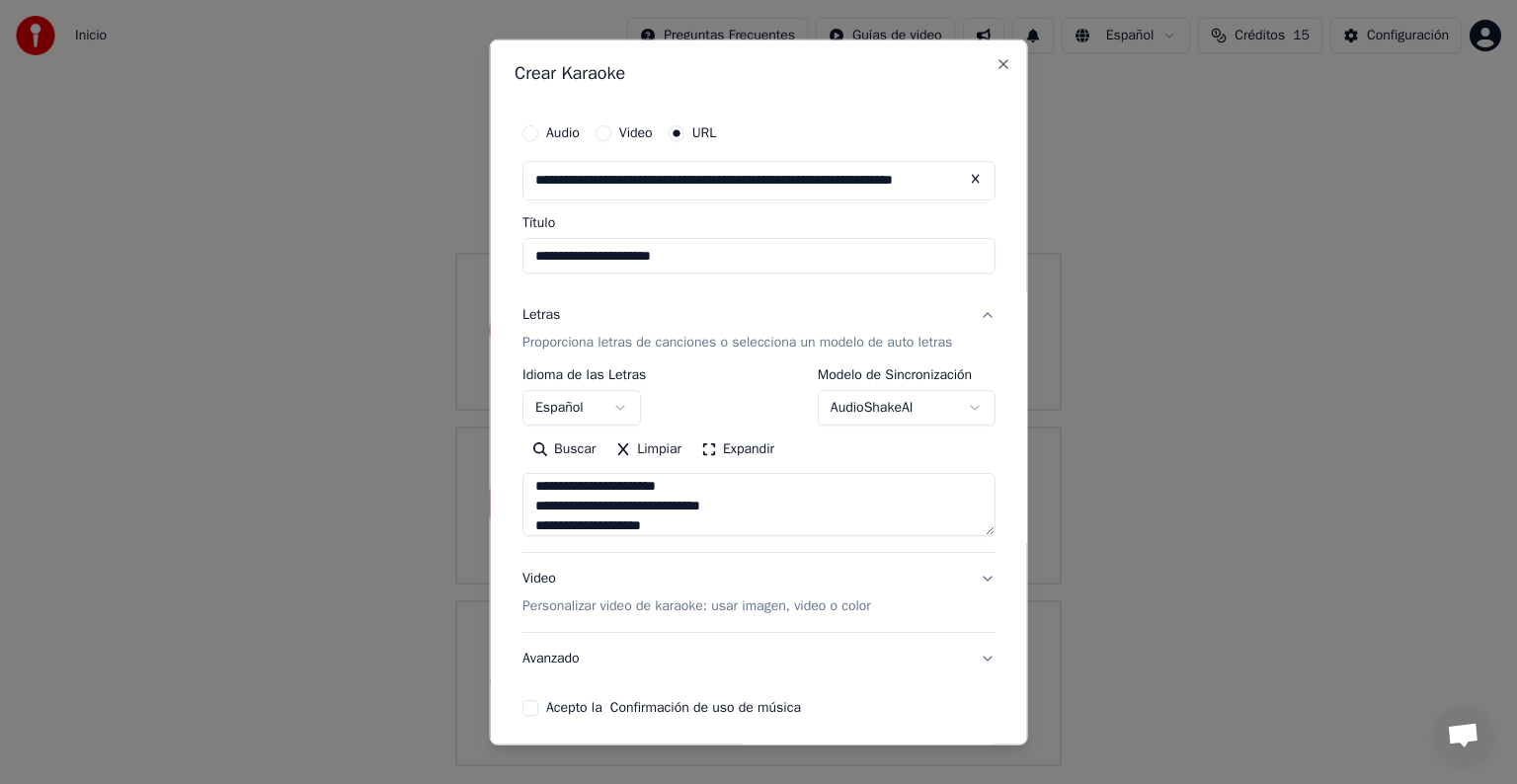 type on "**********" 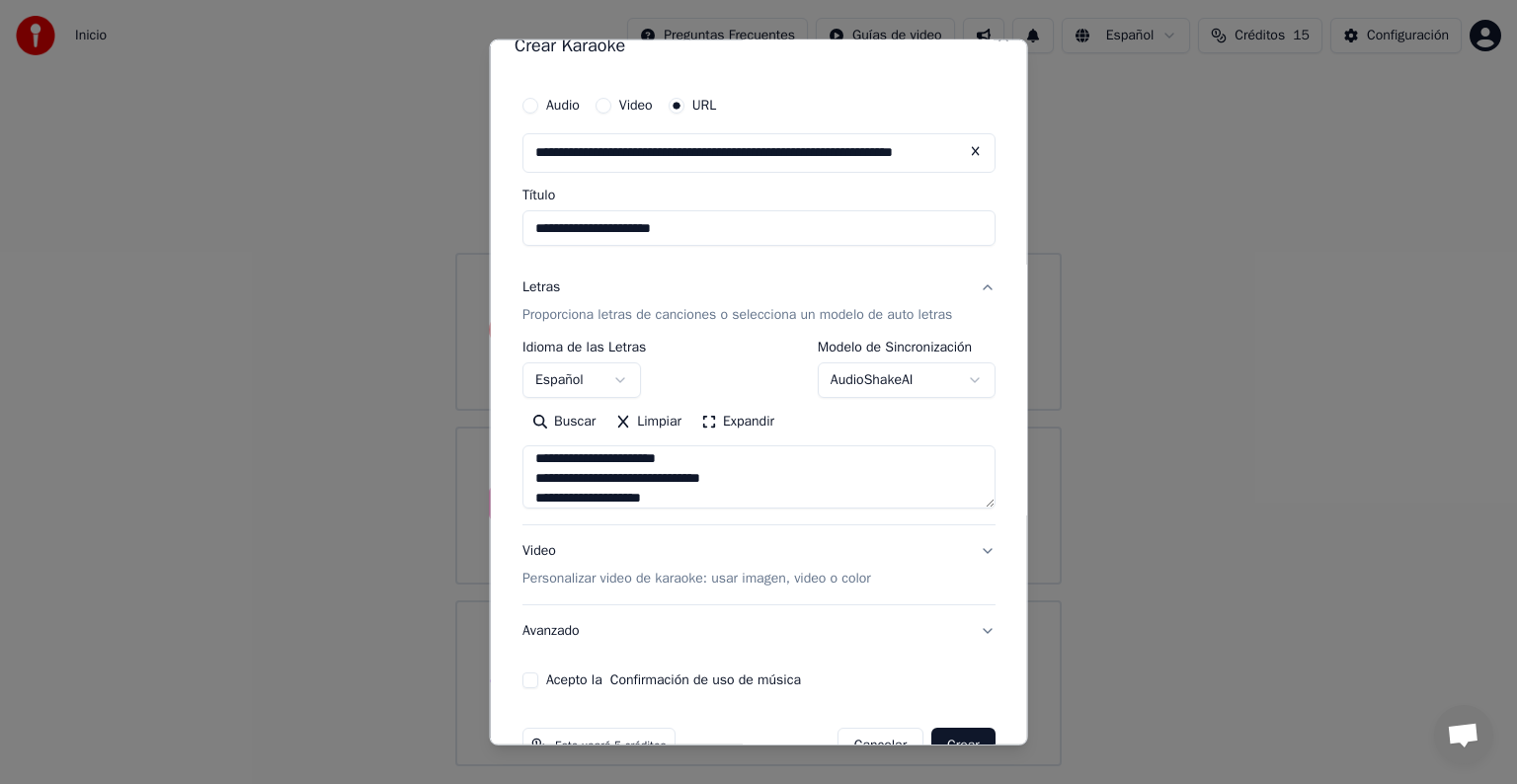 scroll, scrollTop: 77, scrollLeft: 0, axis: vertical 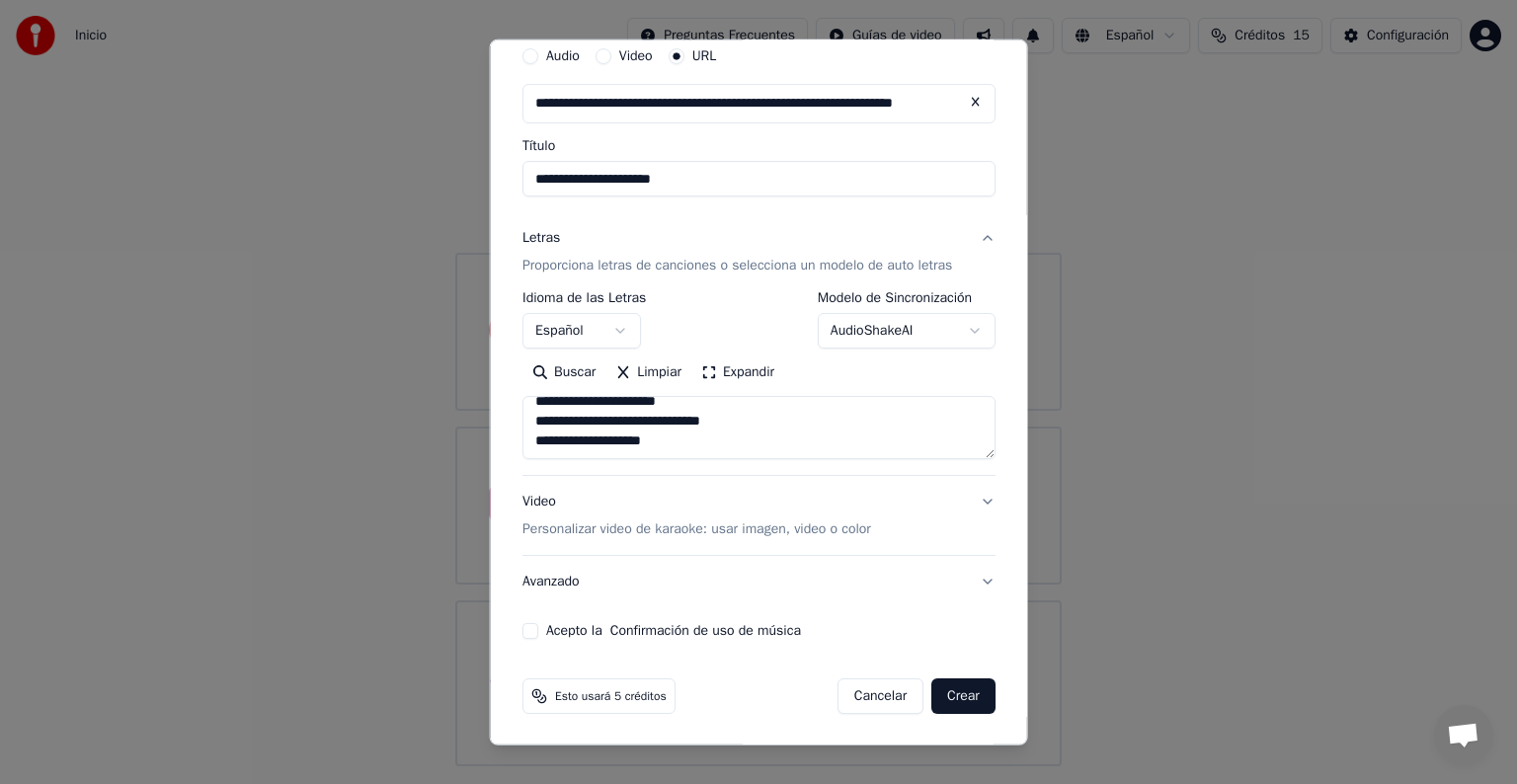 type on "**********" 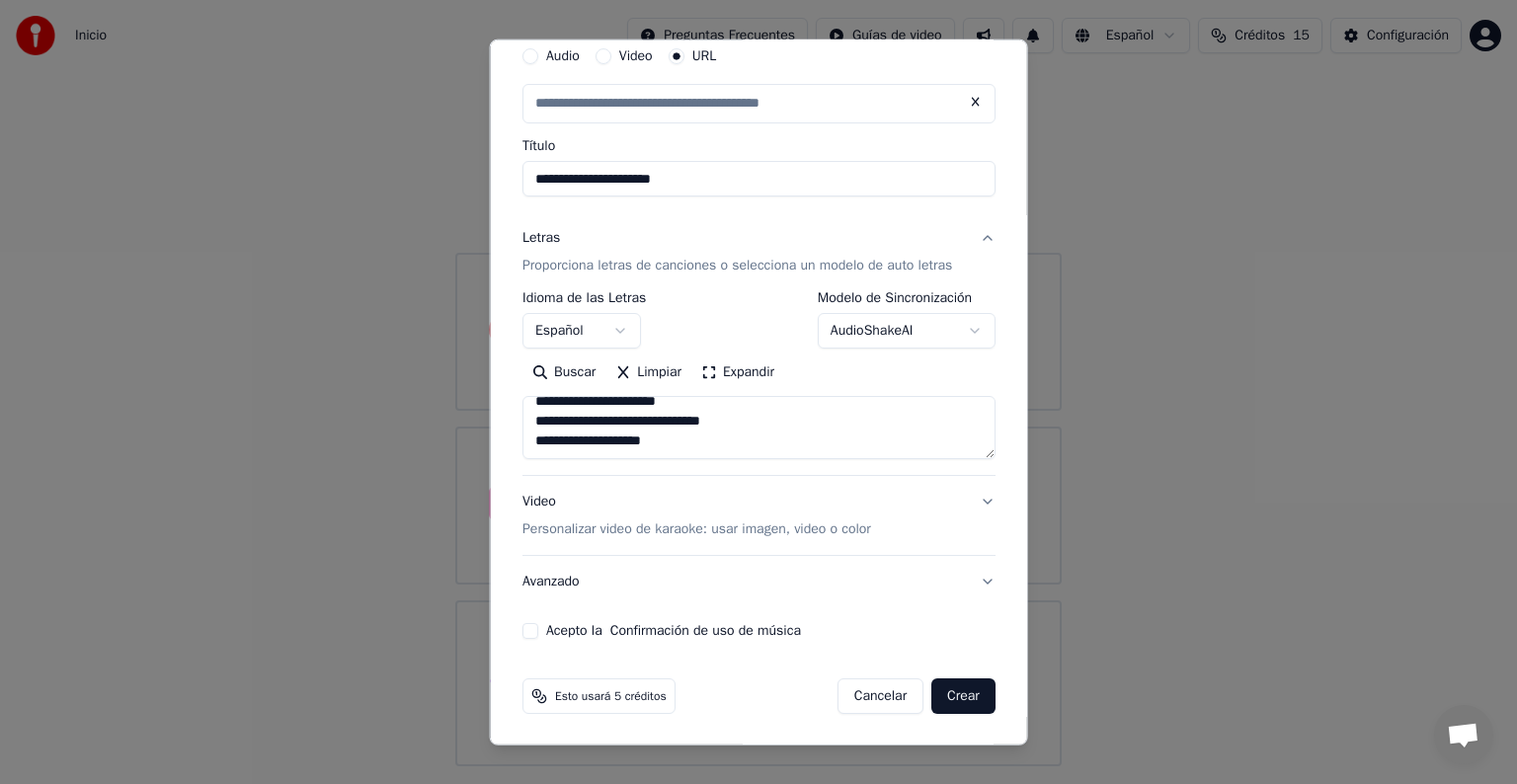 scroll, scrollTop: 0, scrollLeft: 0, axis: both 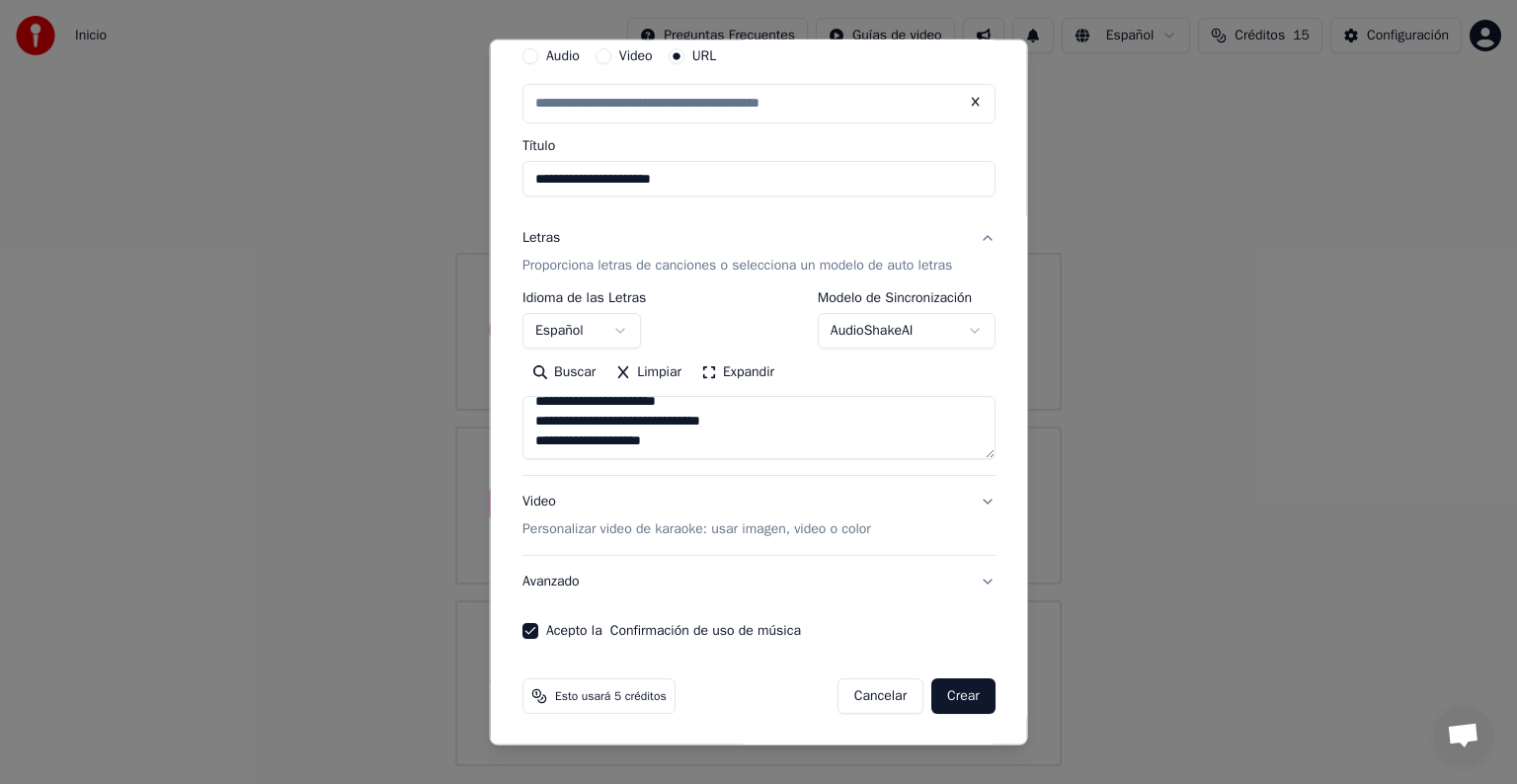 click on "Video Personalizar video de karaoke: usar imagen, video o color" at bounding box center (758, 515) 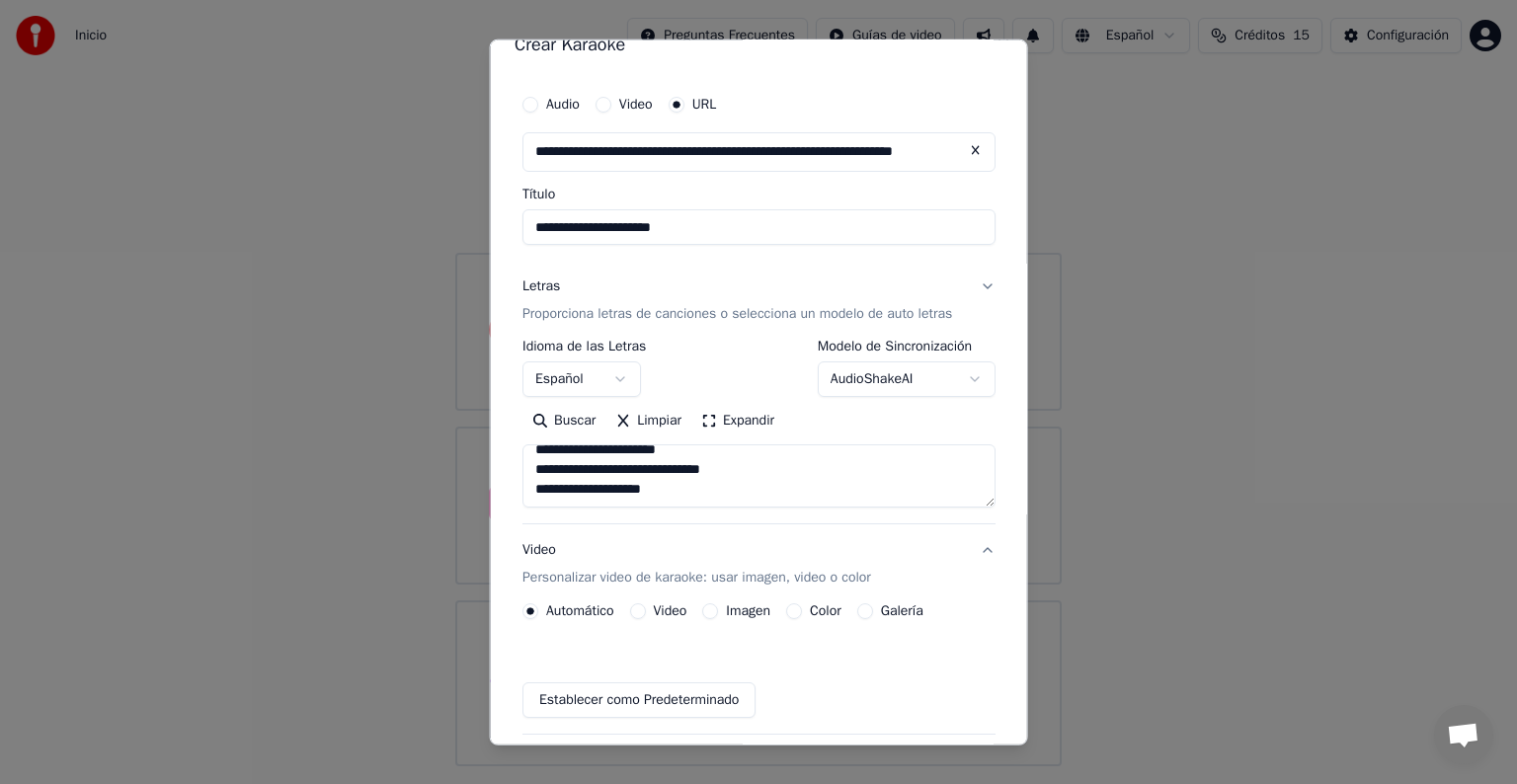 scroll, scrollTop: 24, scrollLeft: 0, axis: vertical 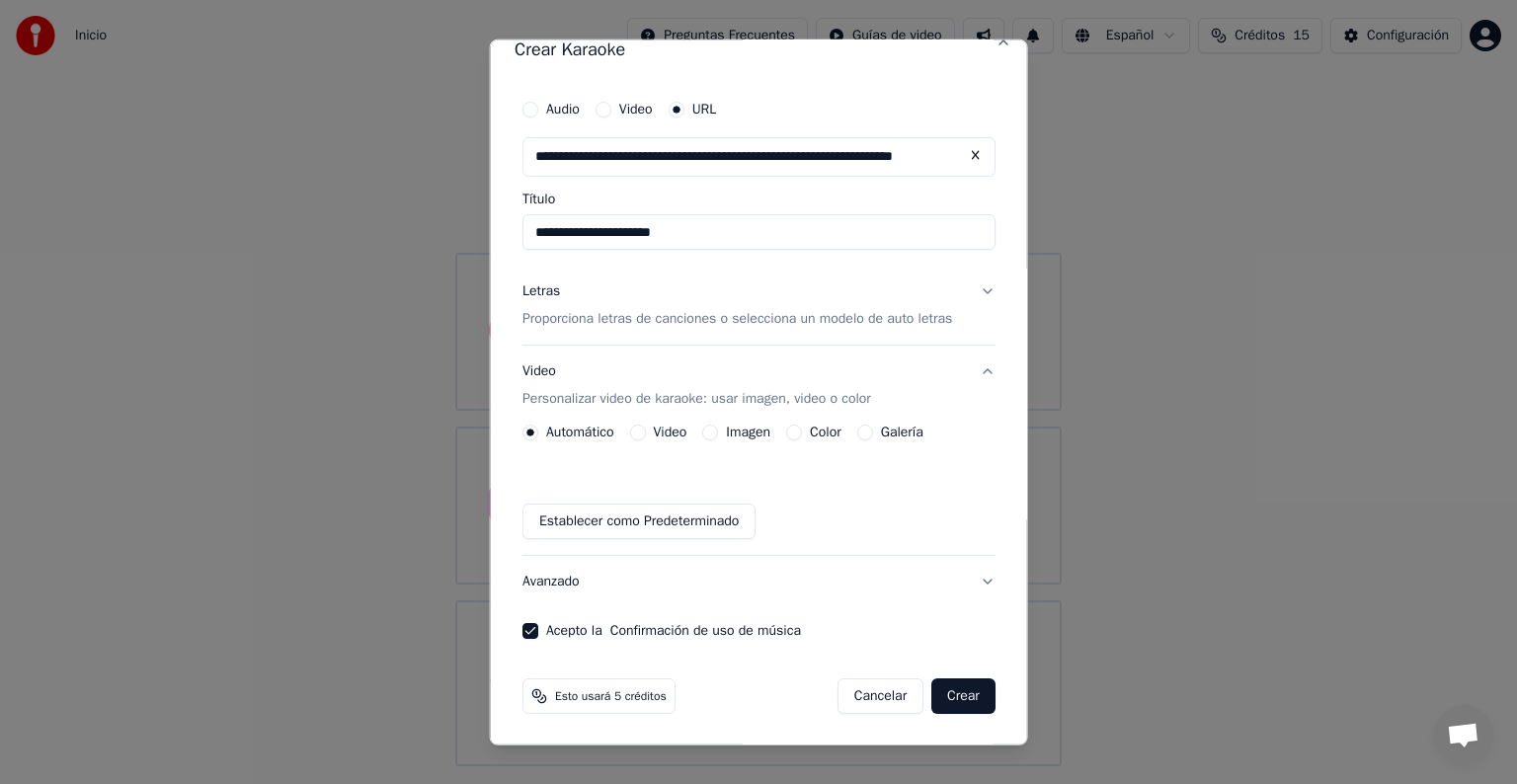 click on "Imagen" at bounding box center (710, 432) 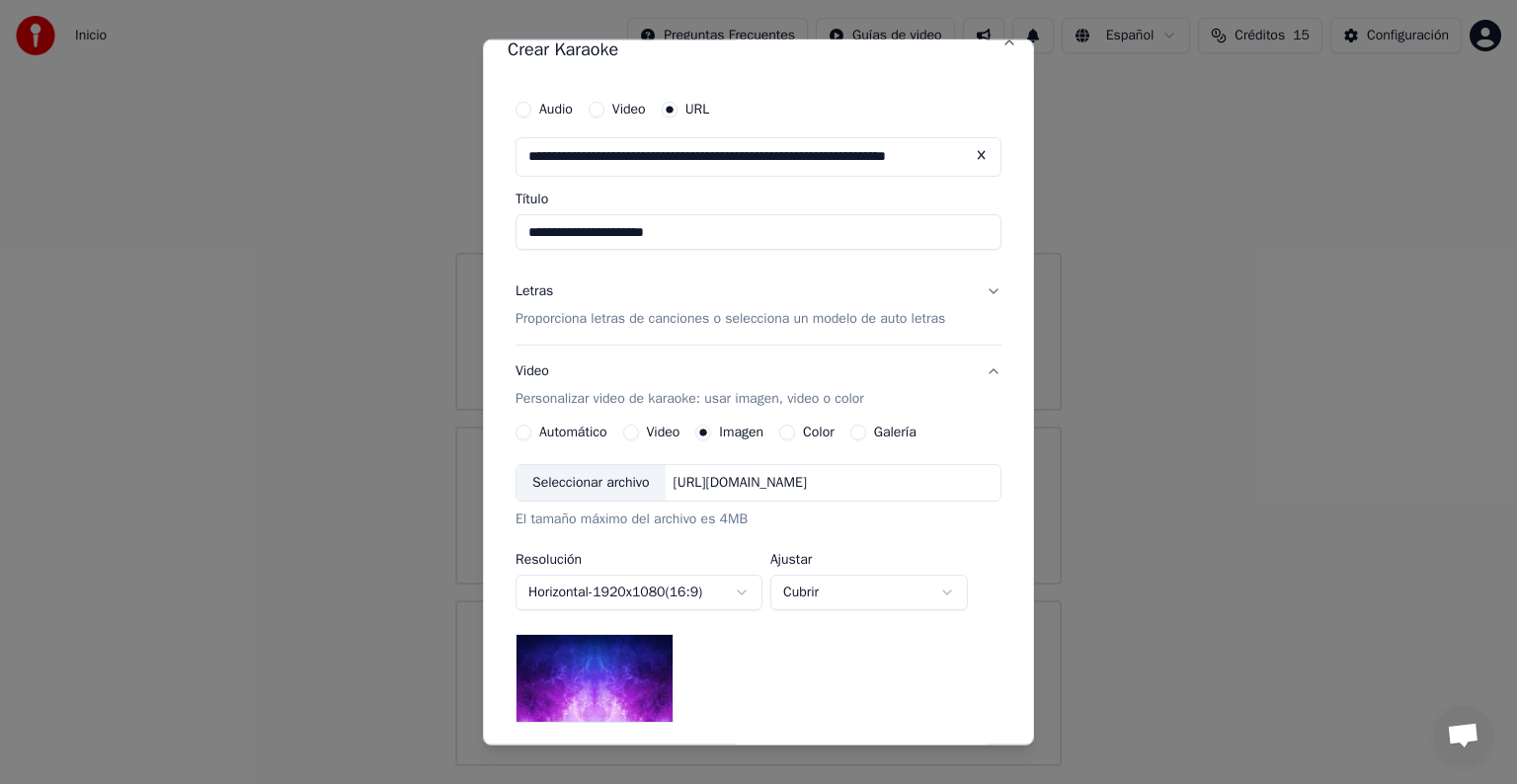 click on "**********" at bounding box center (758, 383) 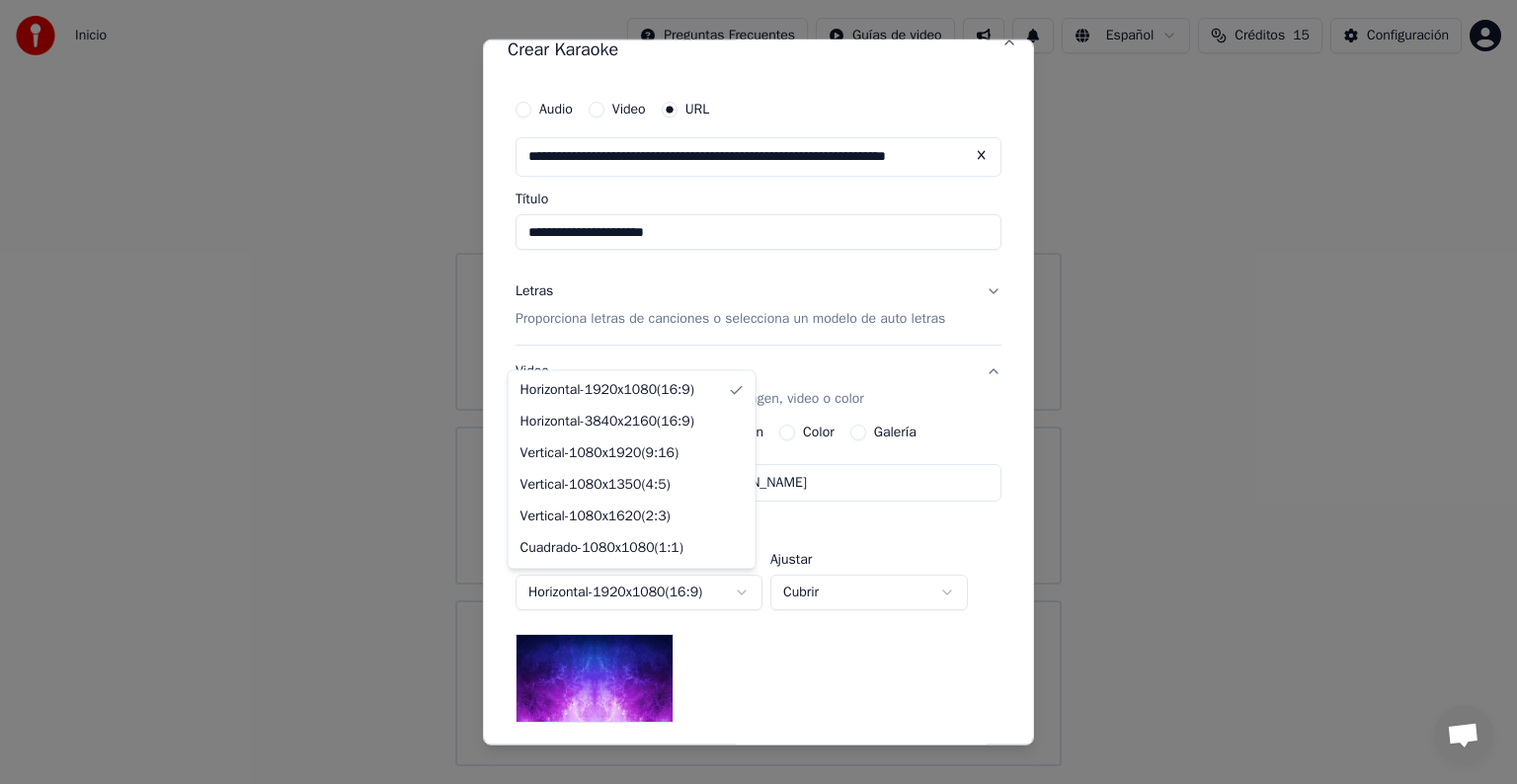 select on "*********" 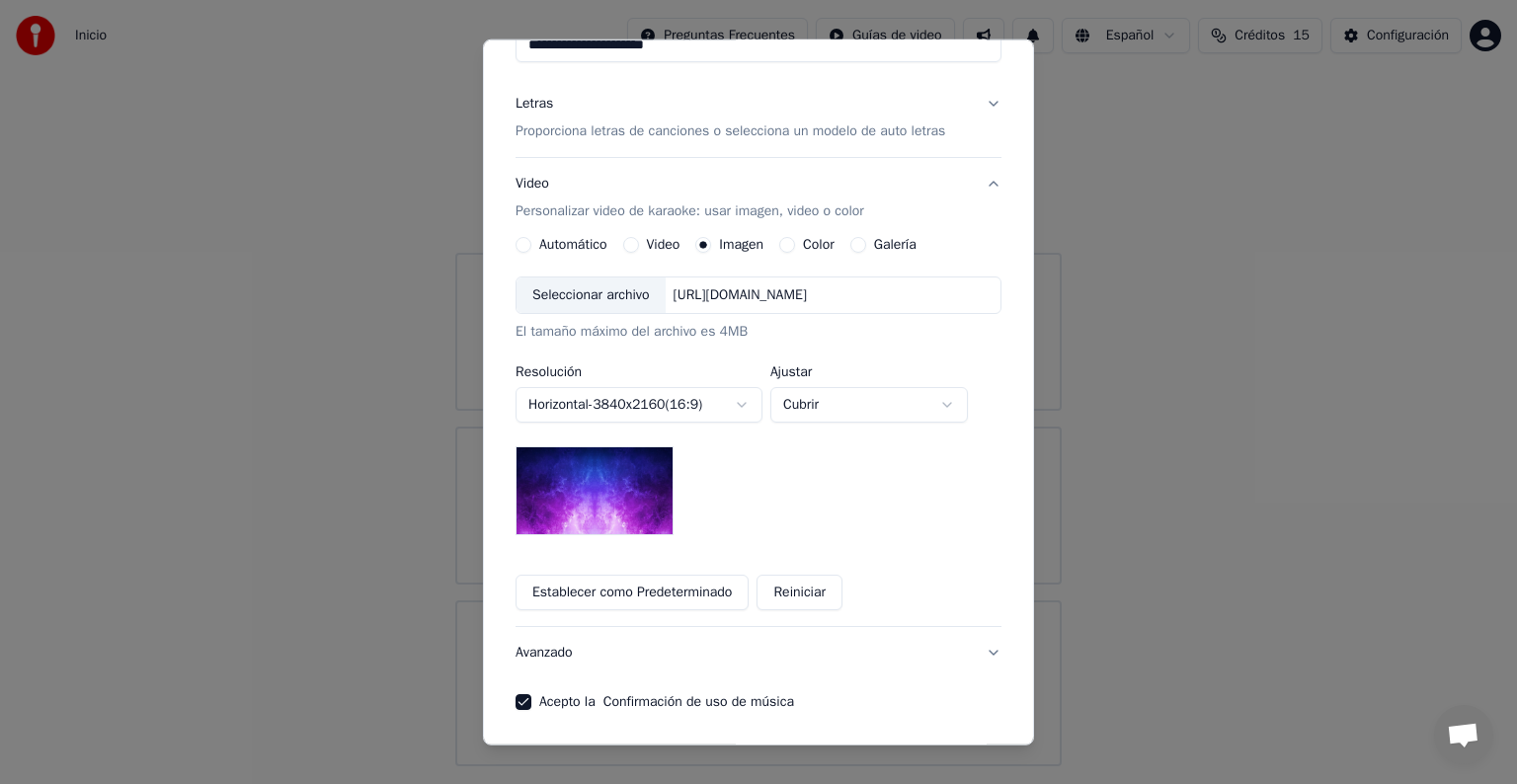 scroll, scrollTop: 282, scrollLeft: 0, axis: vertical 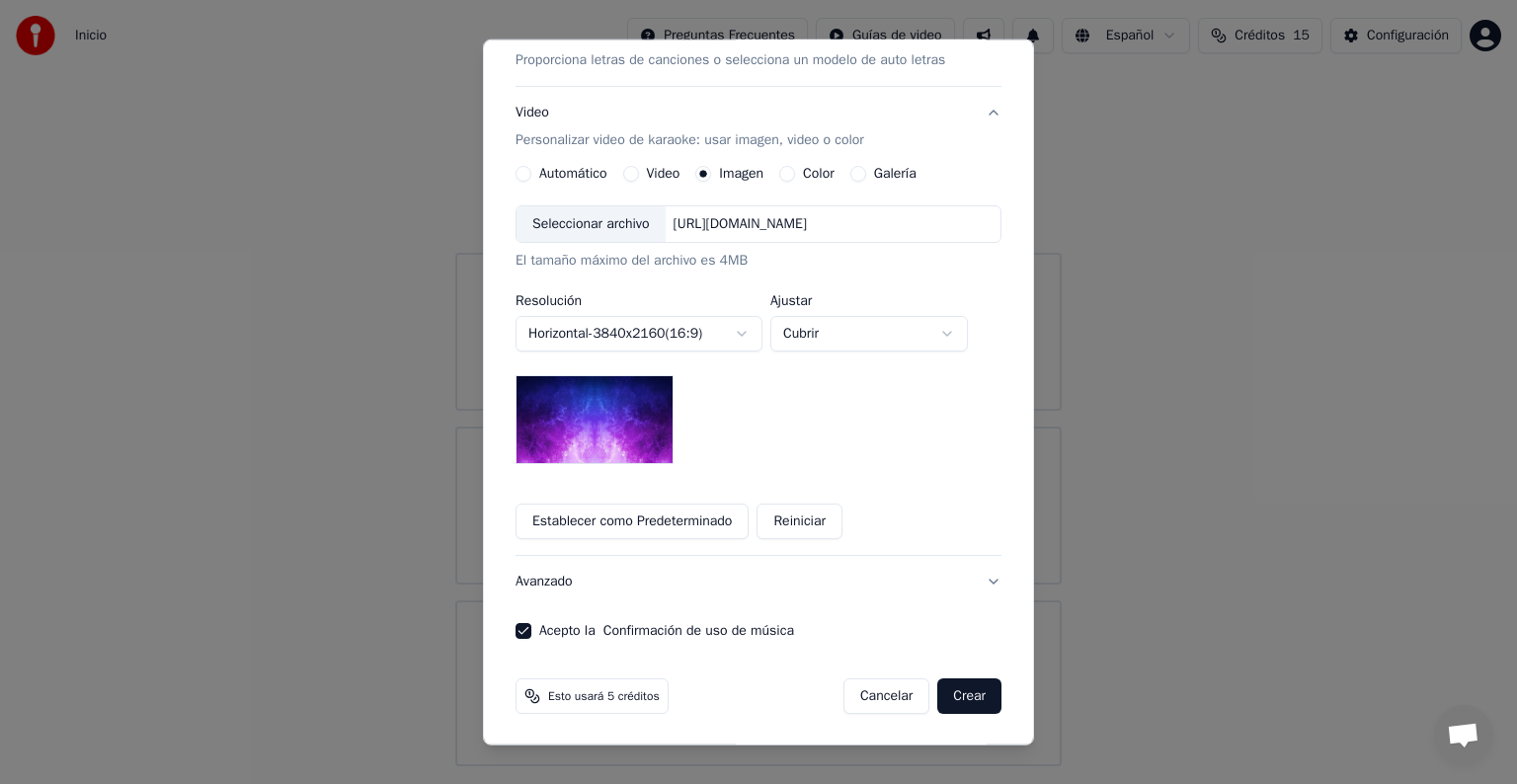 click on "Avanzado" at bounding box center [758, 582] 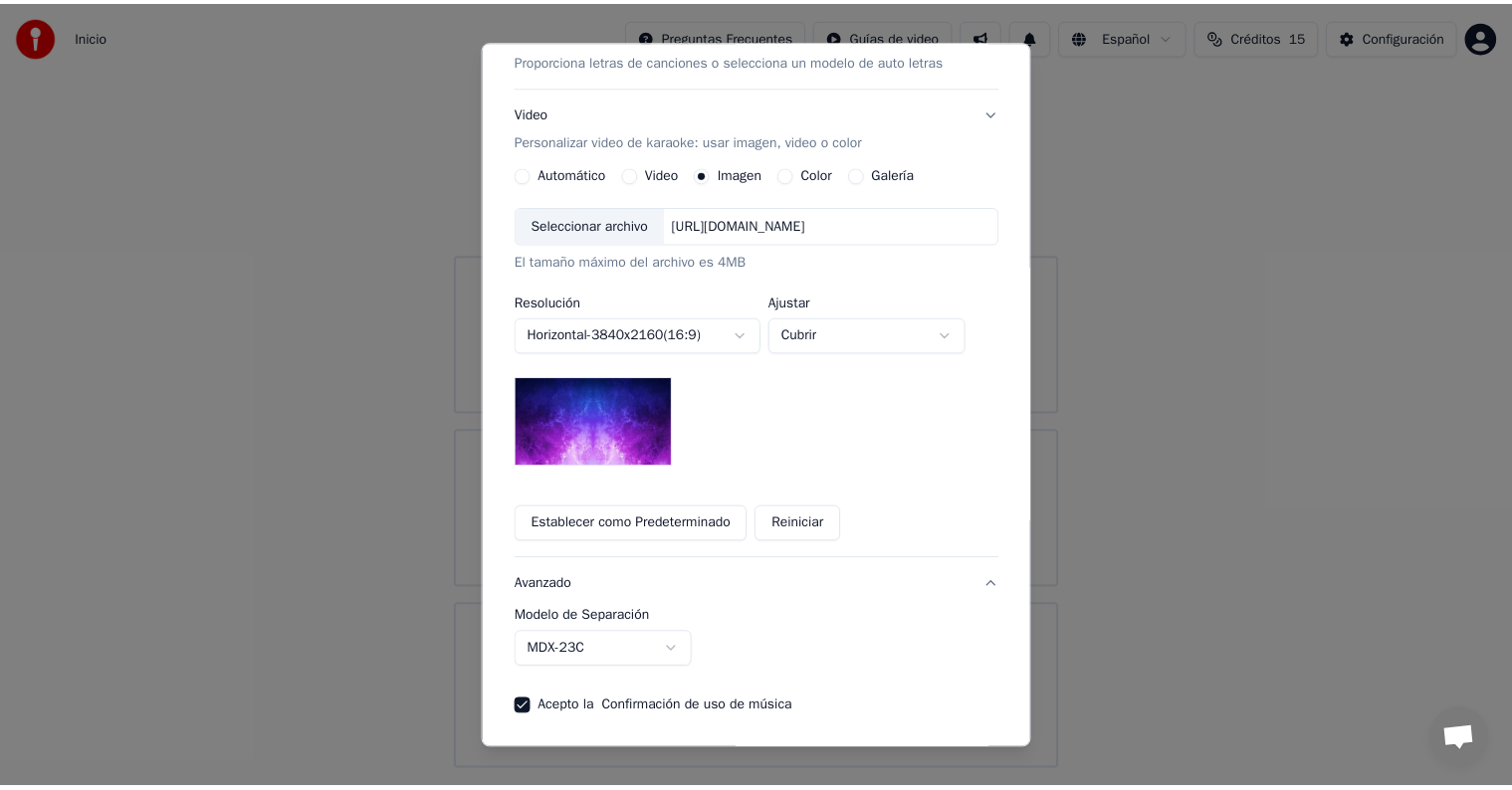 scroll, scrollTop: 0, scrollLeft: 0, axis: both 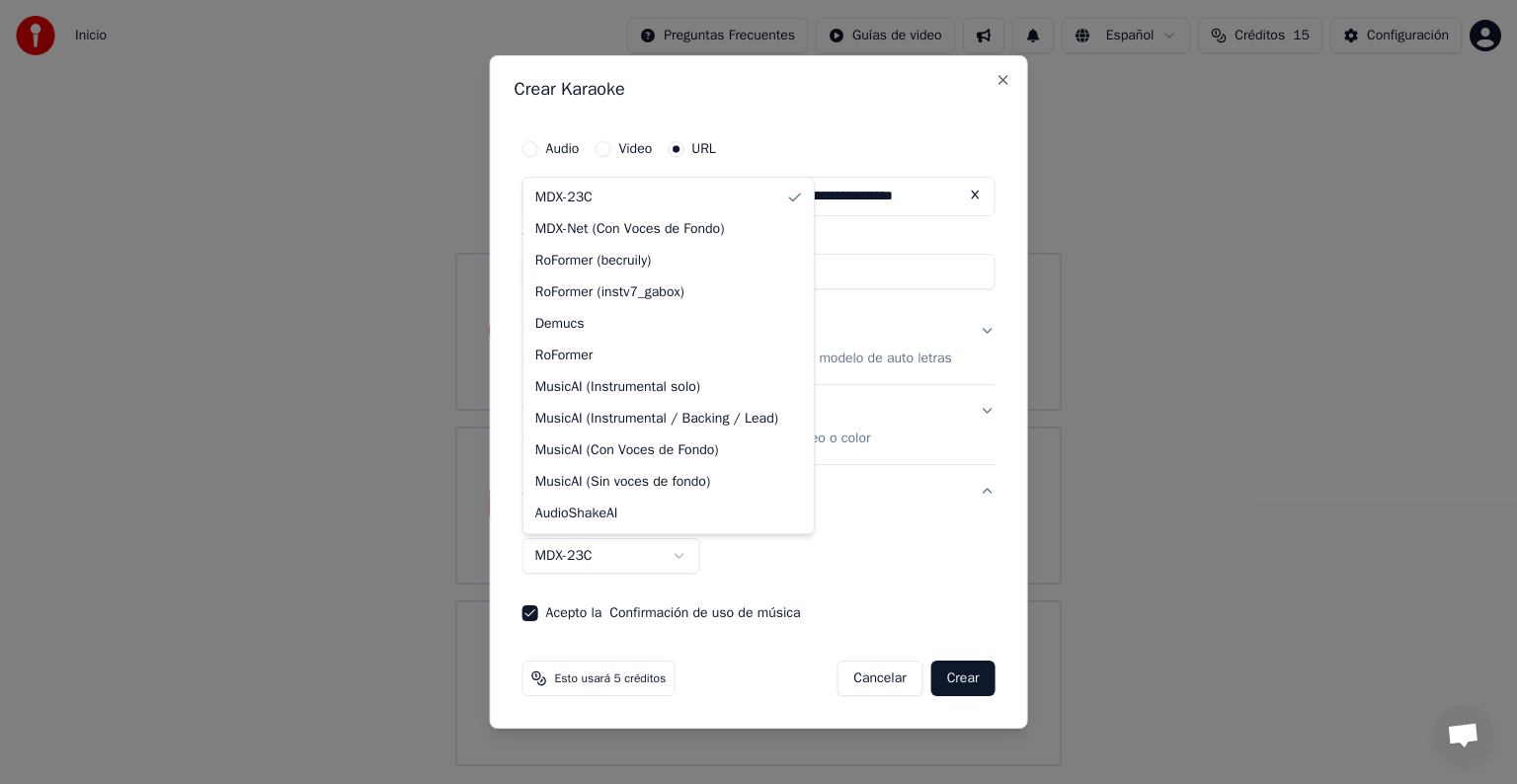 click on "**********" at bounding box center [758, 383] 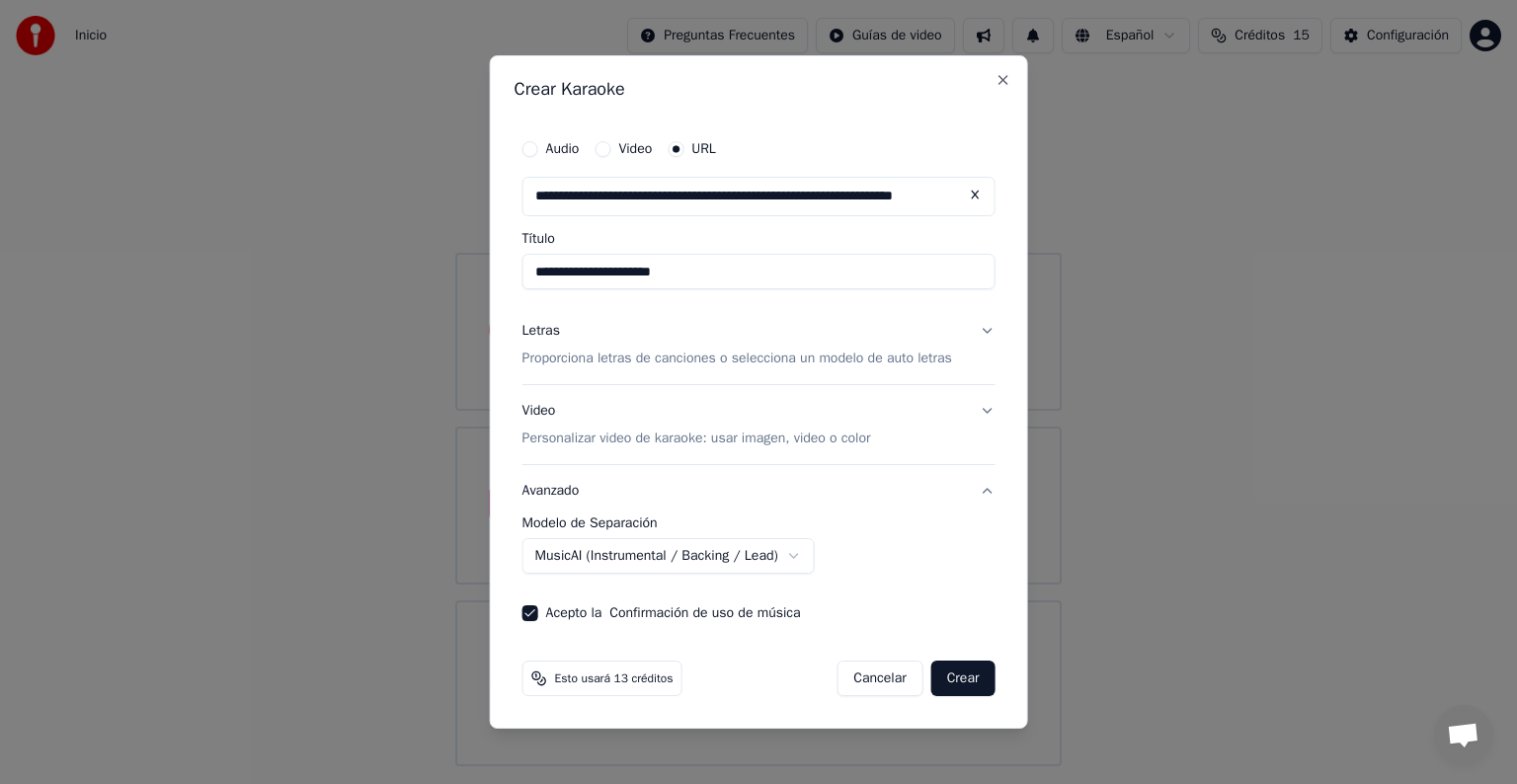 click on "Crear" at bounding box center [963, 678] 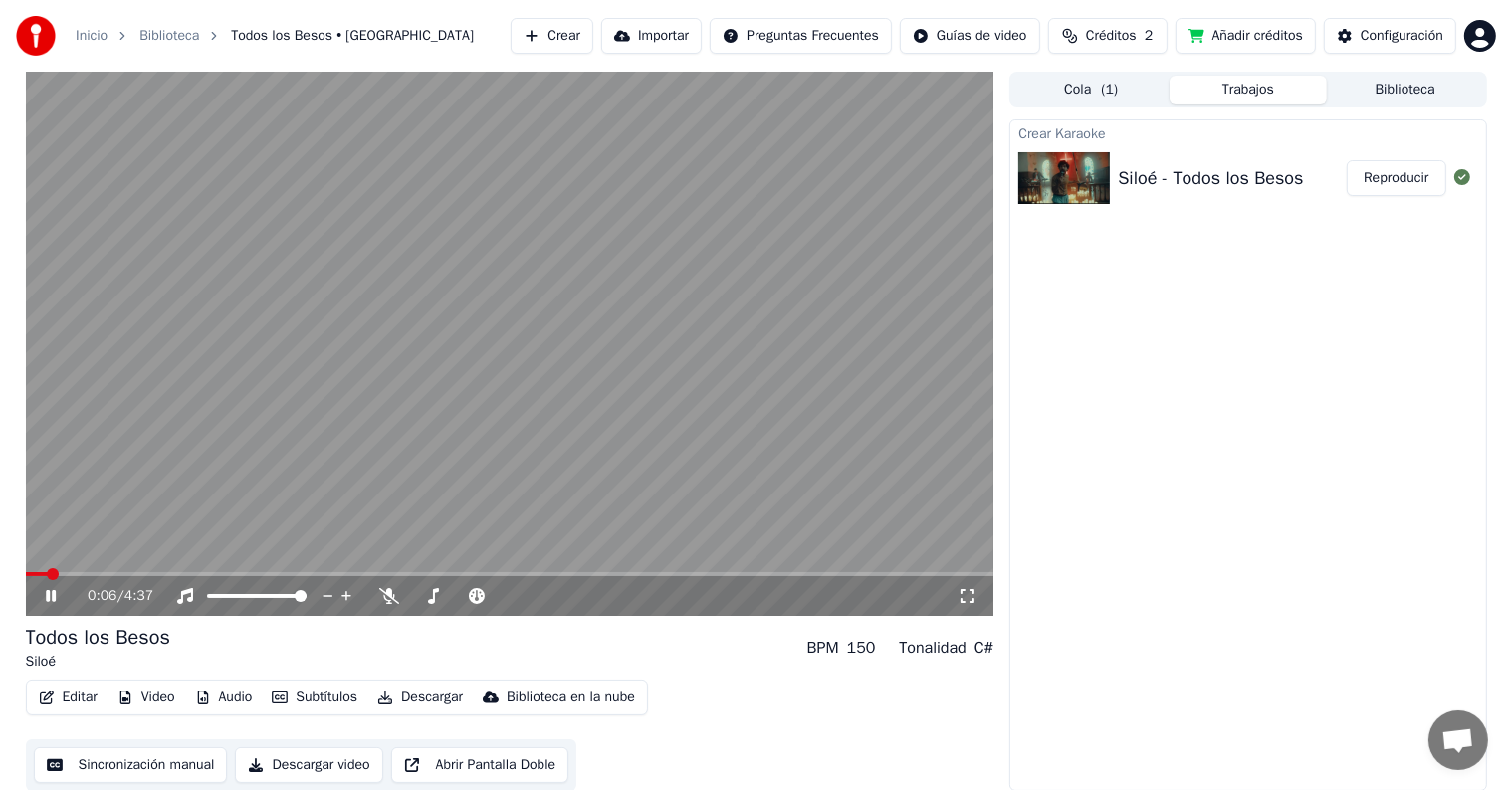scroll, scrollTop: 1, scrollLeft: 0, axis: vertical 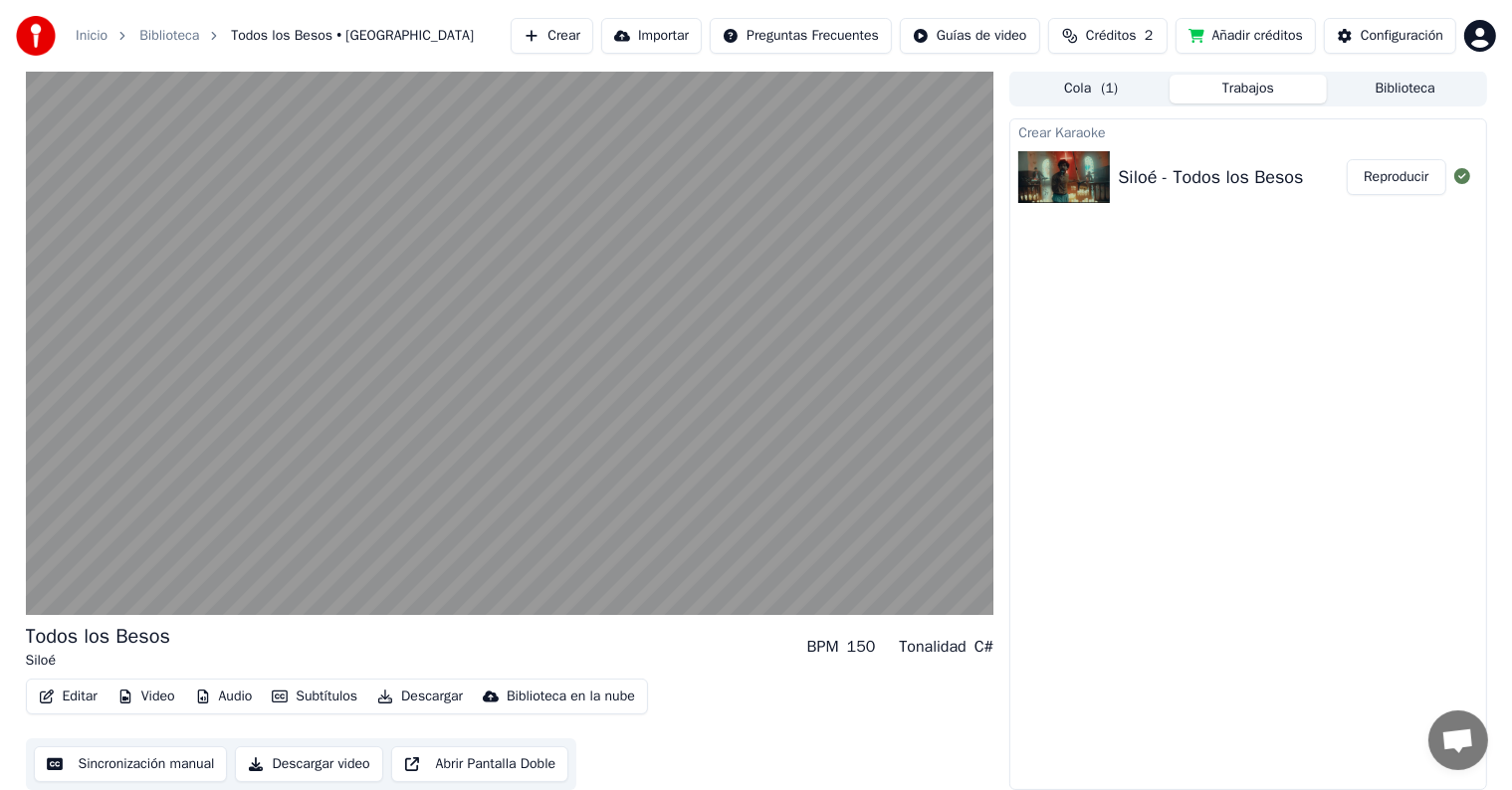 click on "Abrir Pantalla Doble" at bounding box center [480, 764] 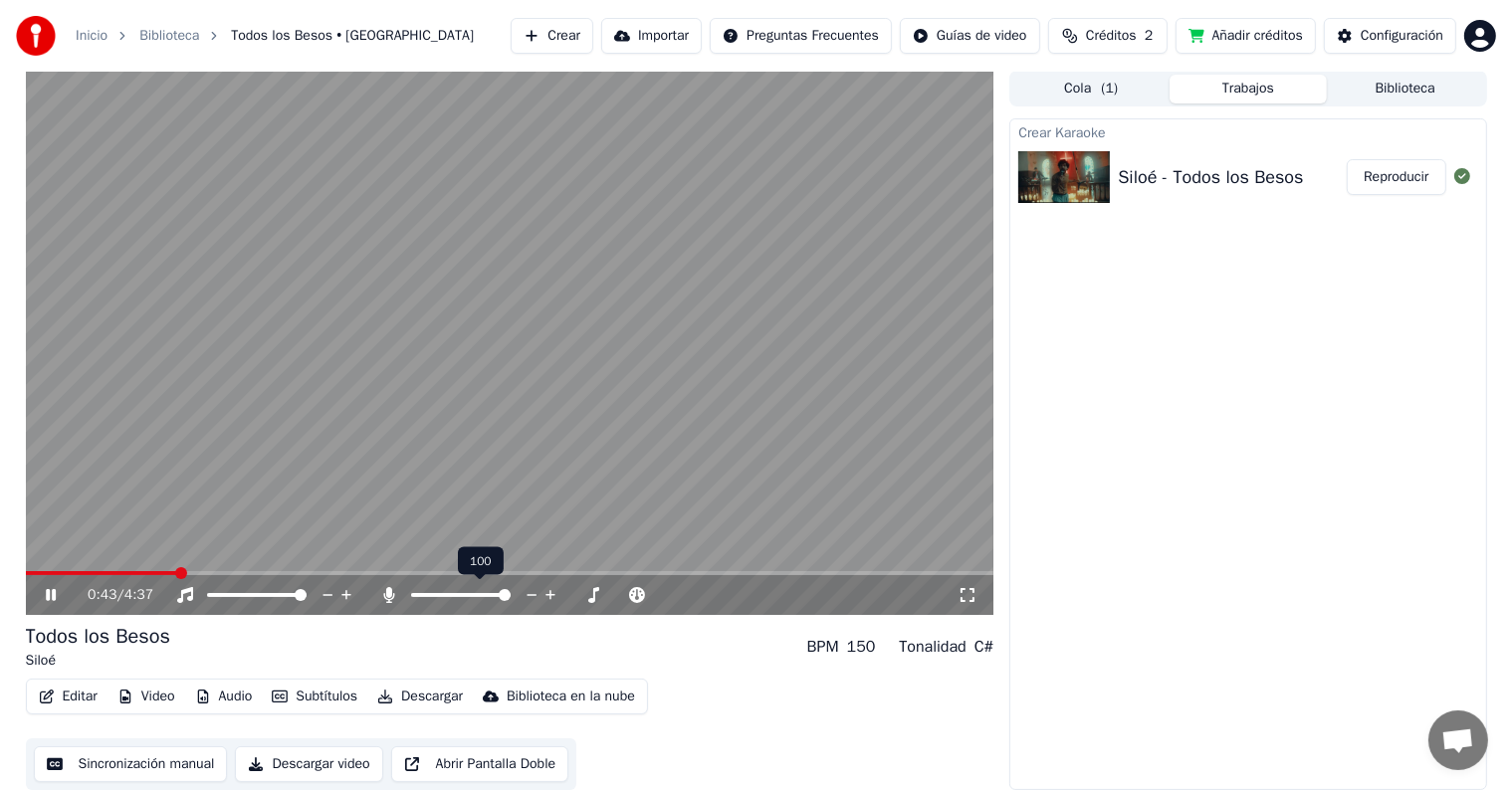 click at bounding box center (505, 595) 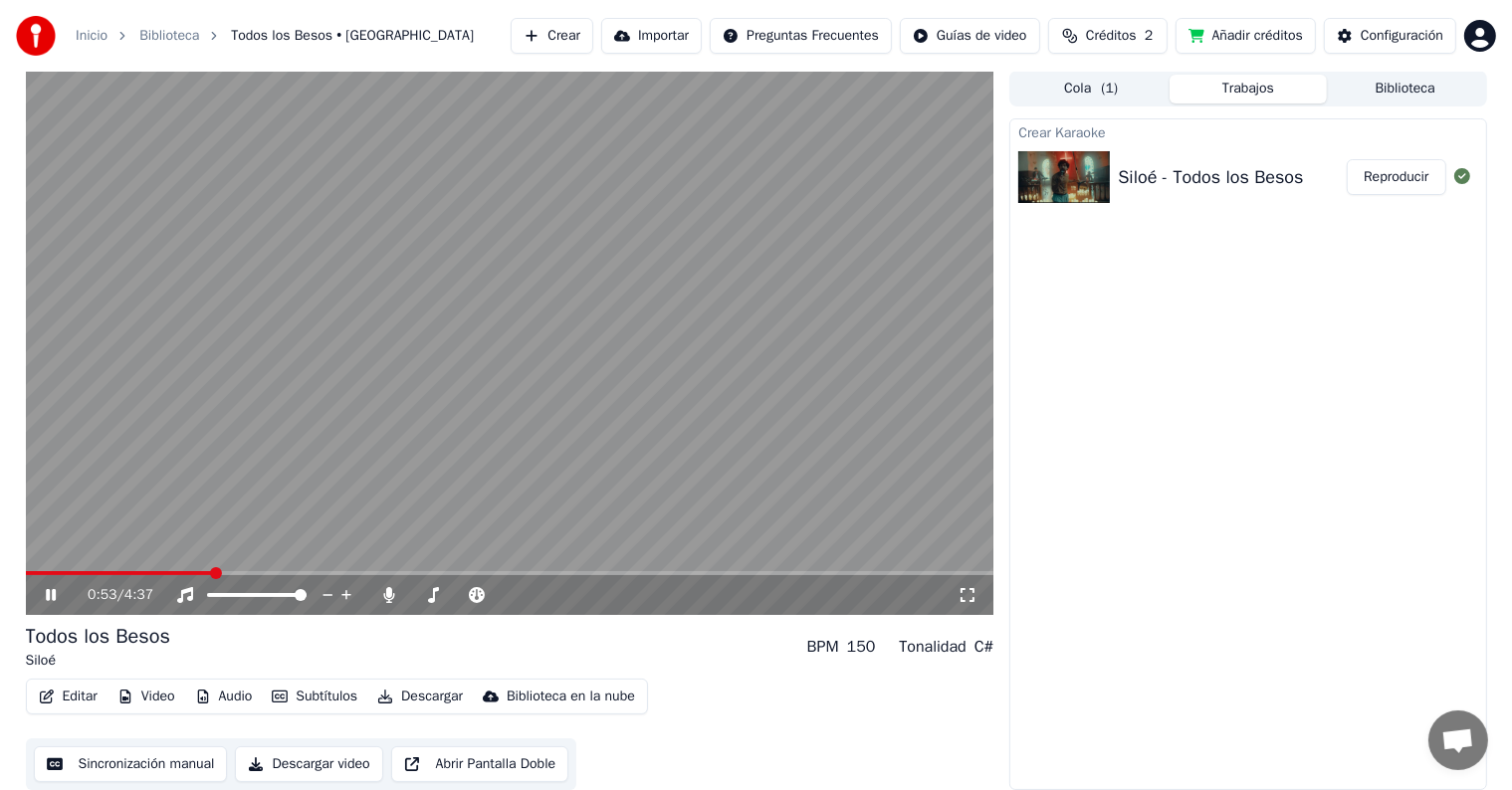 click at bounding box center [510, 342] 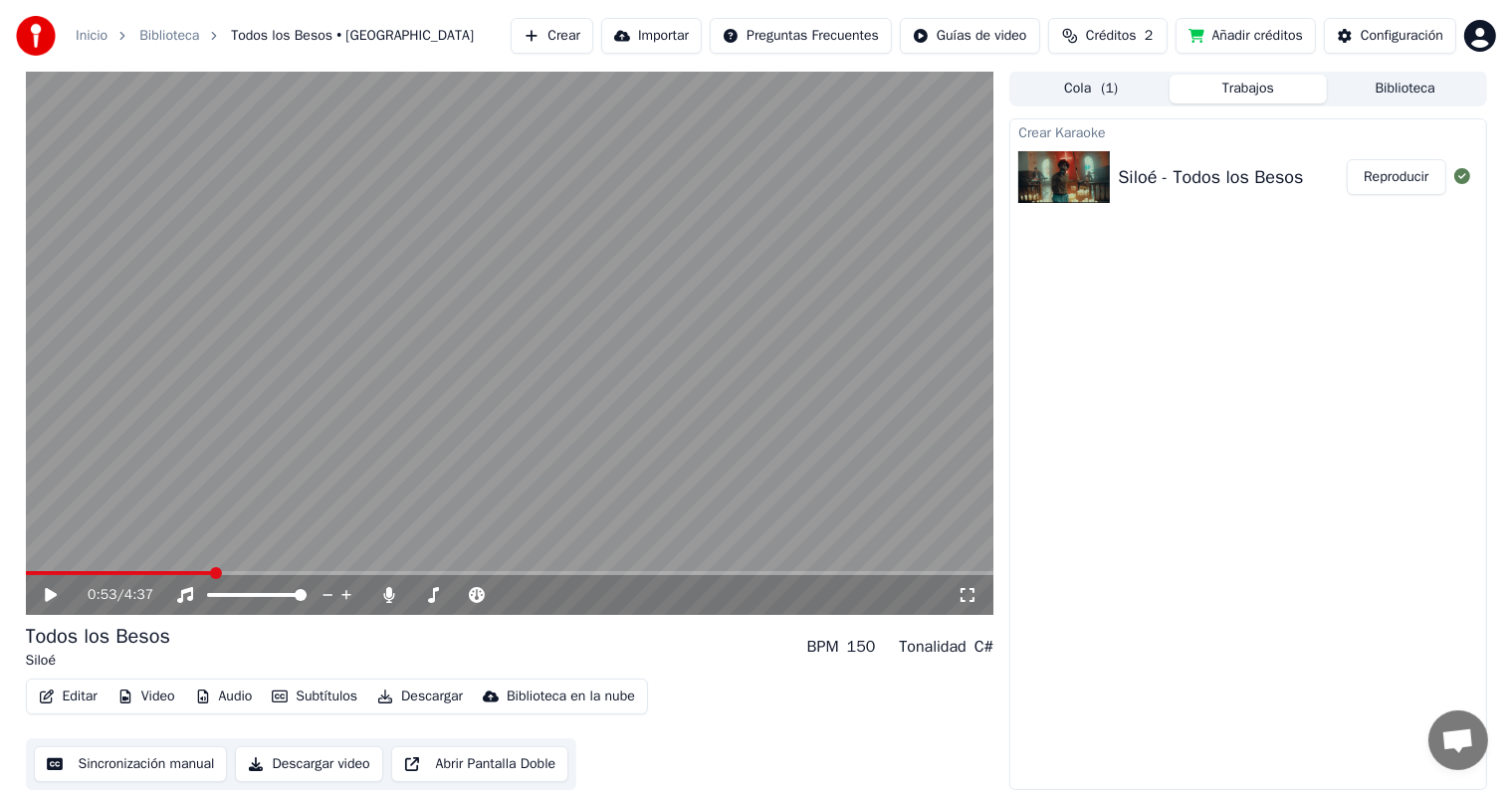 click on "Biblioteca" at bounding box center [1405, 89] 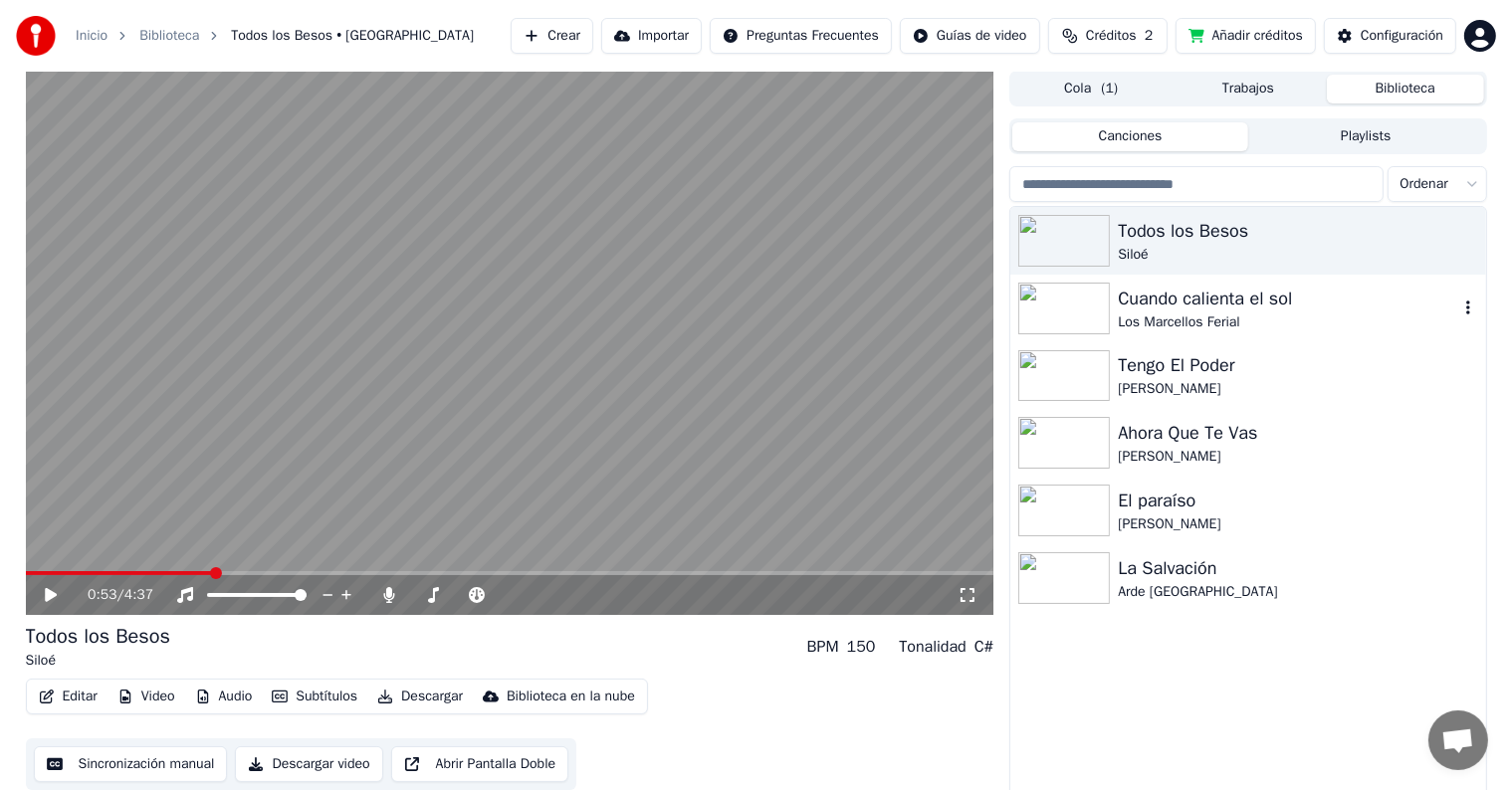 click on "Cuando calienta el sol" at bounding box center [1287, 298] 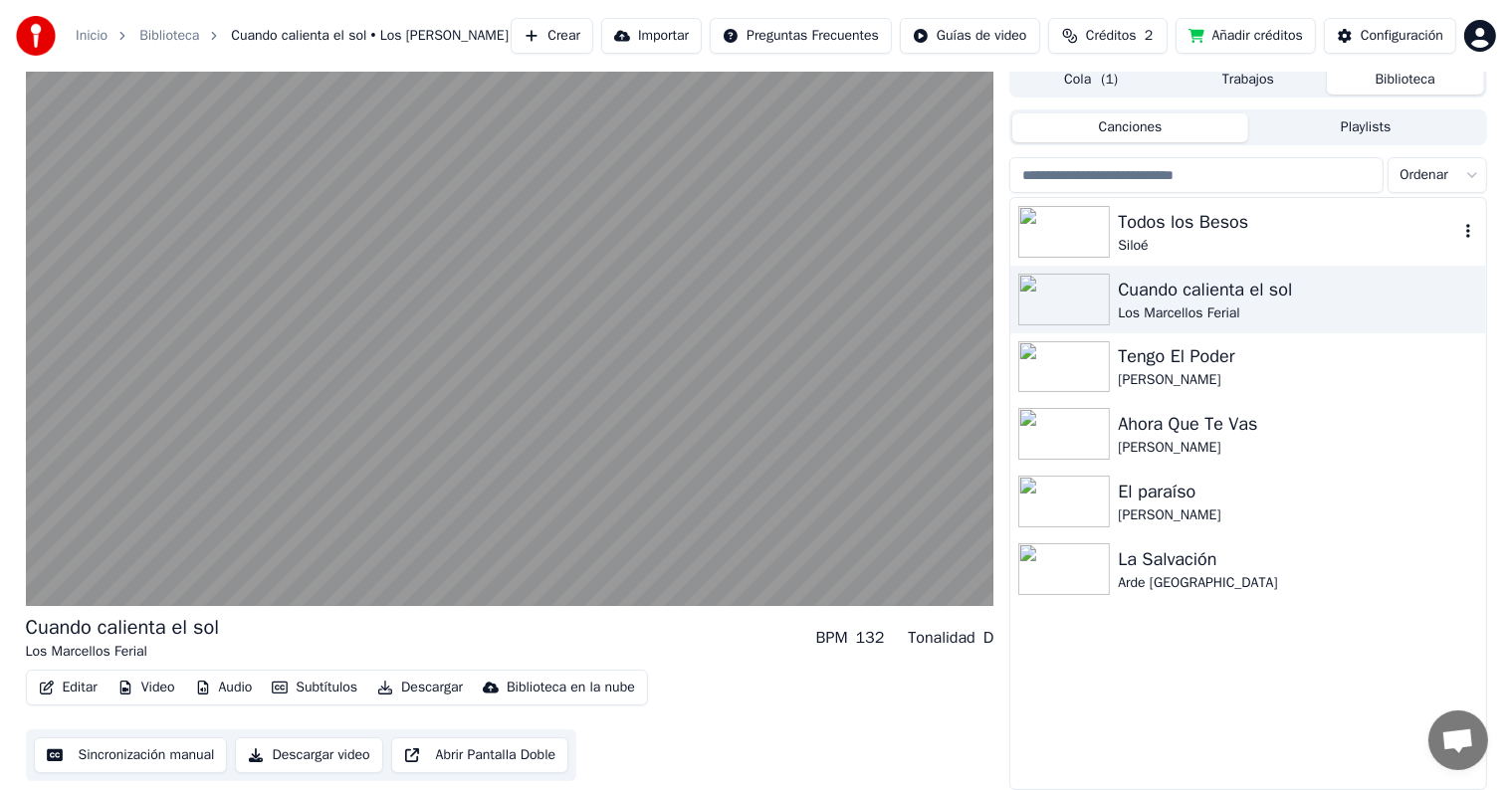 click on "Siloé" at bounding box center [1287, 246] 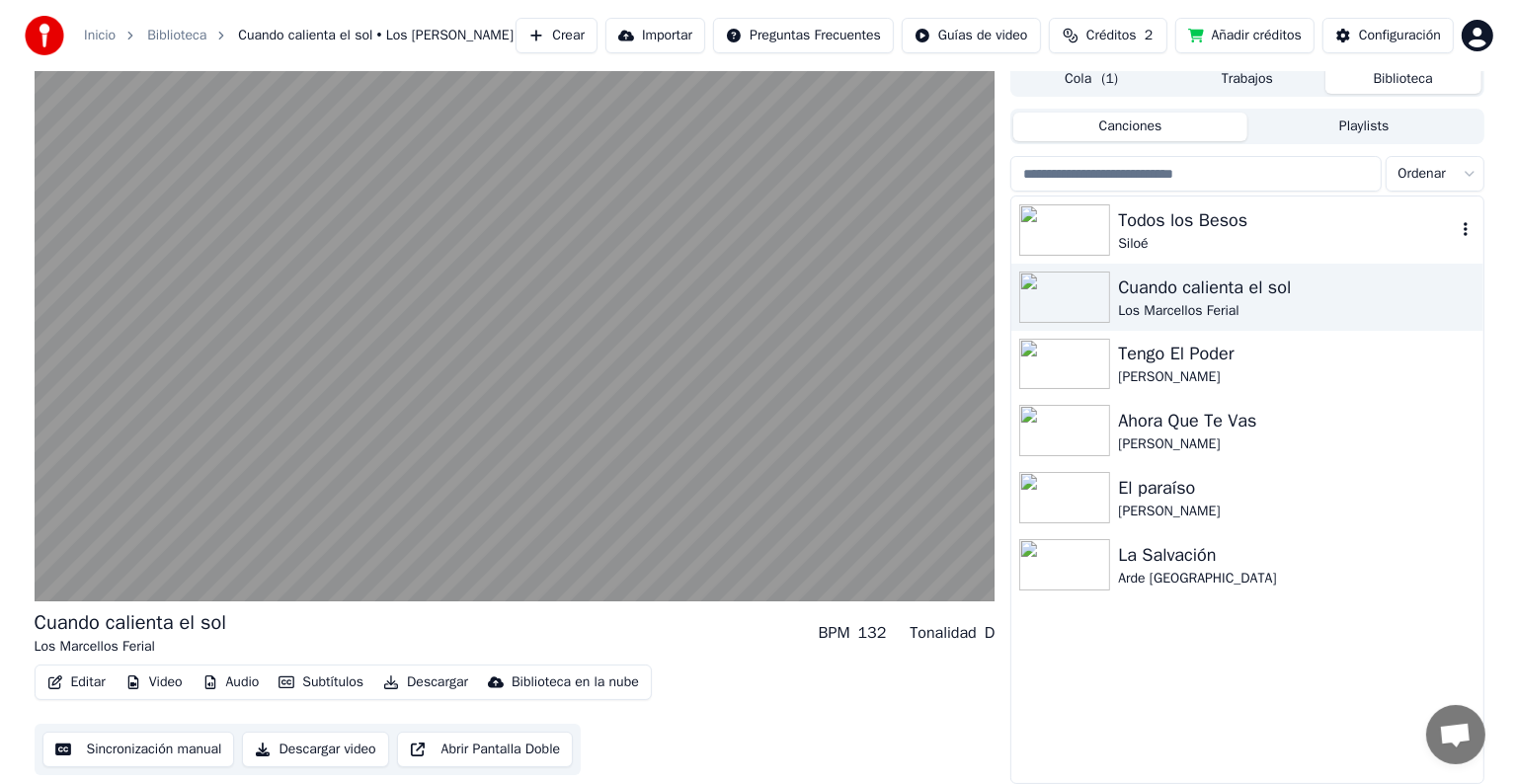 scroll, scrollTop: 1, scrollLeft: 0, axis: vertical 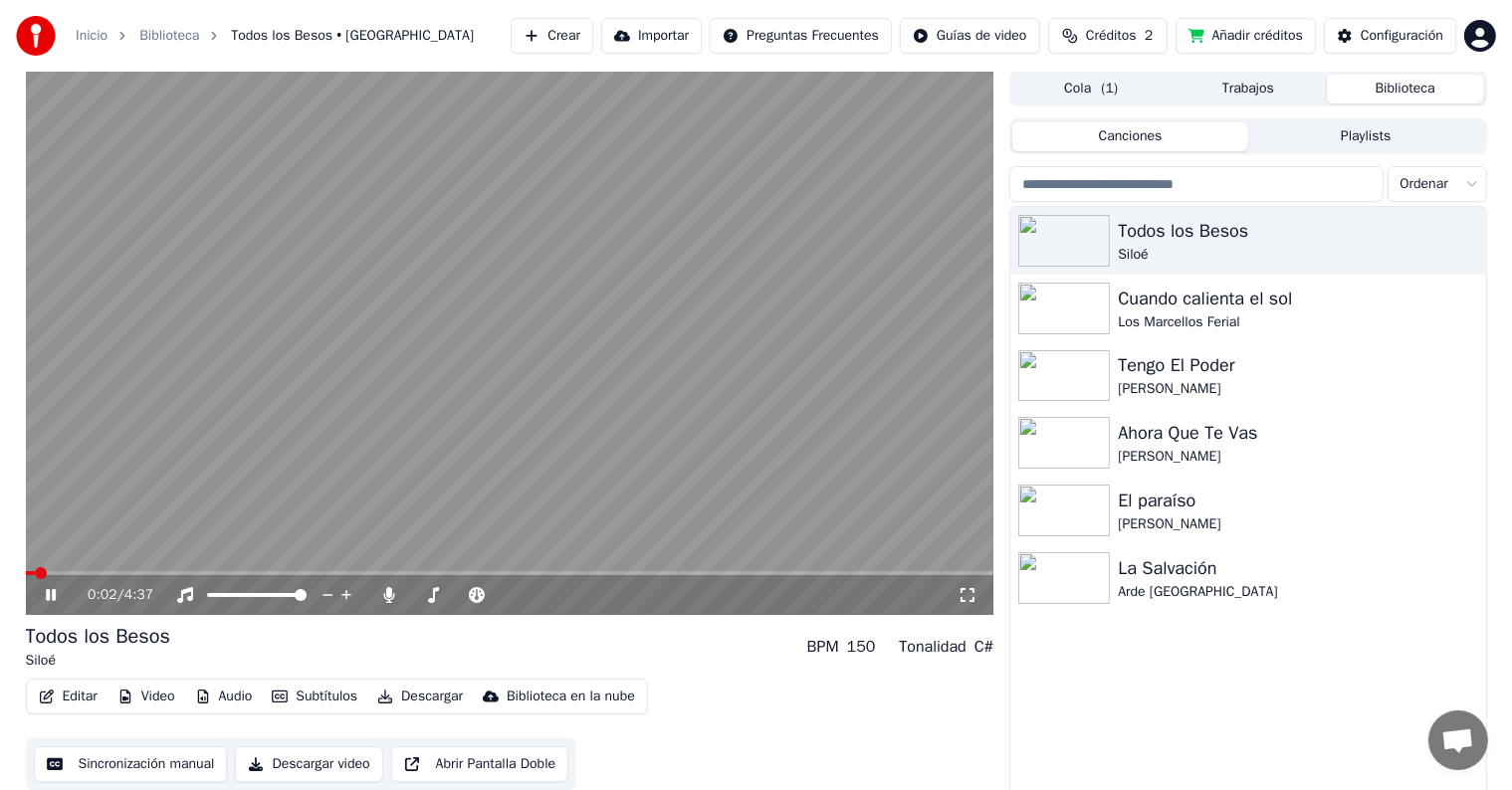 click at bounding box center (510, 573) 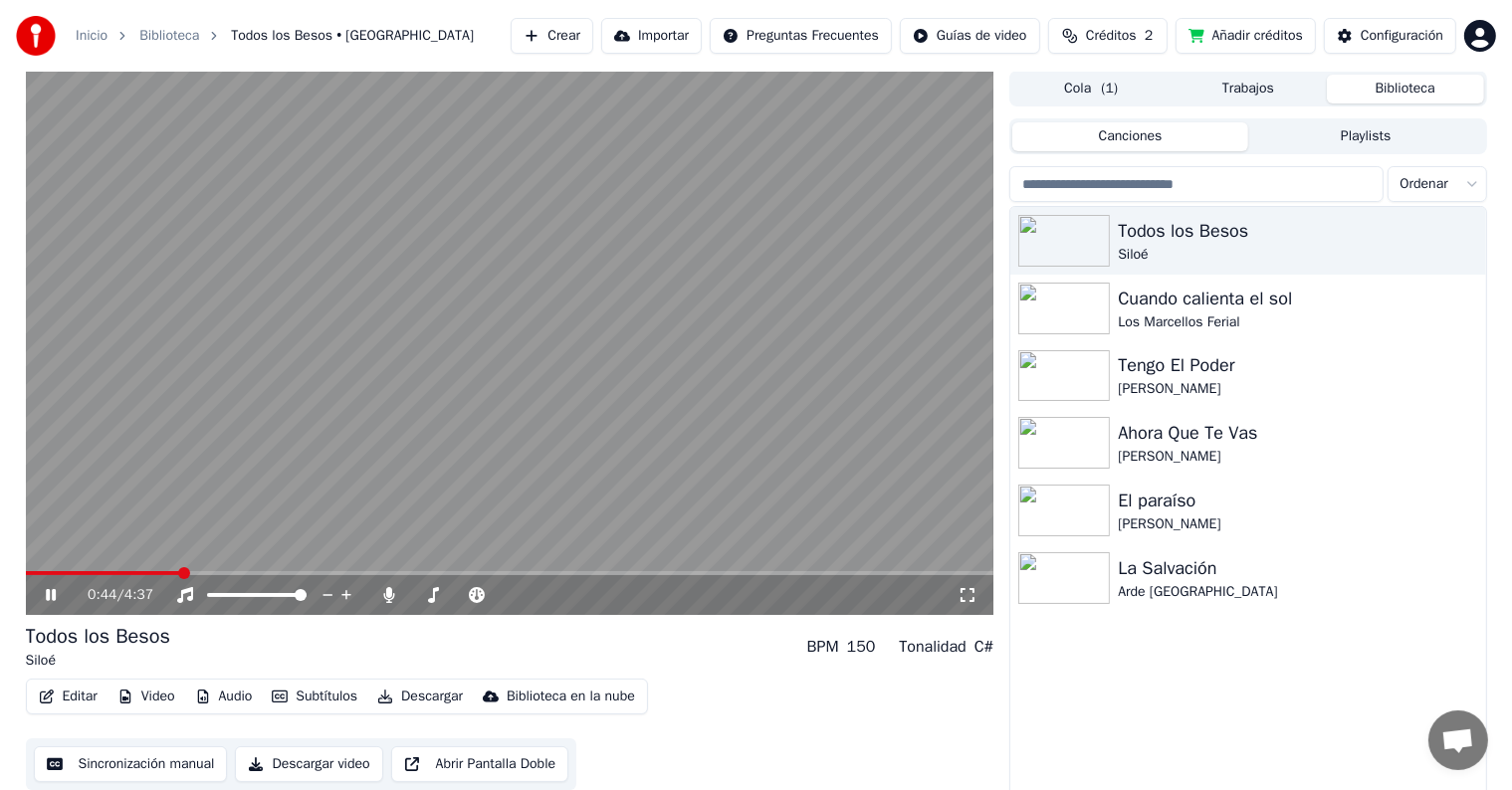click on "150" at bounding box center (861, 647) 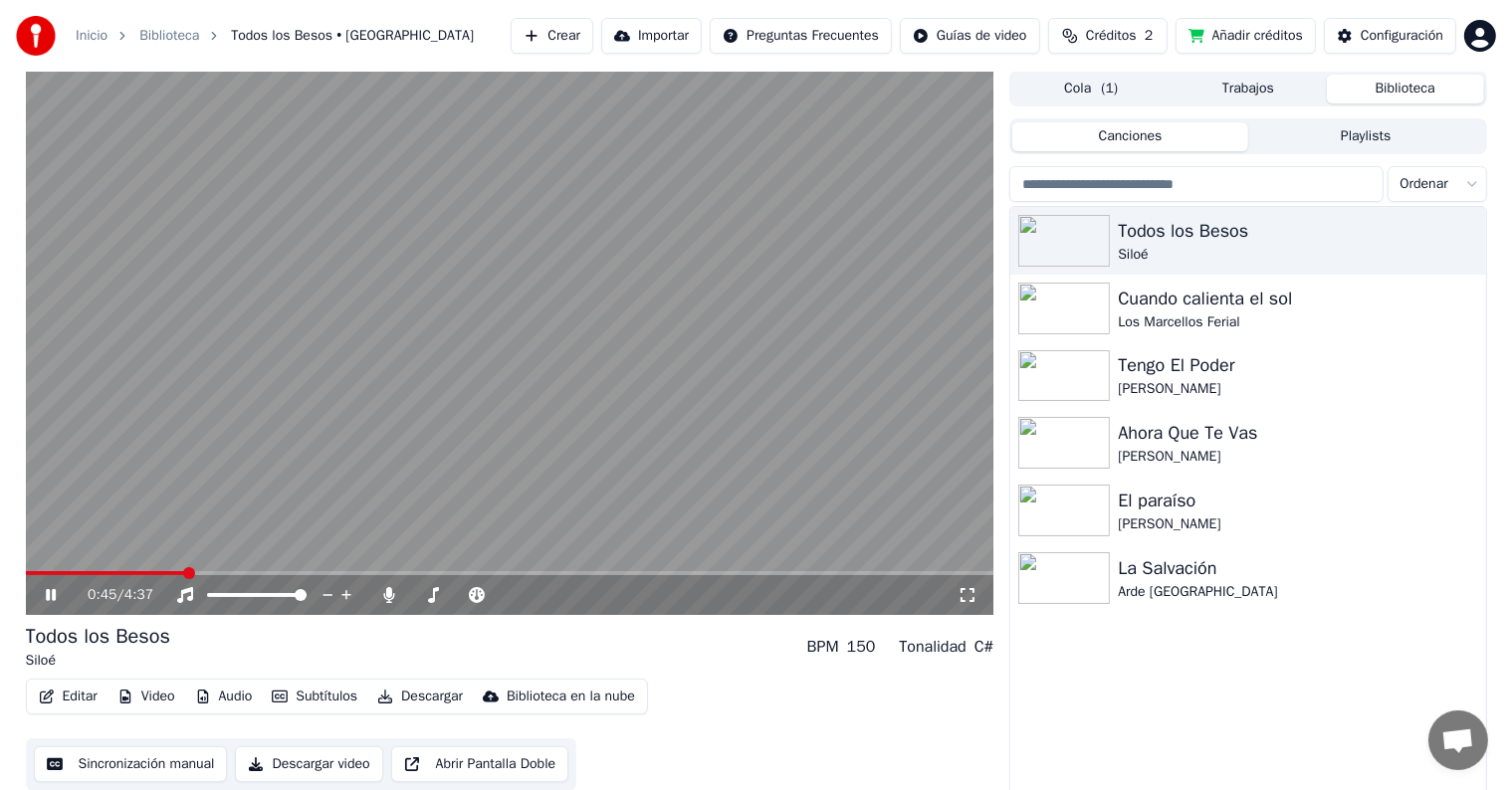 drag, startPoint x: 976, startPoint y: 645, endPoint x: 995, endPoint y: 650, distance: 19.646883 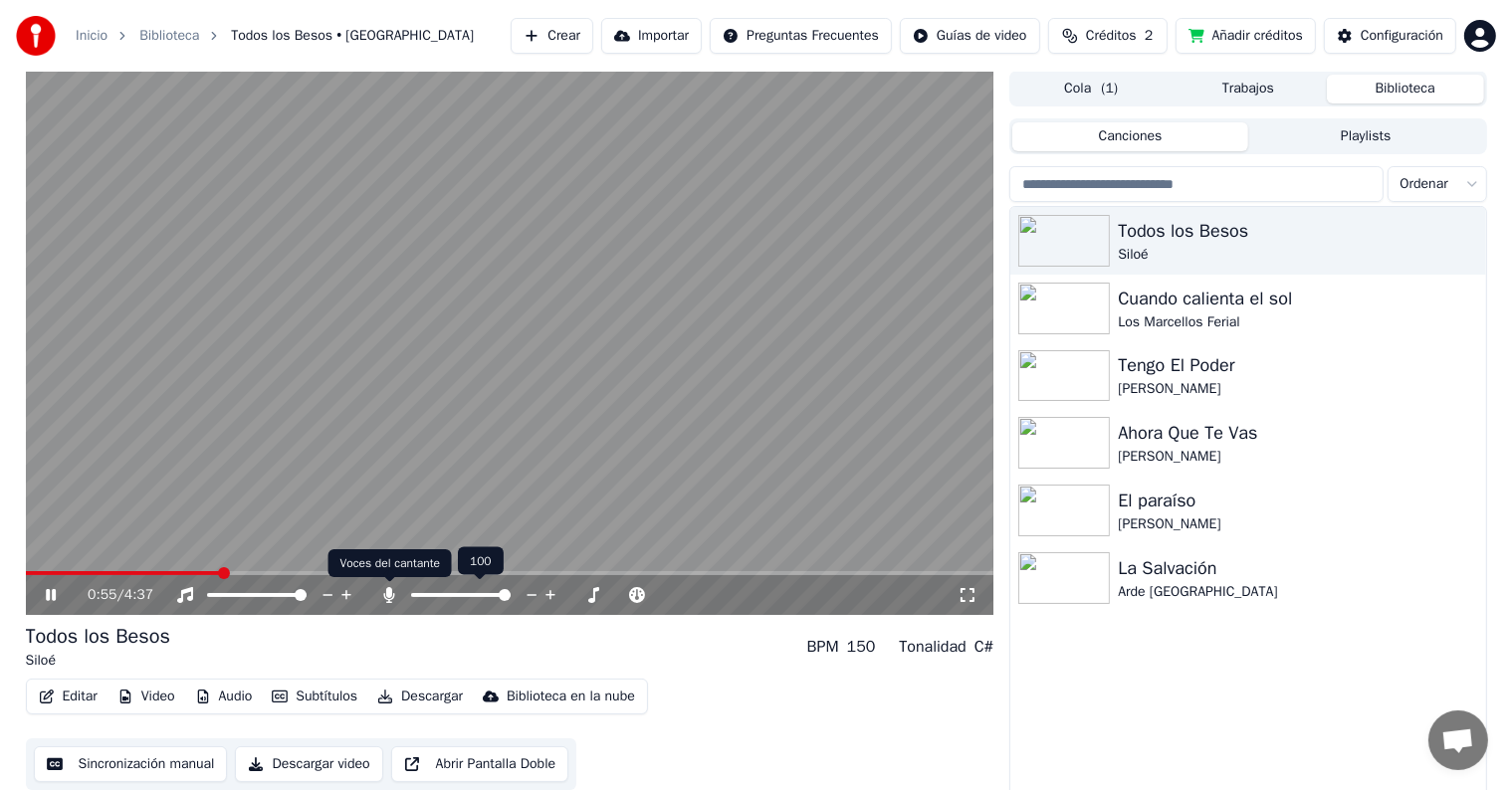 click 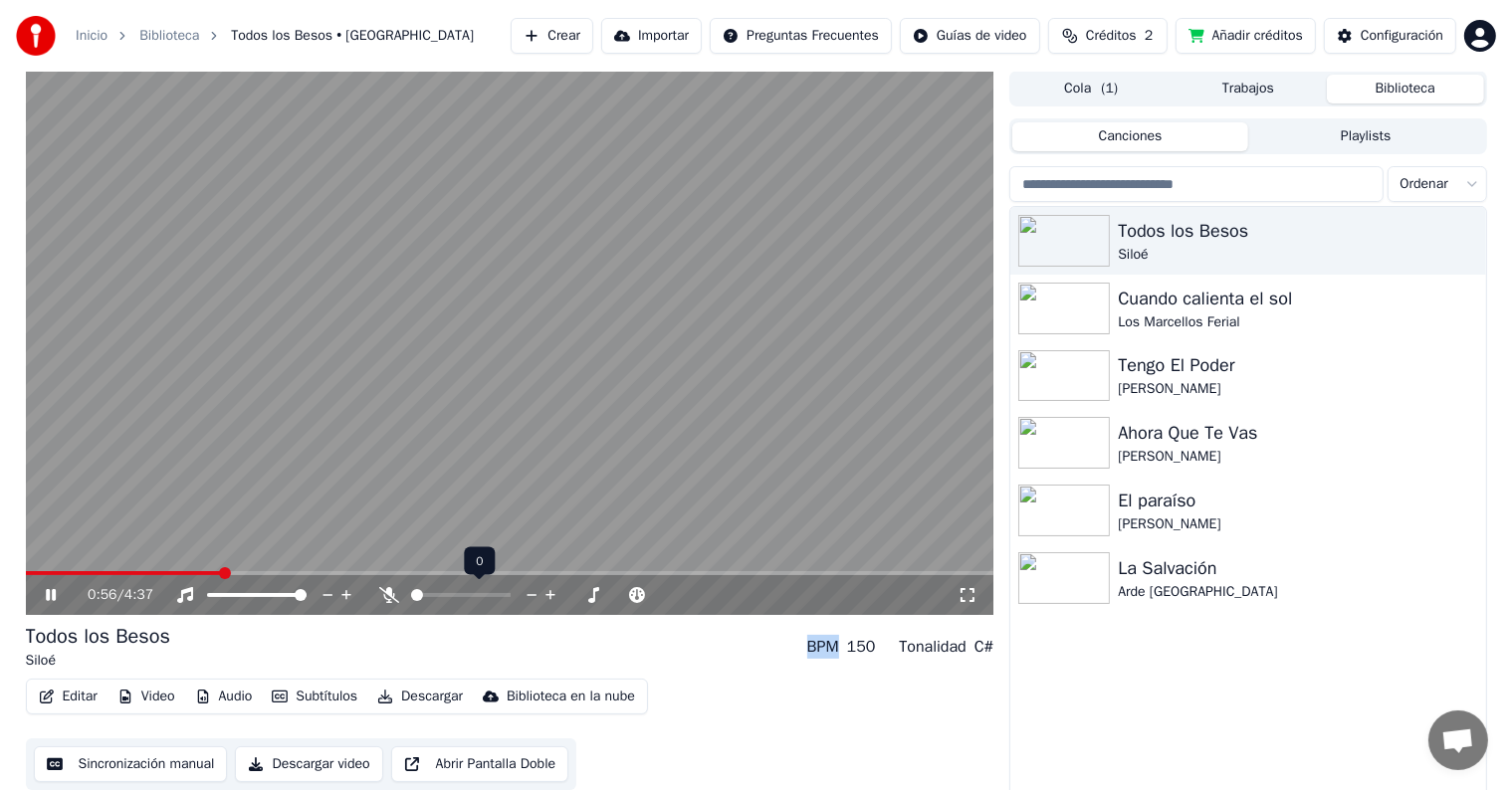 click 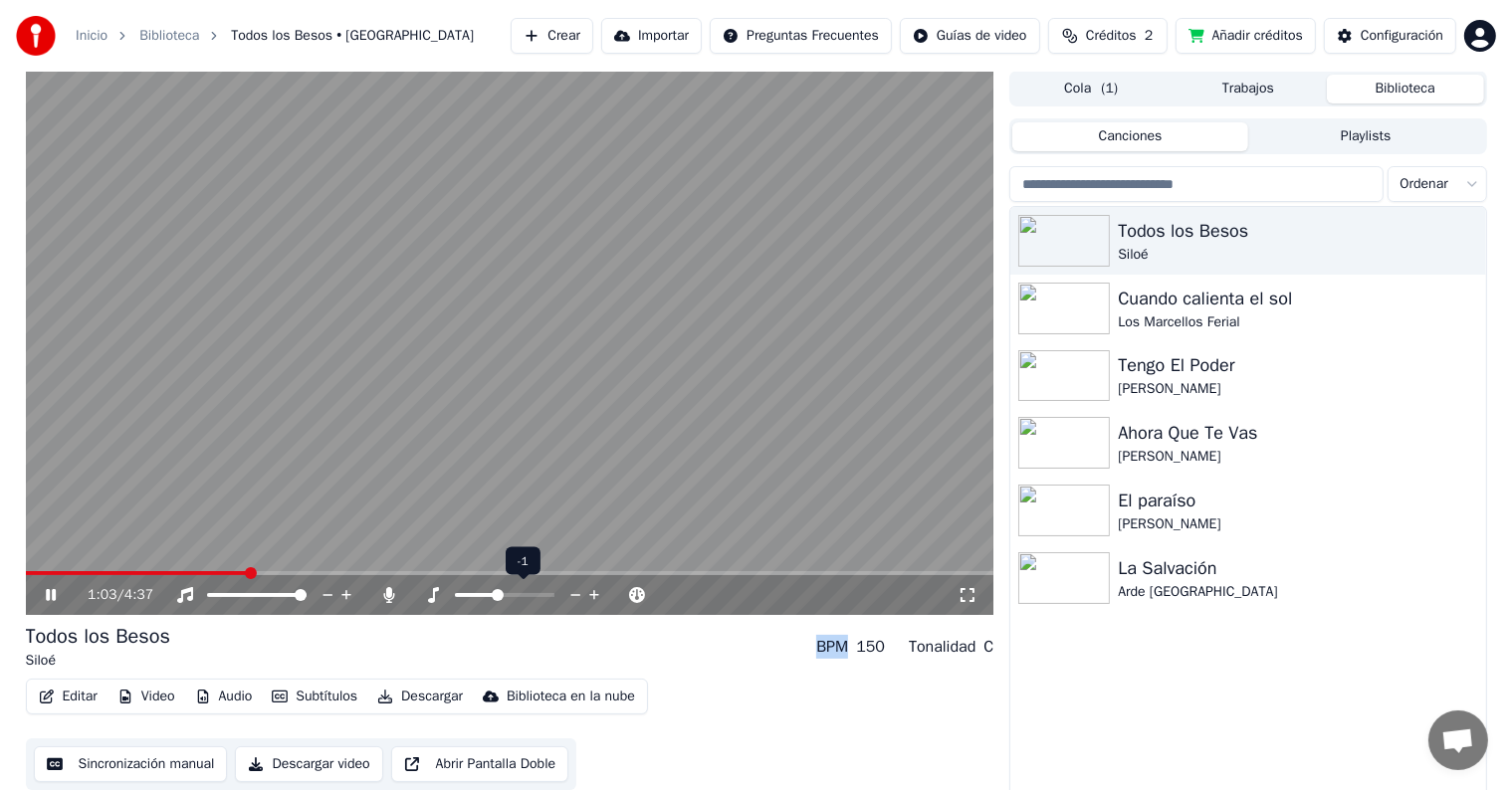 click at bounding box center [498, 595] 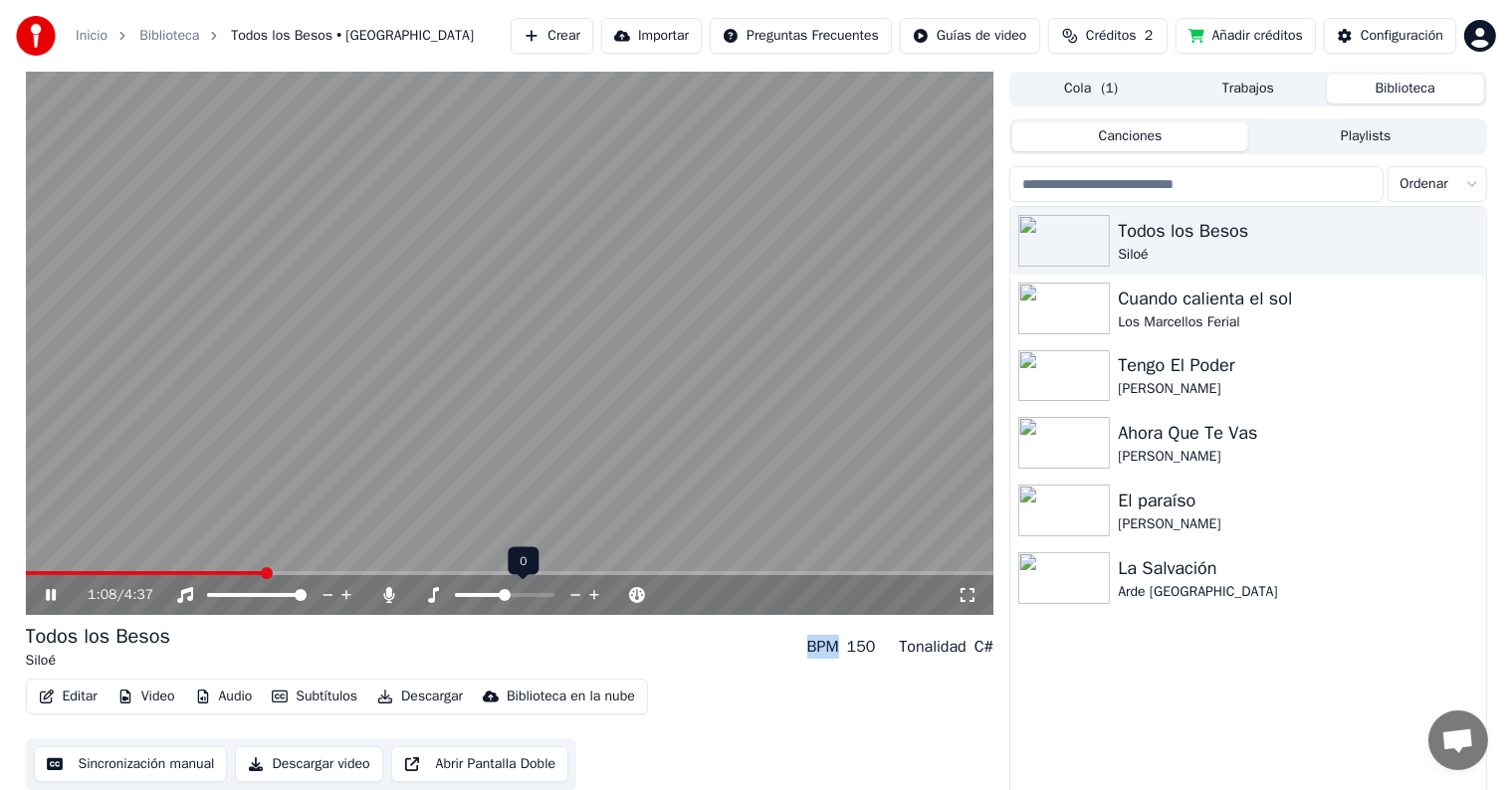 click at bounding box center [505, 595] 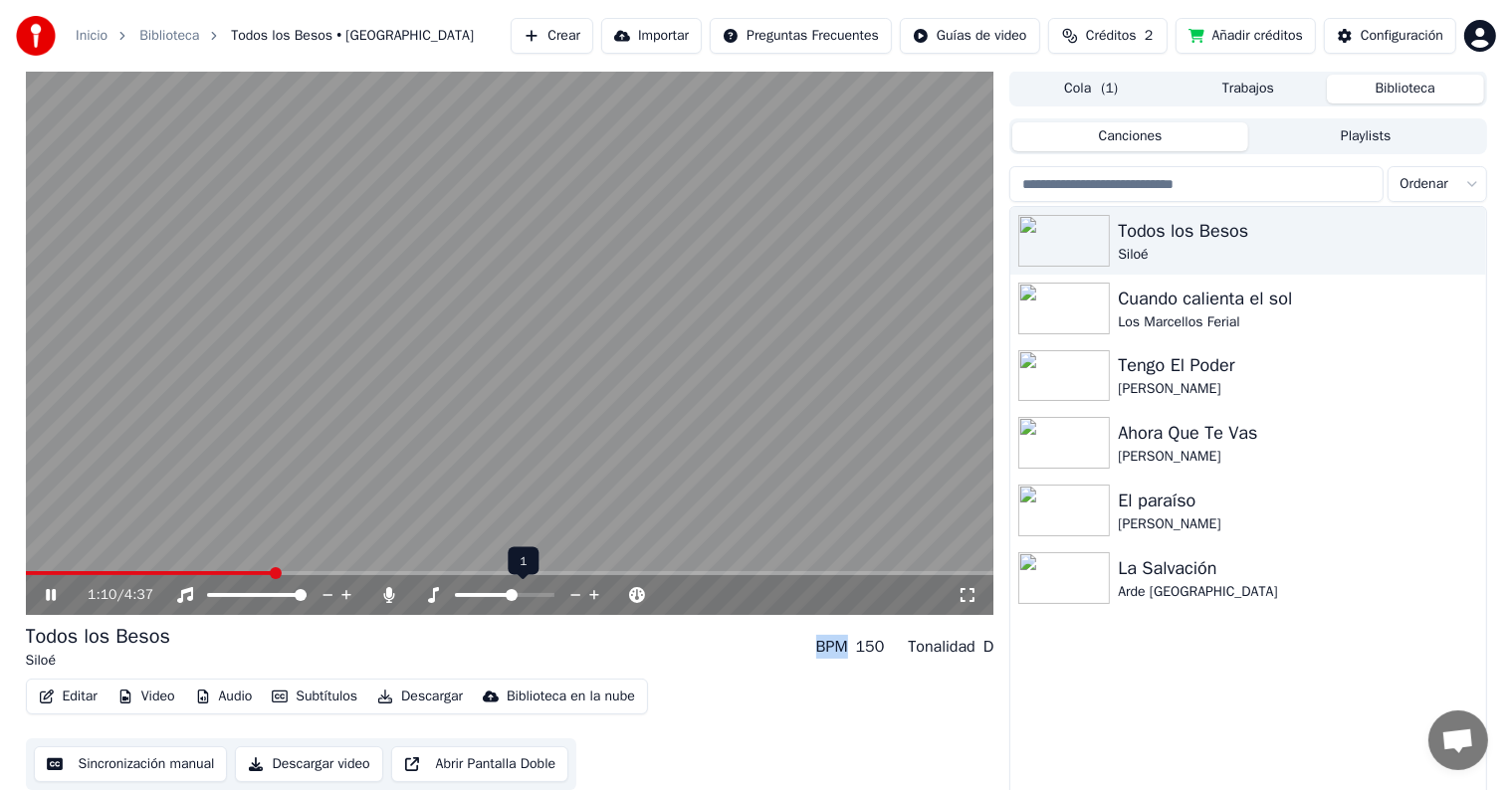 click at bounding box center [512, 595] 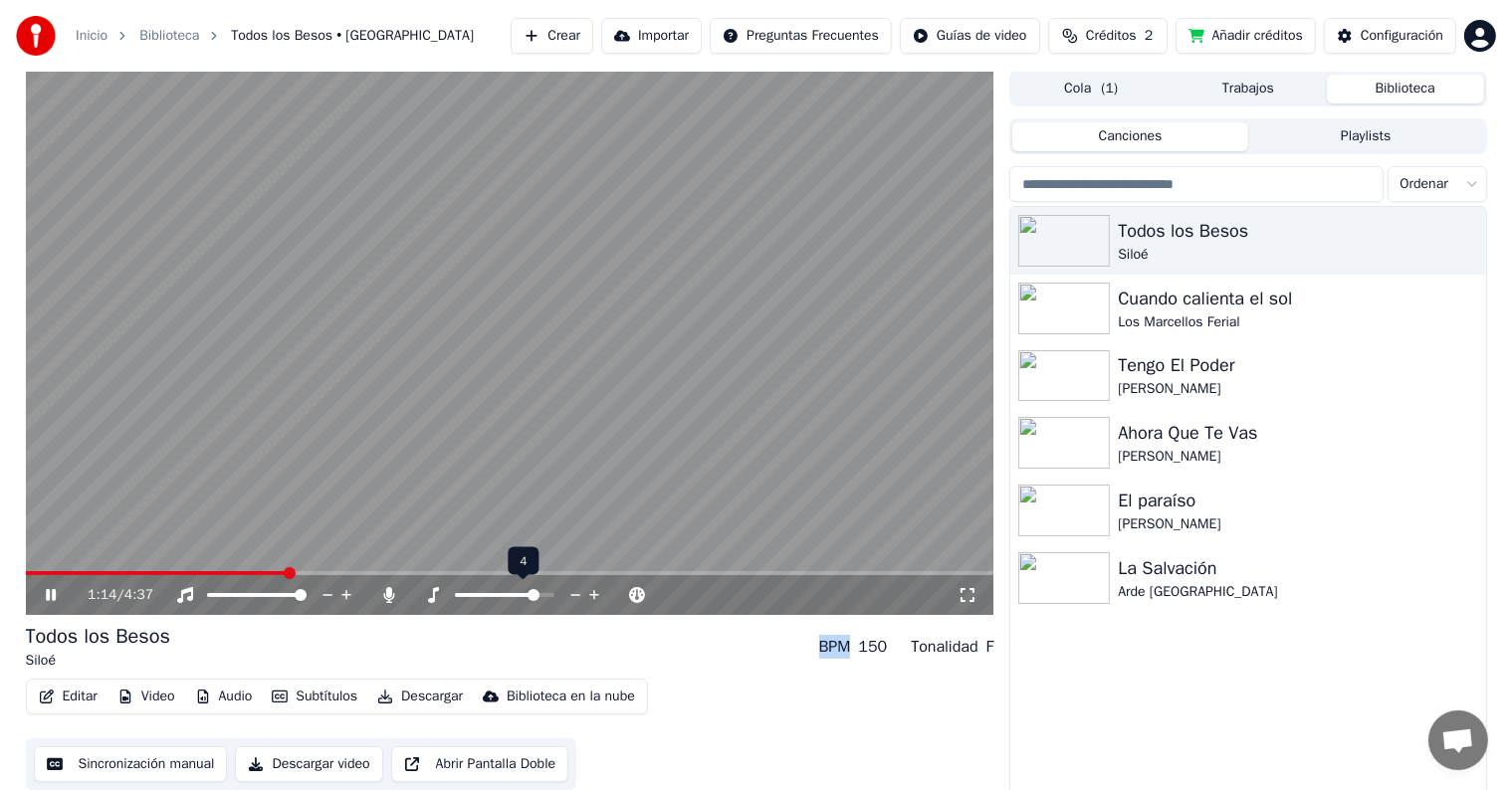 click at bounding box center [534, 595] 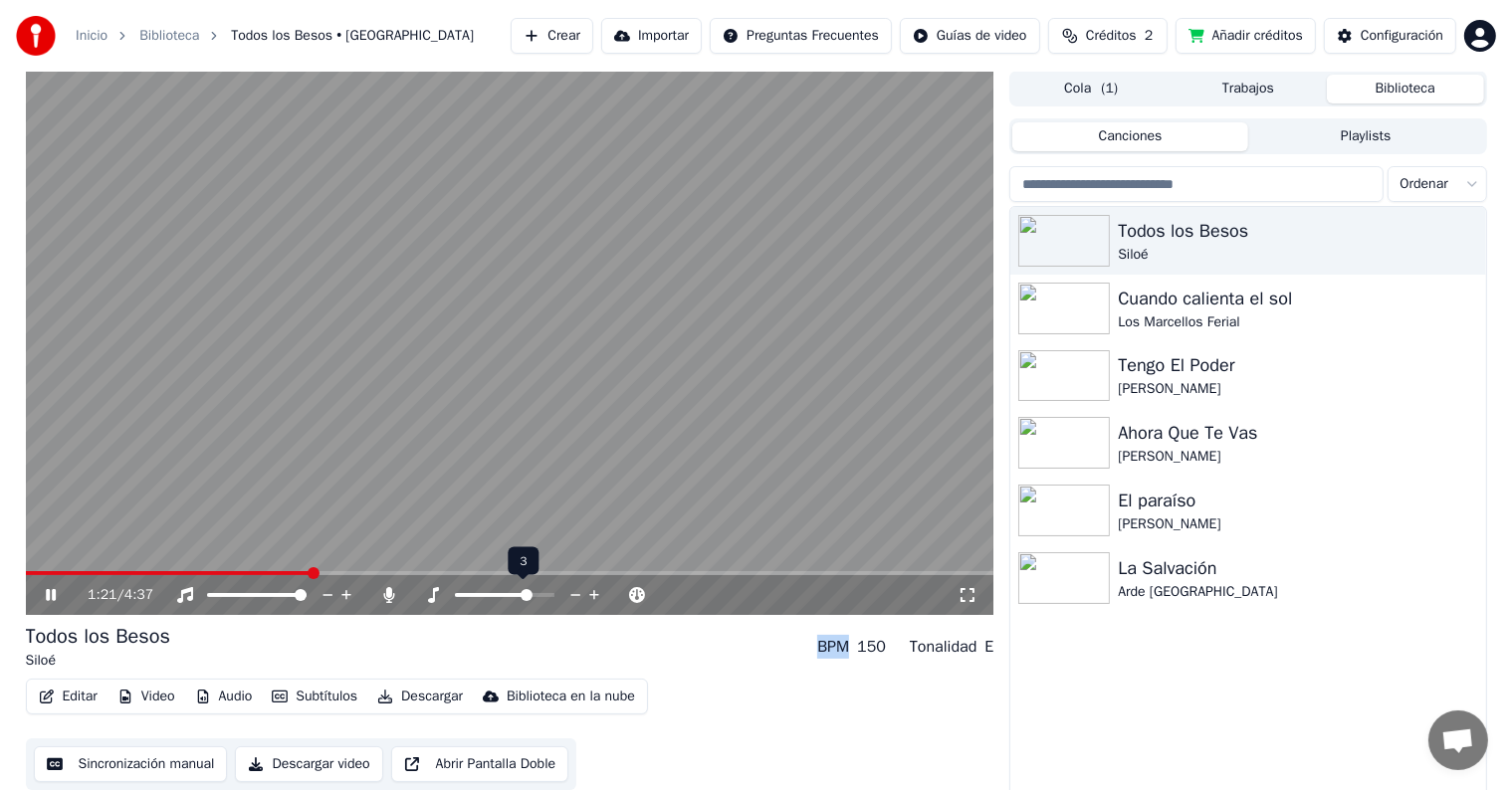 click at bounding box center [527, 595] 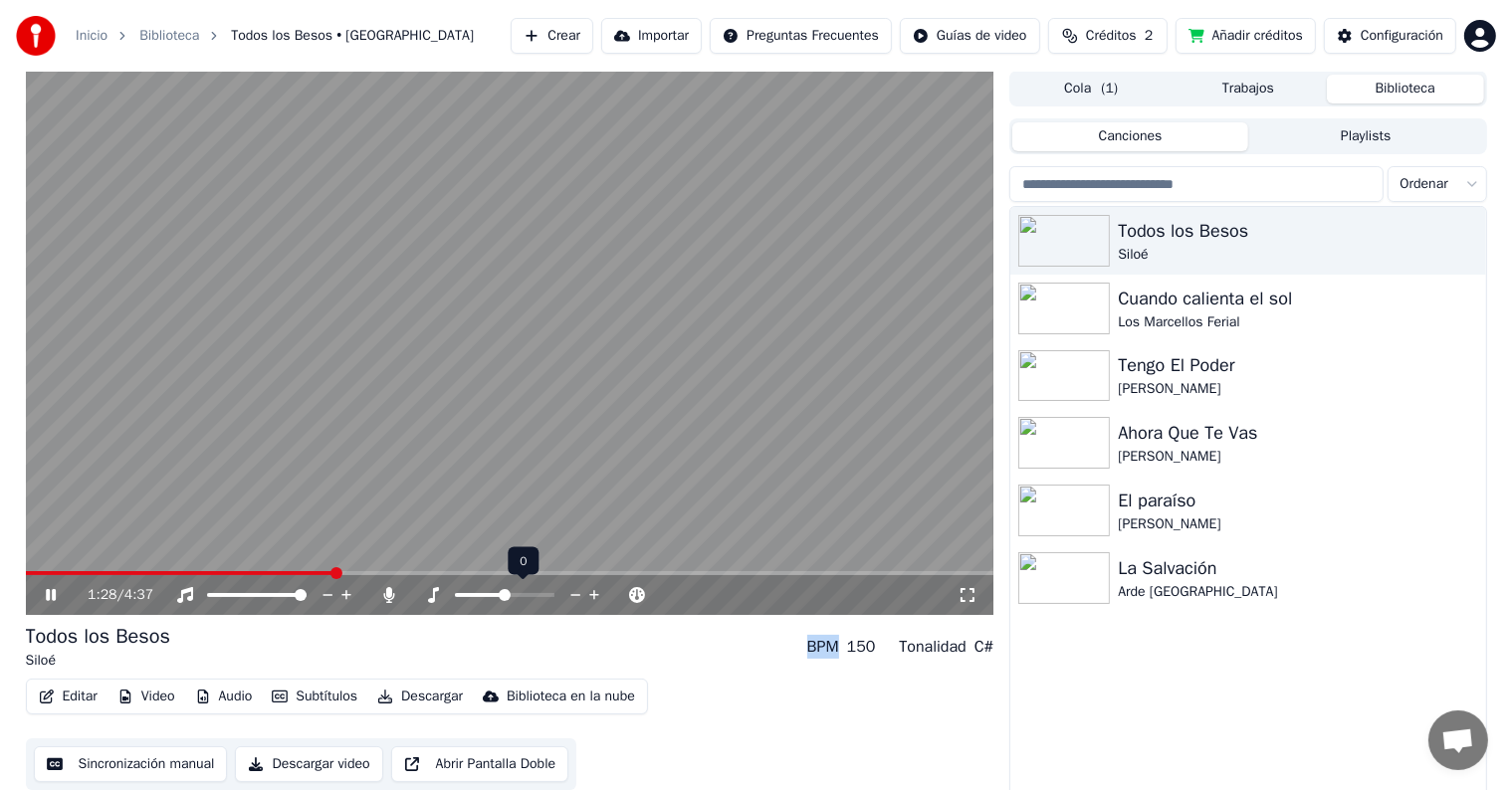 click at bounding box center [505, 595] 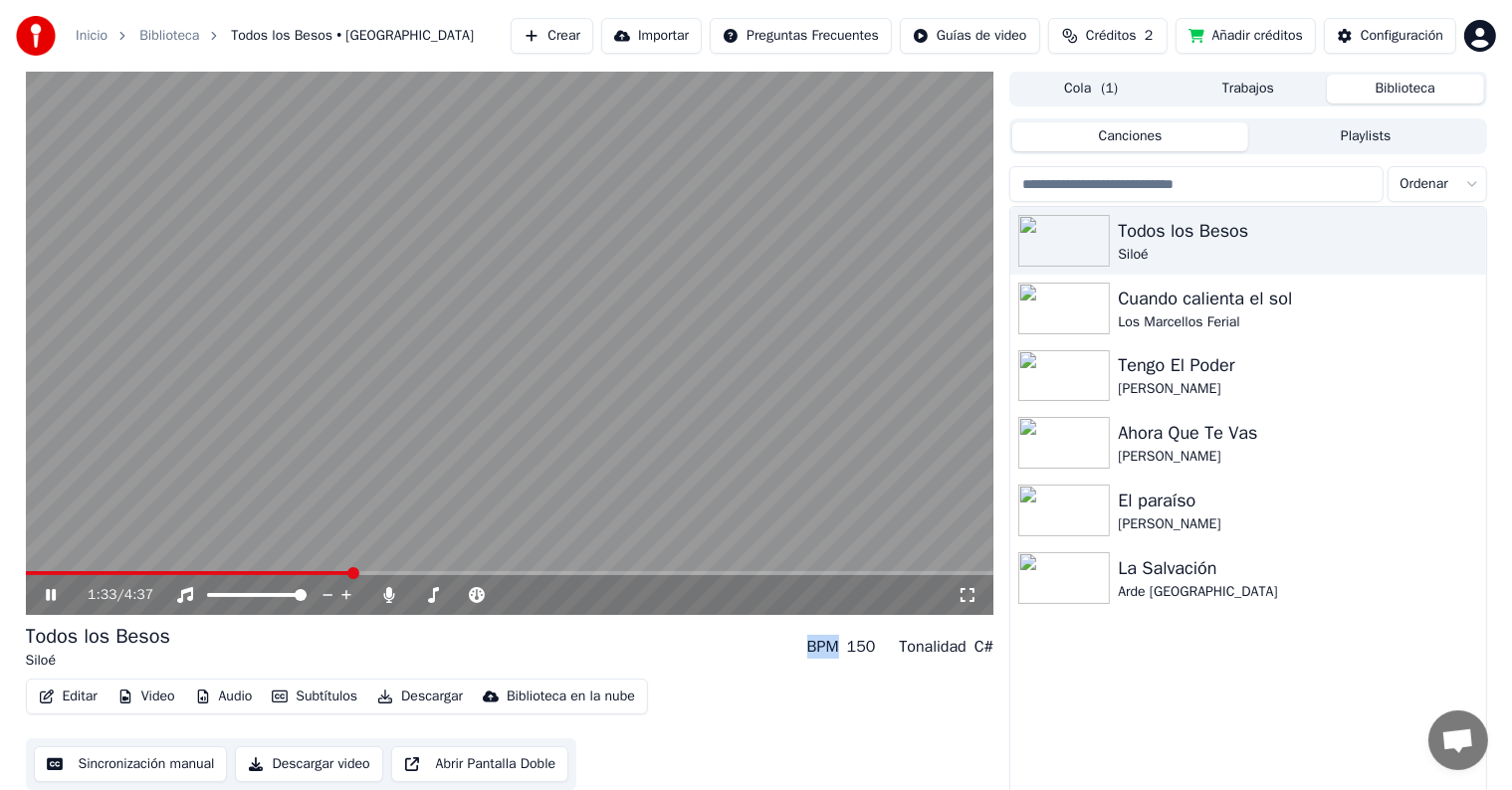 click on "Editar" at bounding box center [68, 696] 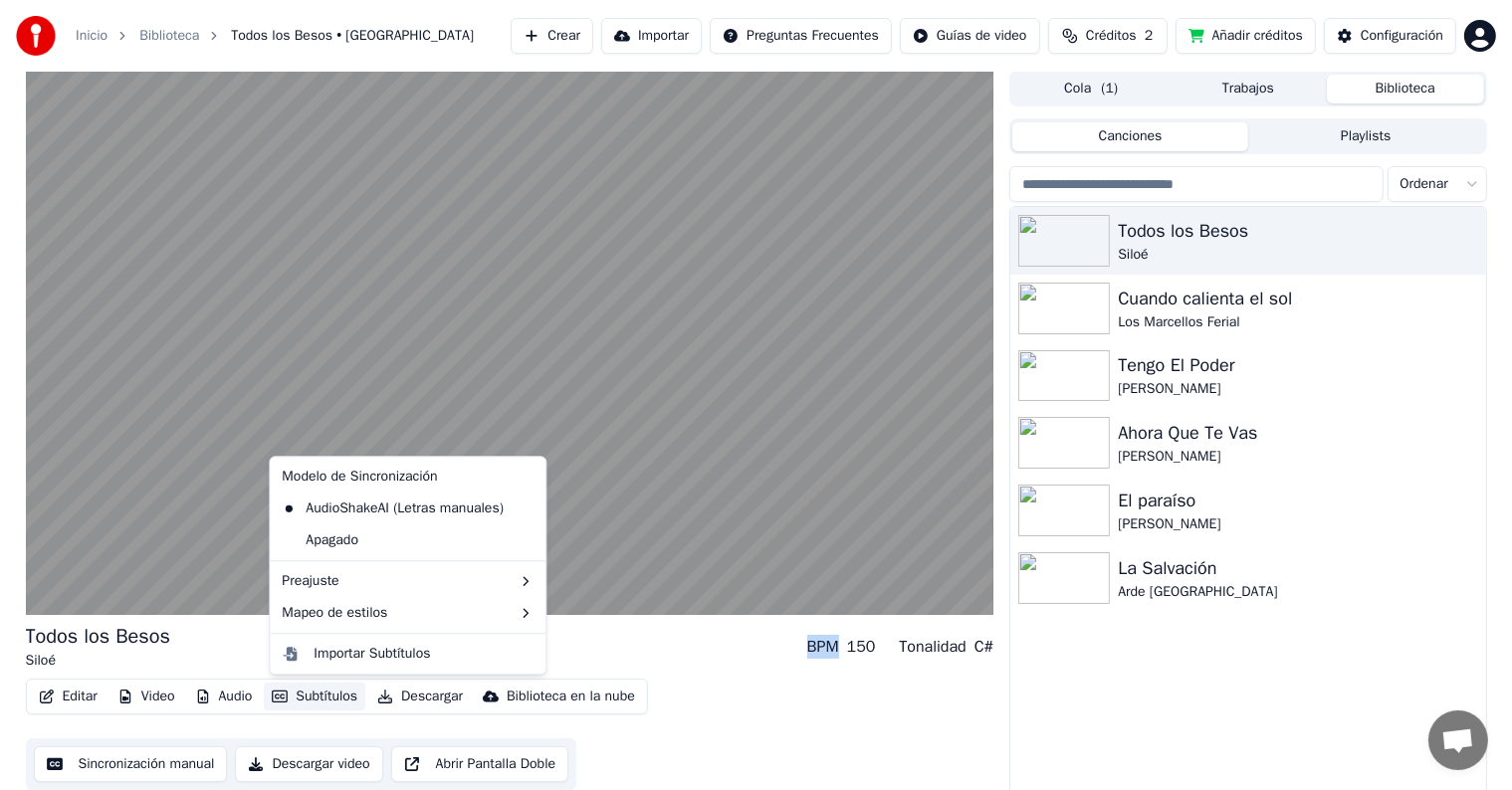 click on "Todos los Besos Siloé BPM 150 Tonalidad C#" at bounding box center [510, 647] 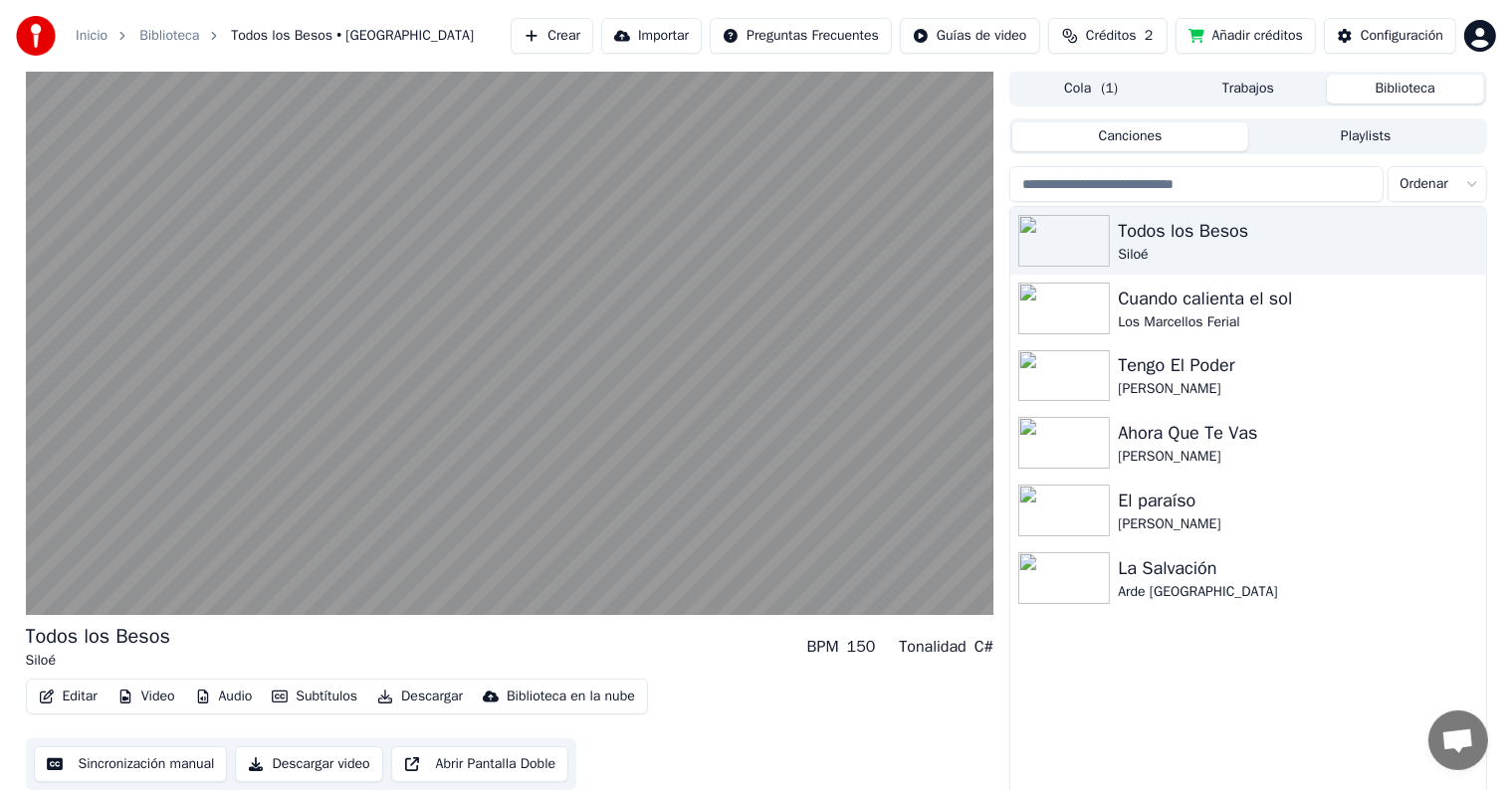 click on "Video" at bounding box center (146, 696) 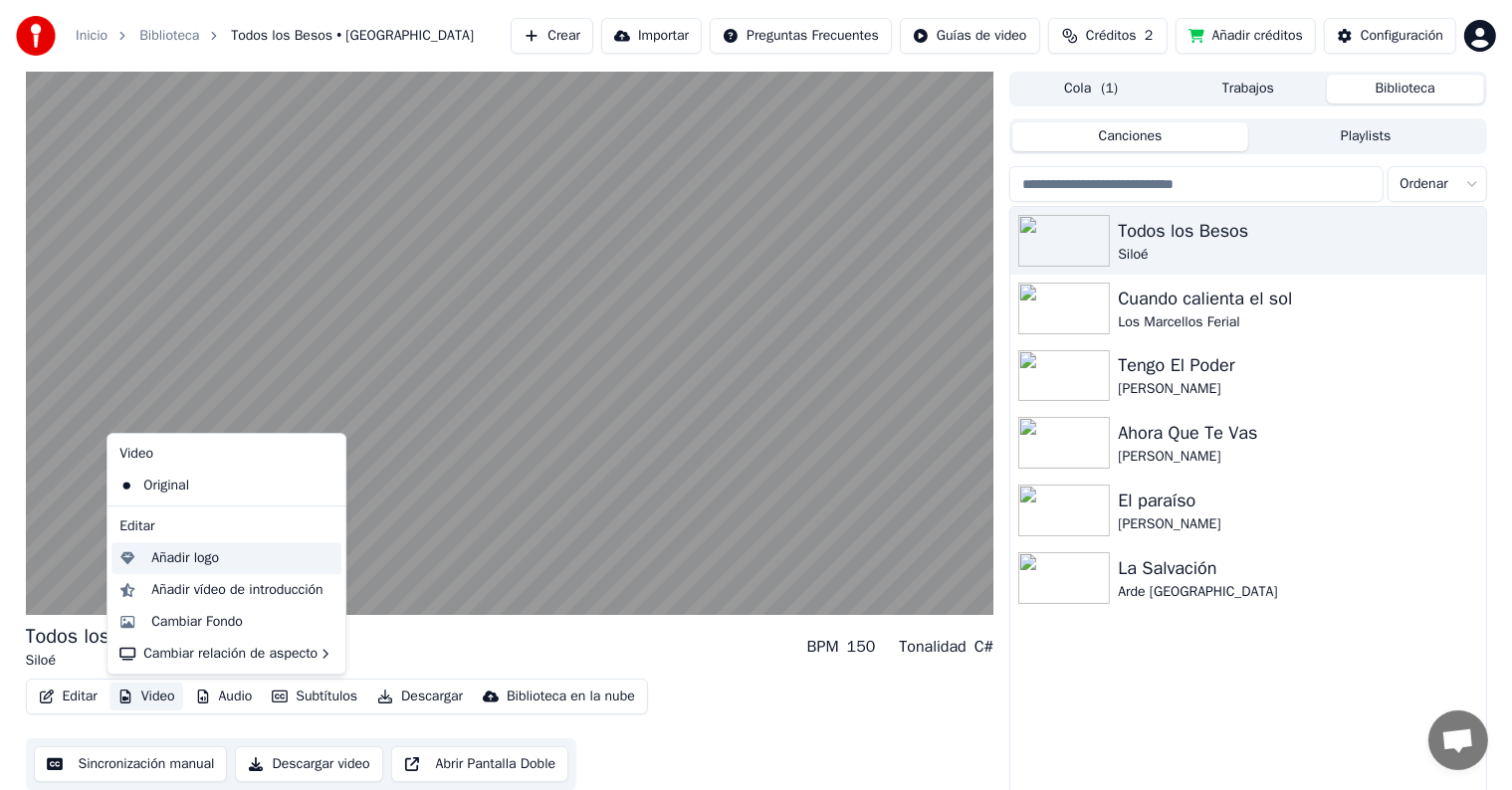 click on "Añadir logo" at bounding box center (185, 558) 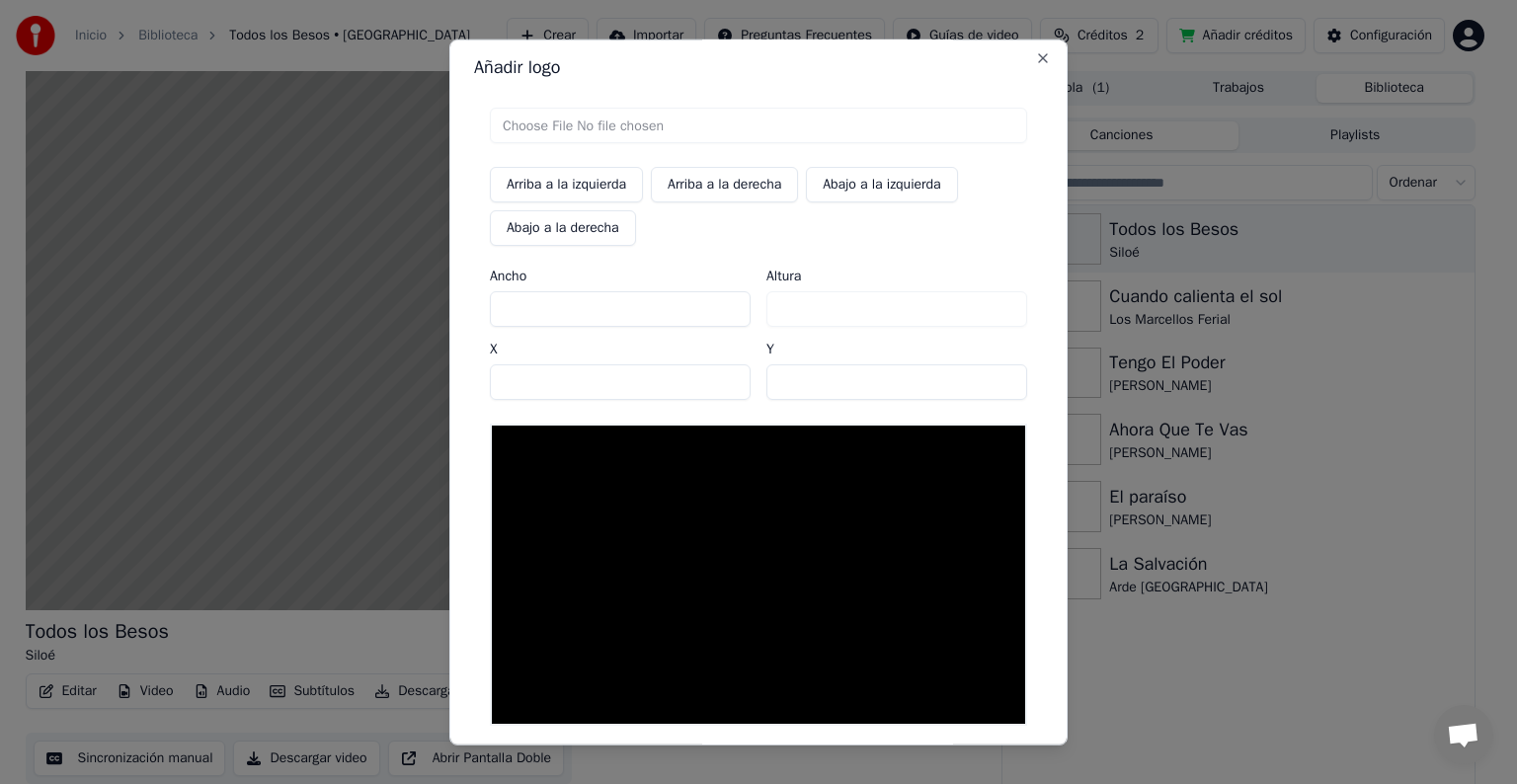 scroll, scrollTop: 0, scrollLeft: 0, axis: both 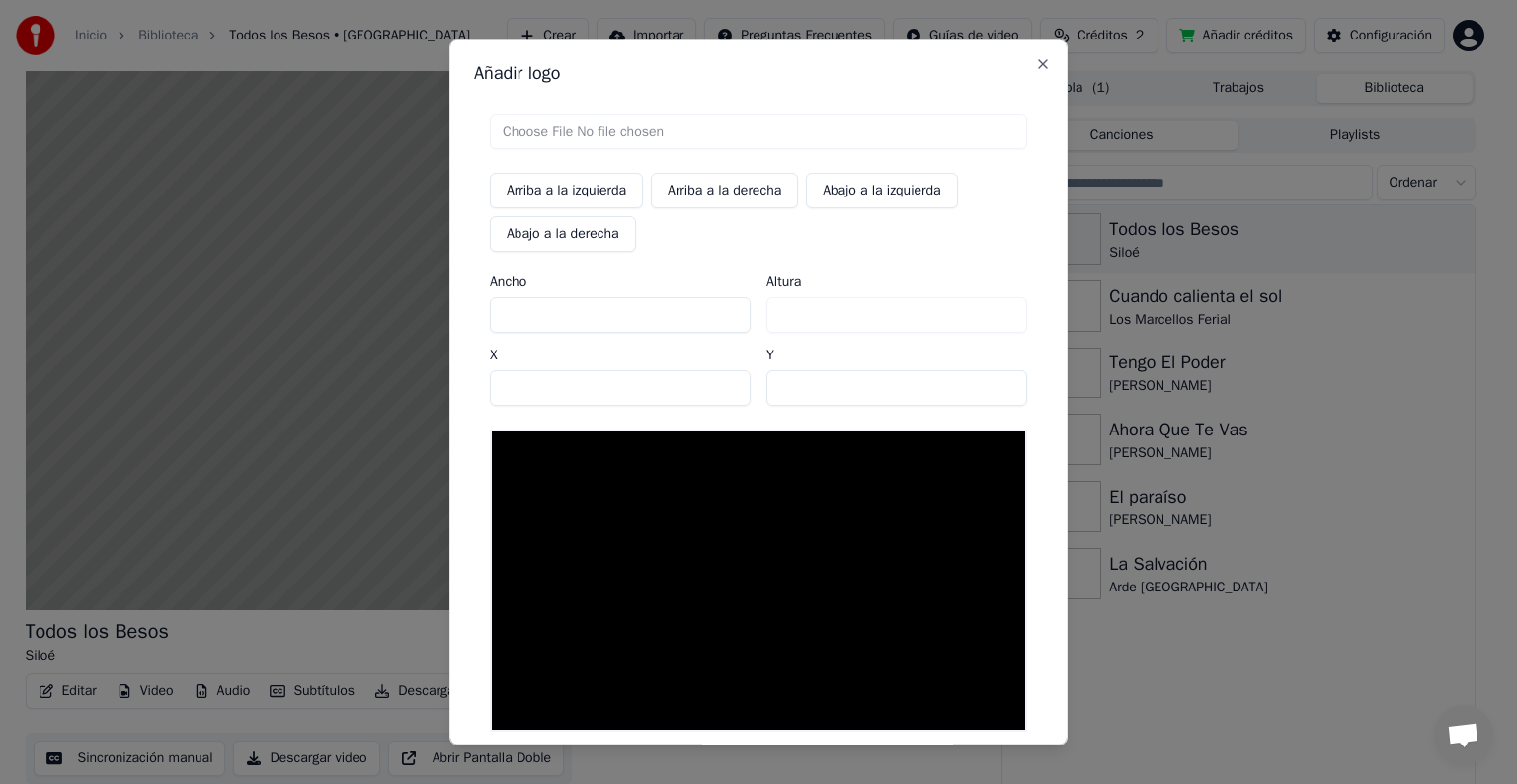 click at bounding box center (758, 131) 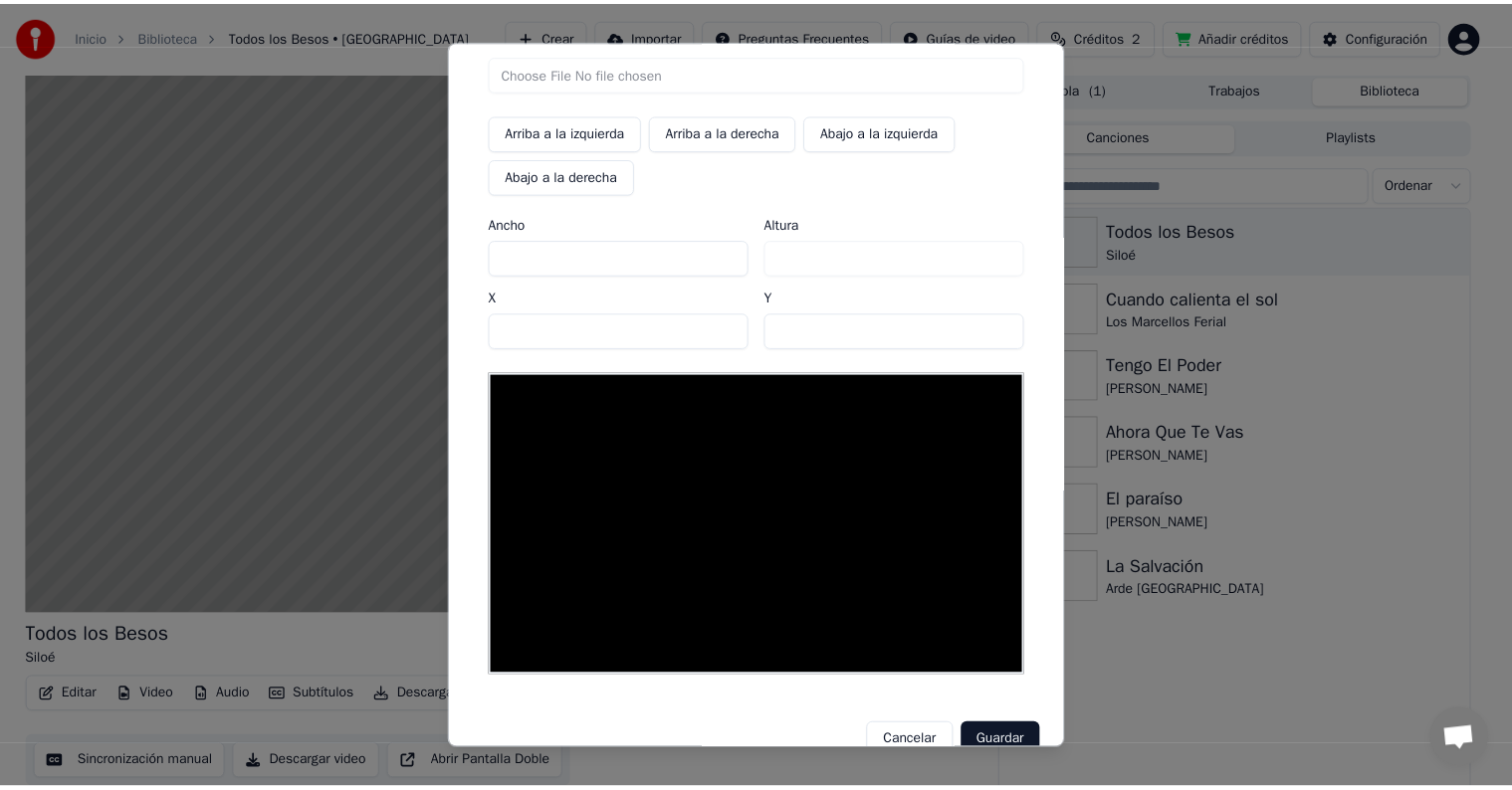 scroll, scrollTop: 0, scrollLeft: 0, axis: both 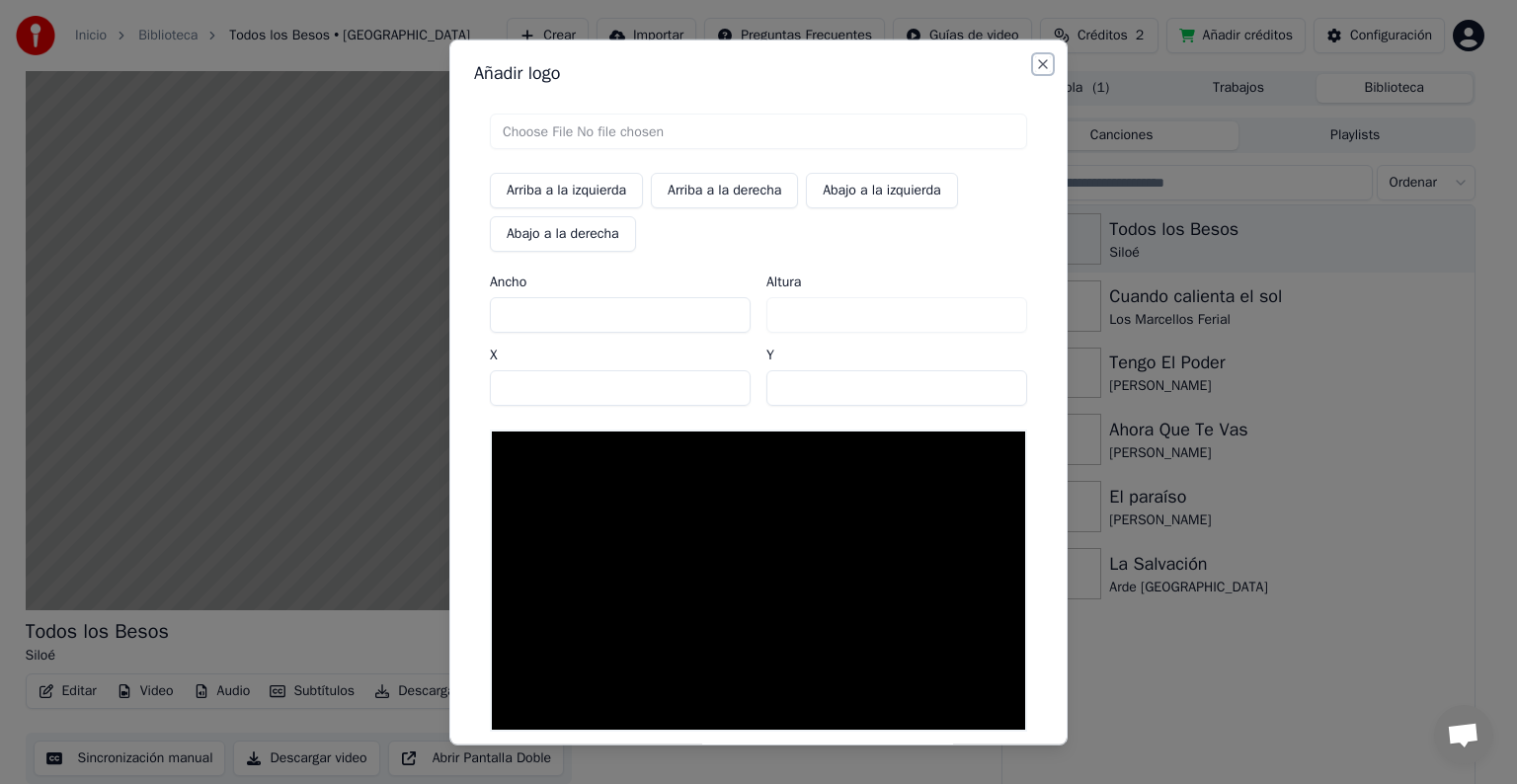 click on "Close" at bounding box center (1043, 64) 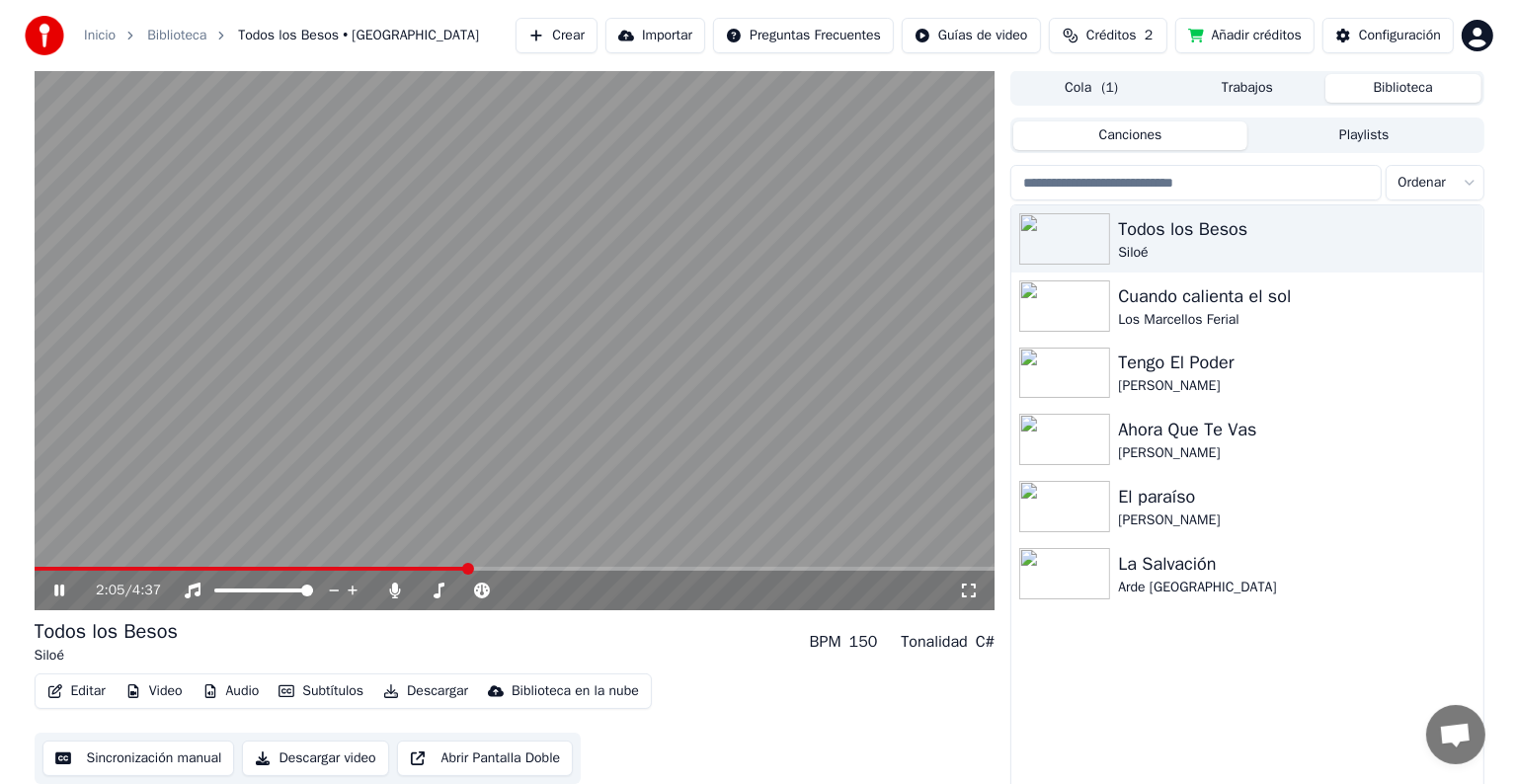 scroll, scrollTop: 9, scrollLeft: 0, axis: vertical 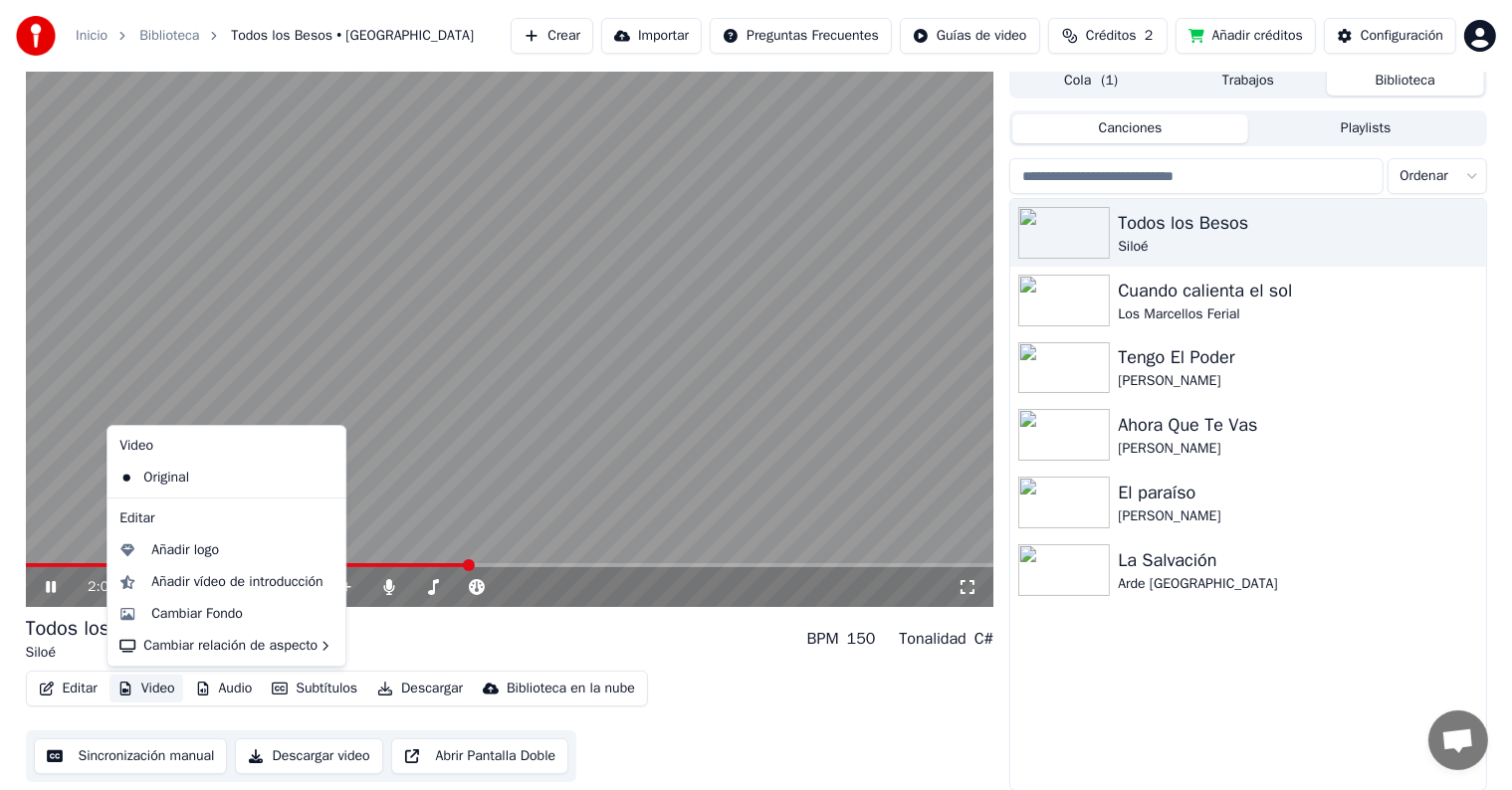 click on "Video" at bounding box center [146, 689] 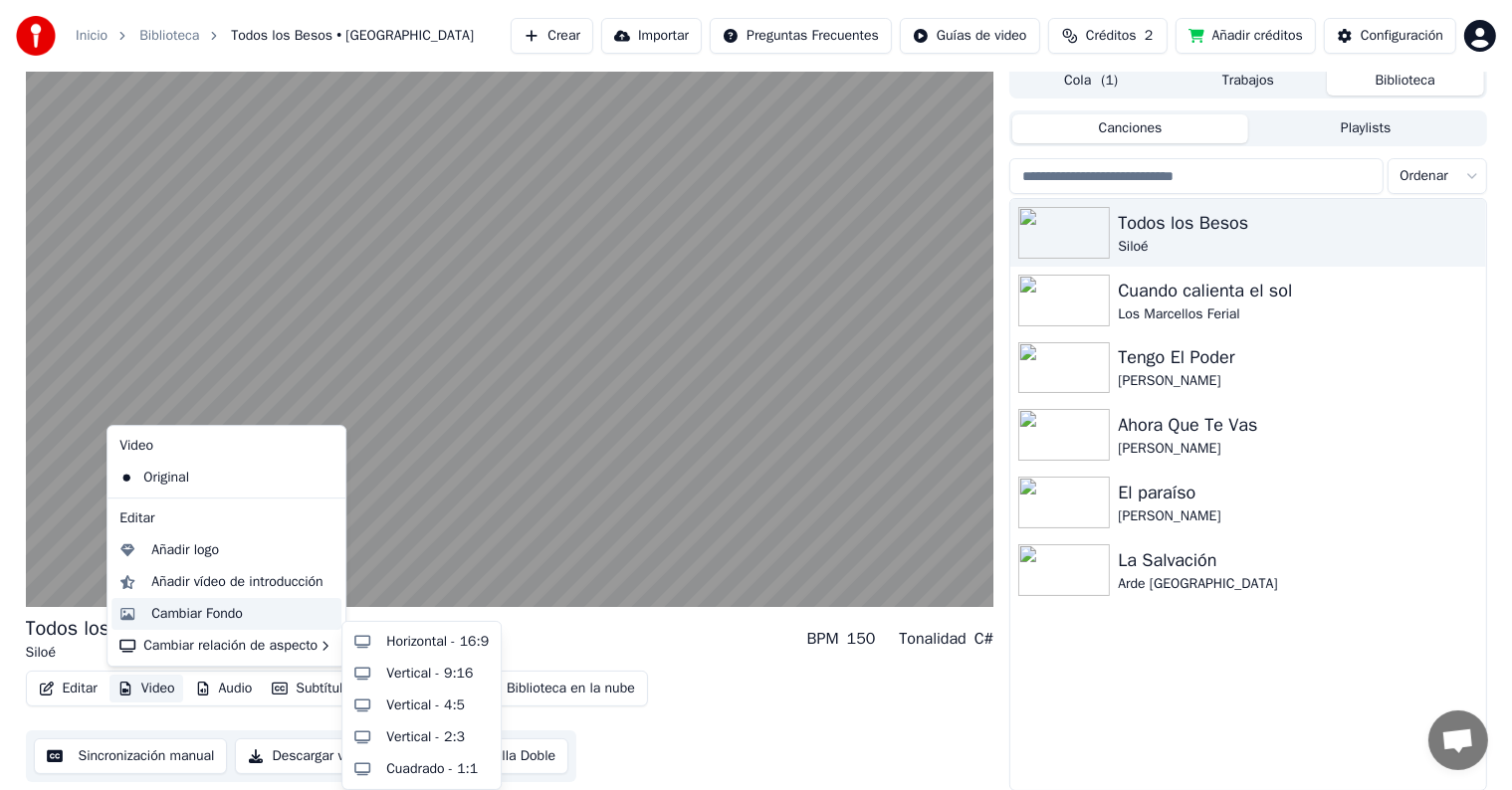 click on "Cambiar Fondo" at bounding box center [197, 614] 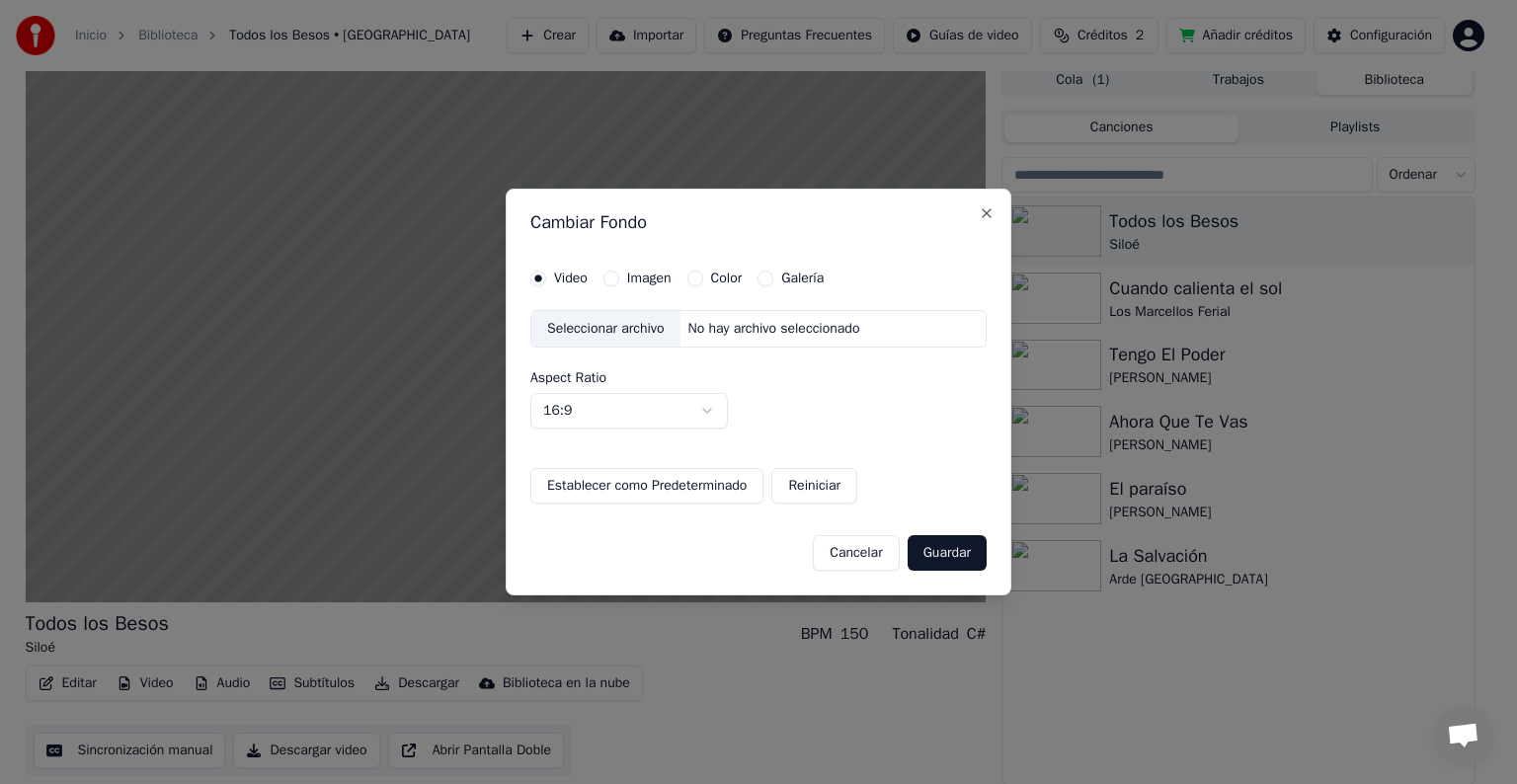 click on "Imagen" at bounding box center (611, 278) 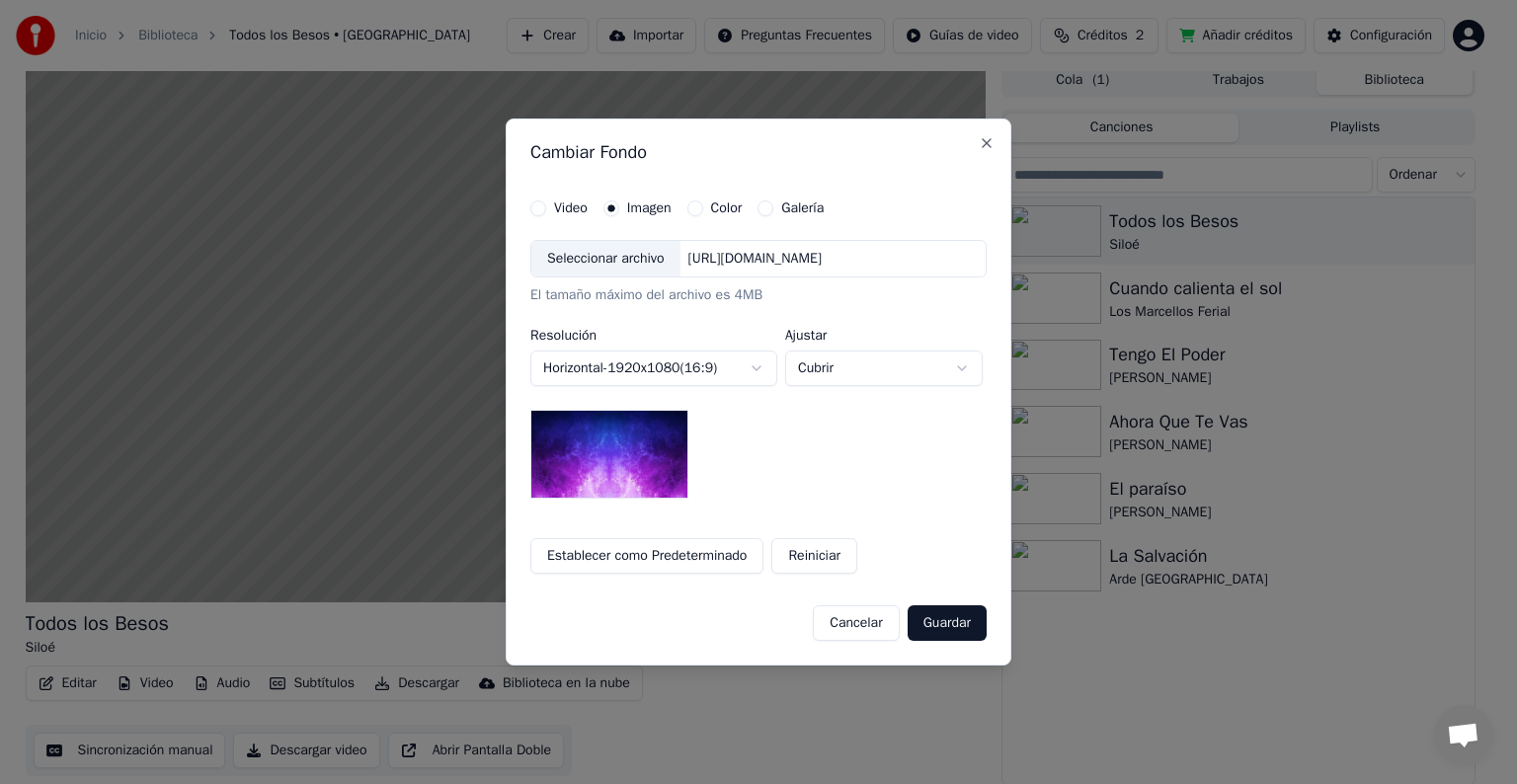 click on "Color" at bounding box center [695, 208] 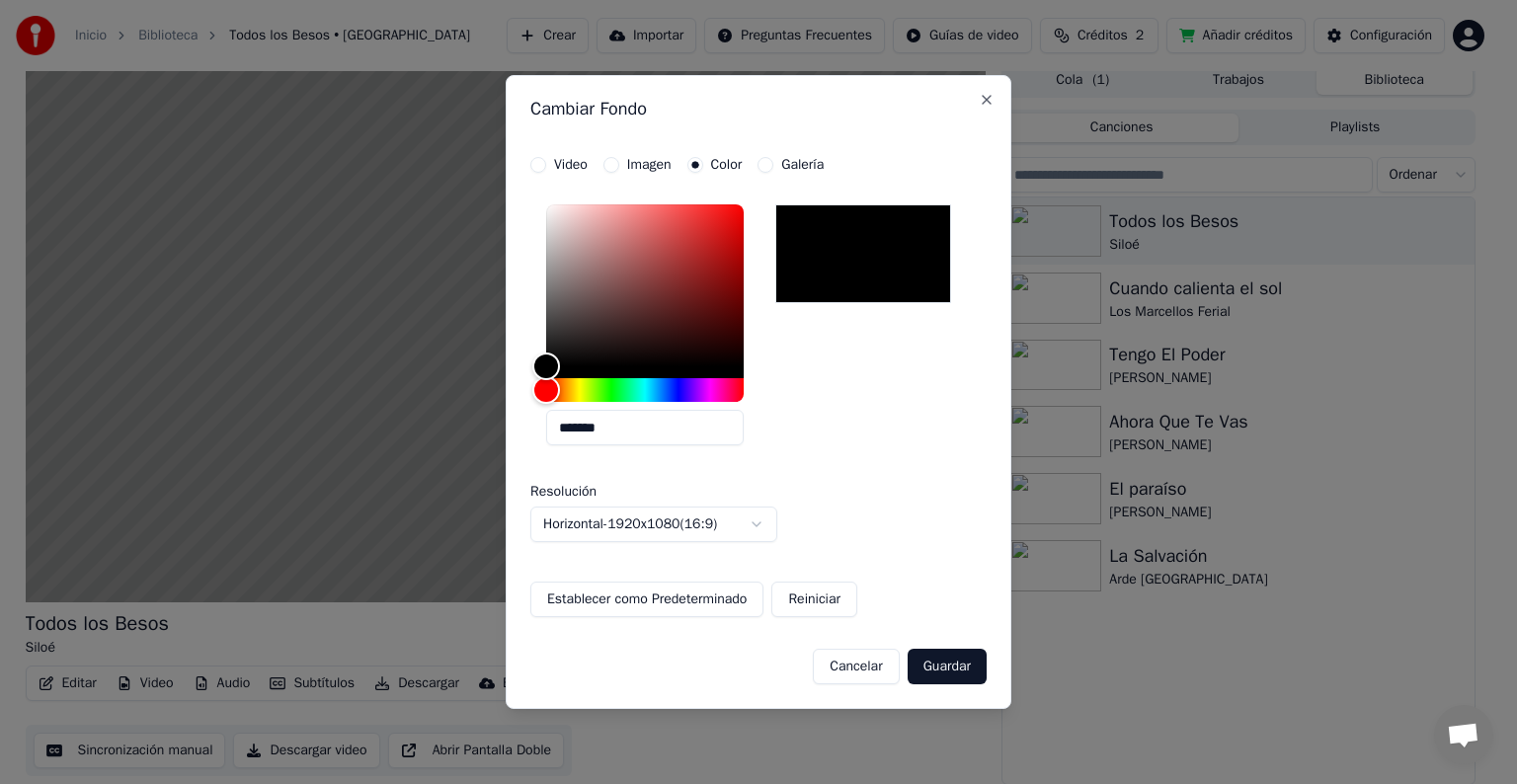 click on "Galería" at bounding box center (790, 165) 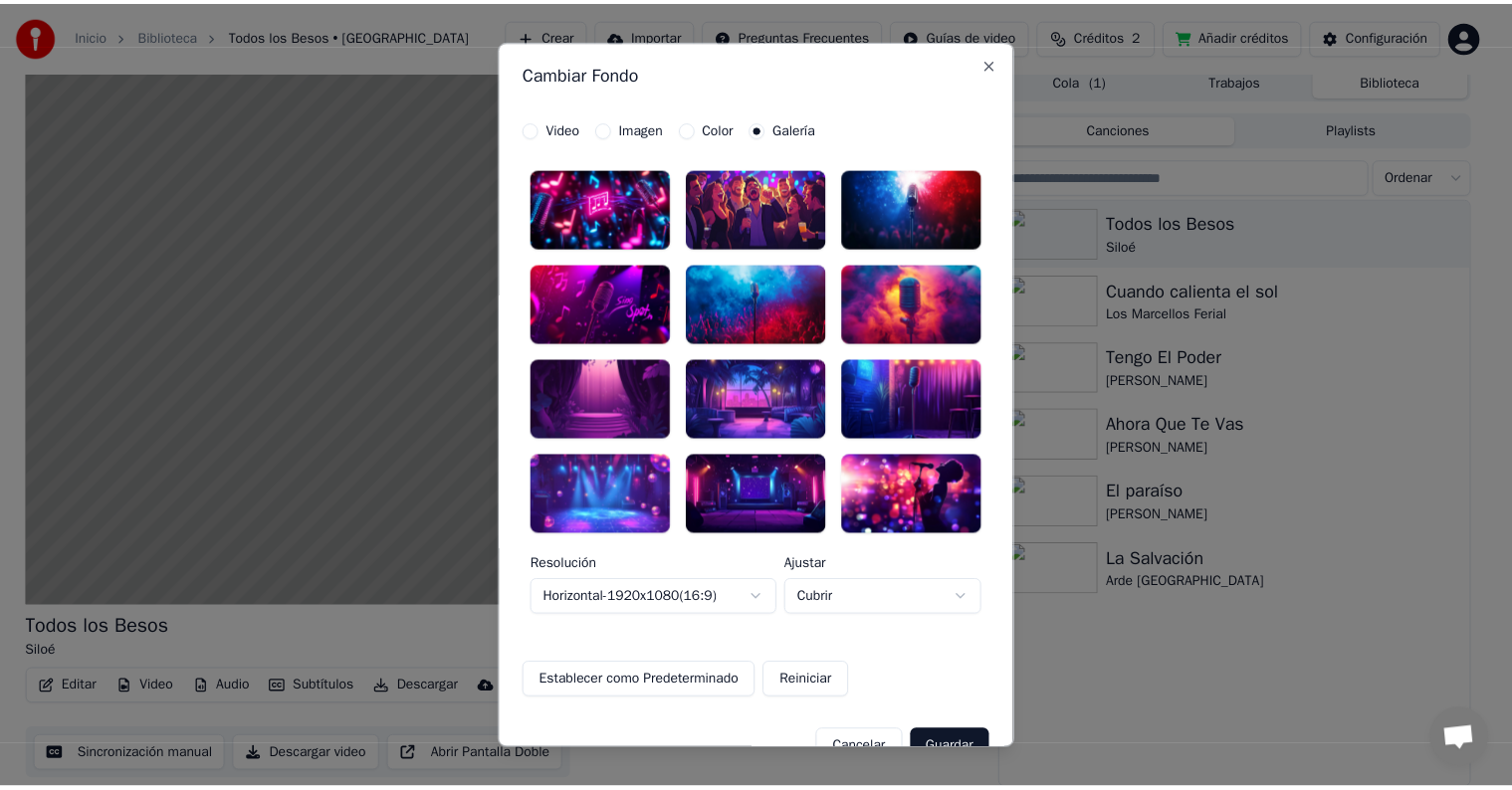 scroll, scrollTop: 0, scrollLeft: 0, axis: both 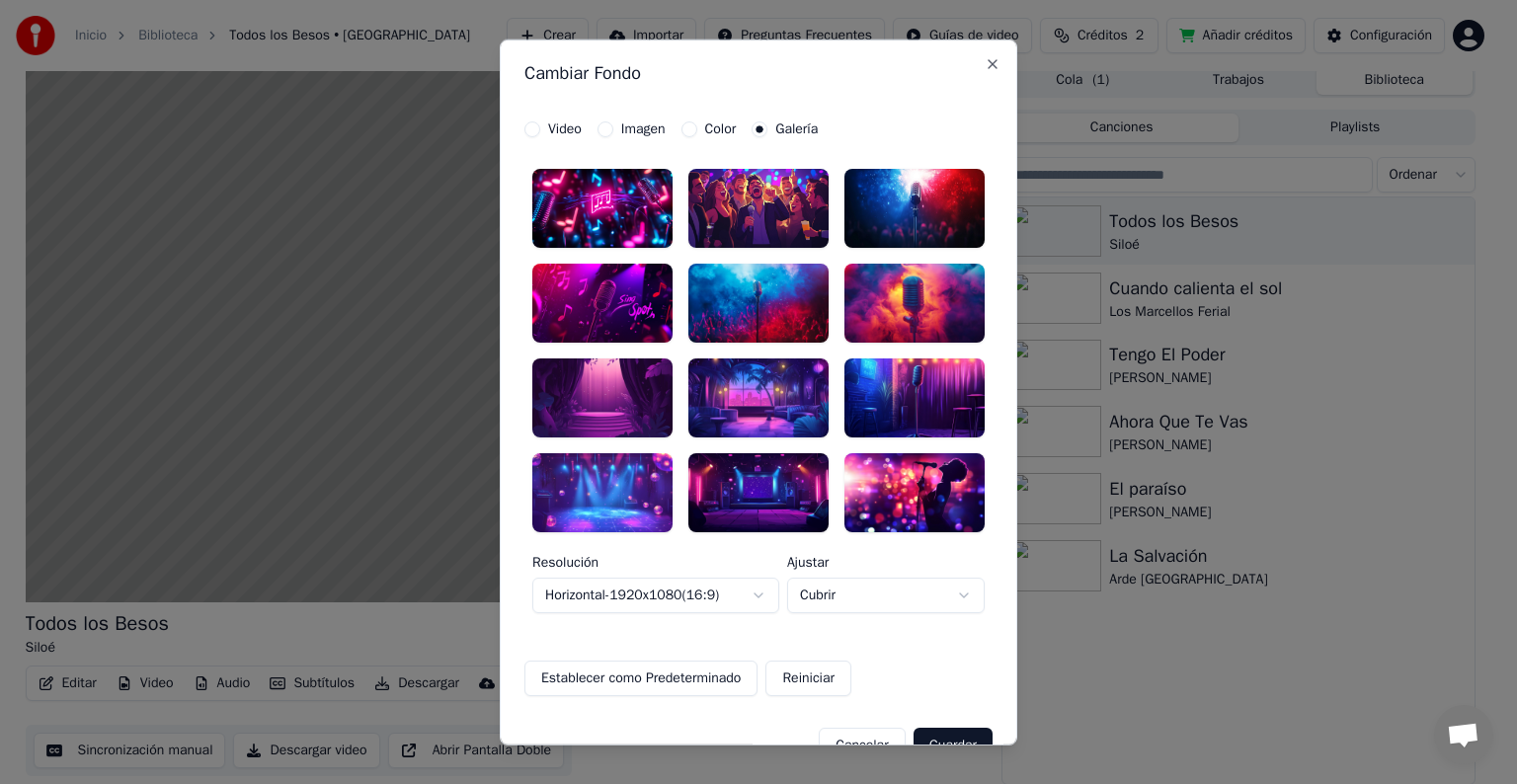 click at bounding box center [758, 492] 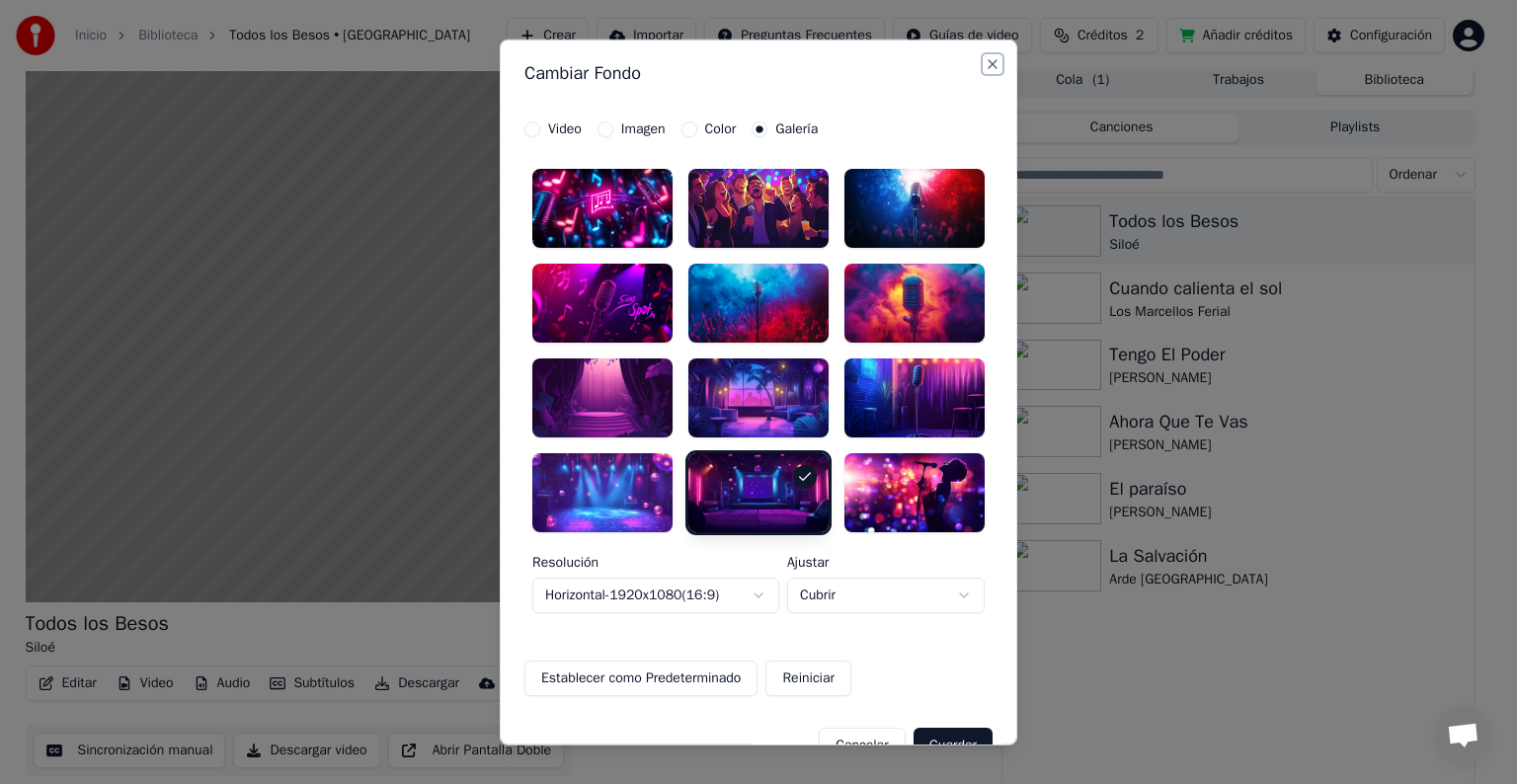 click on "Close" at bounding box center (993, 64) 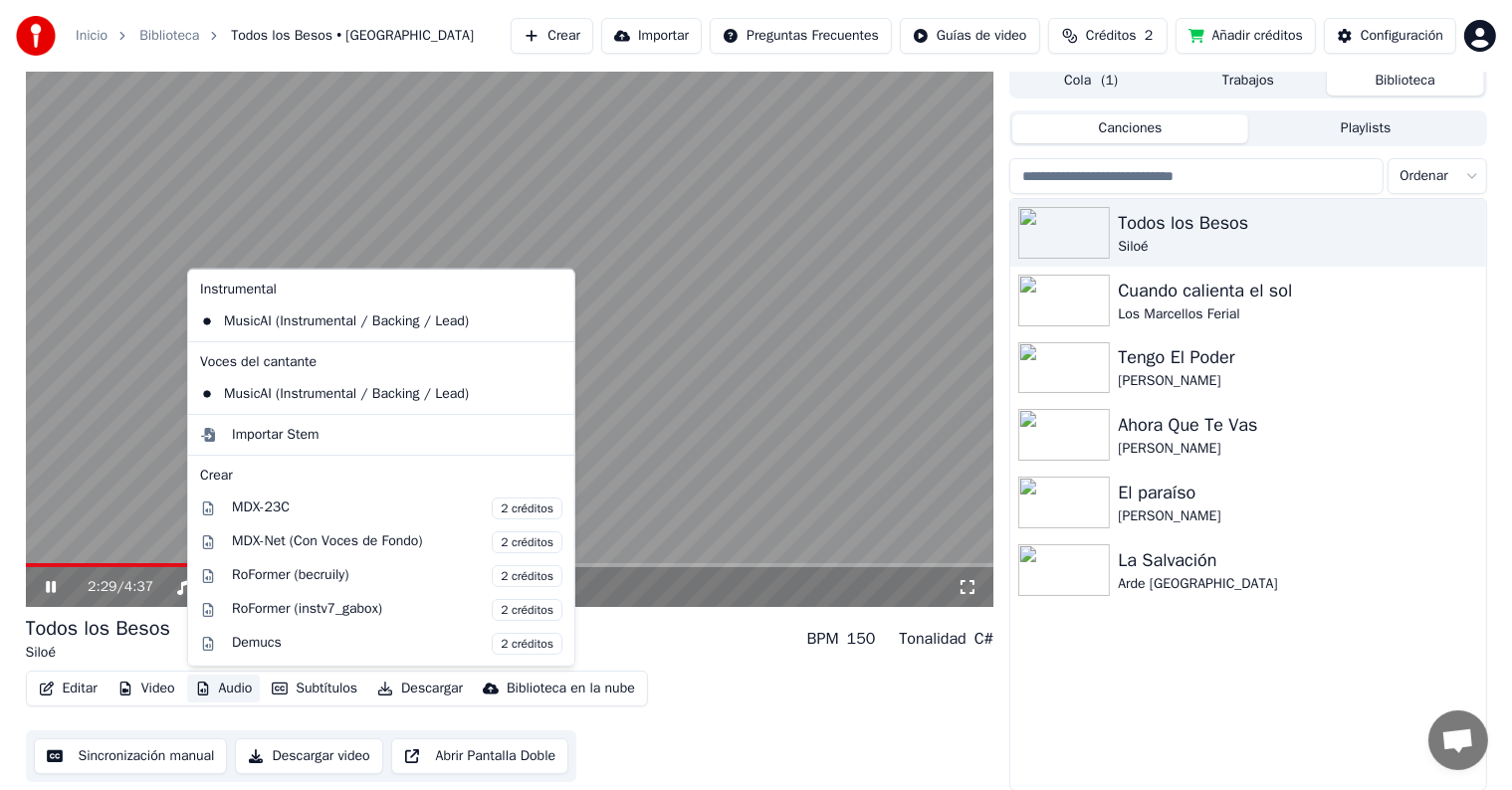 click on "Audio" at bounding box center (224, 689) 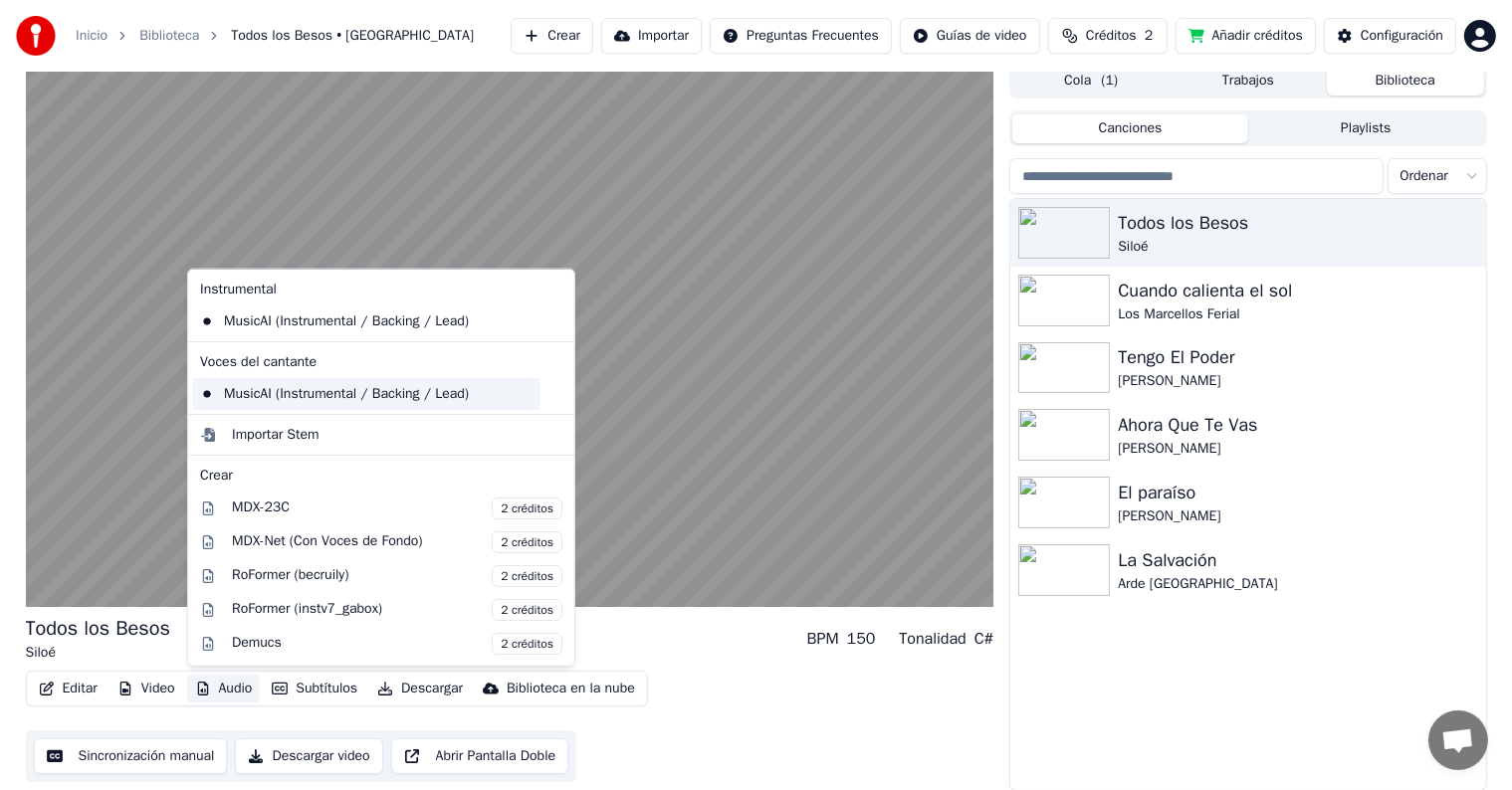 click on "MusicAI (Instrumental / Backing / Lead)" at bounding box center (366, 394) 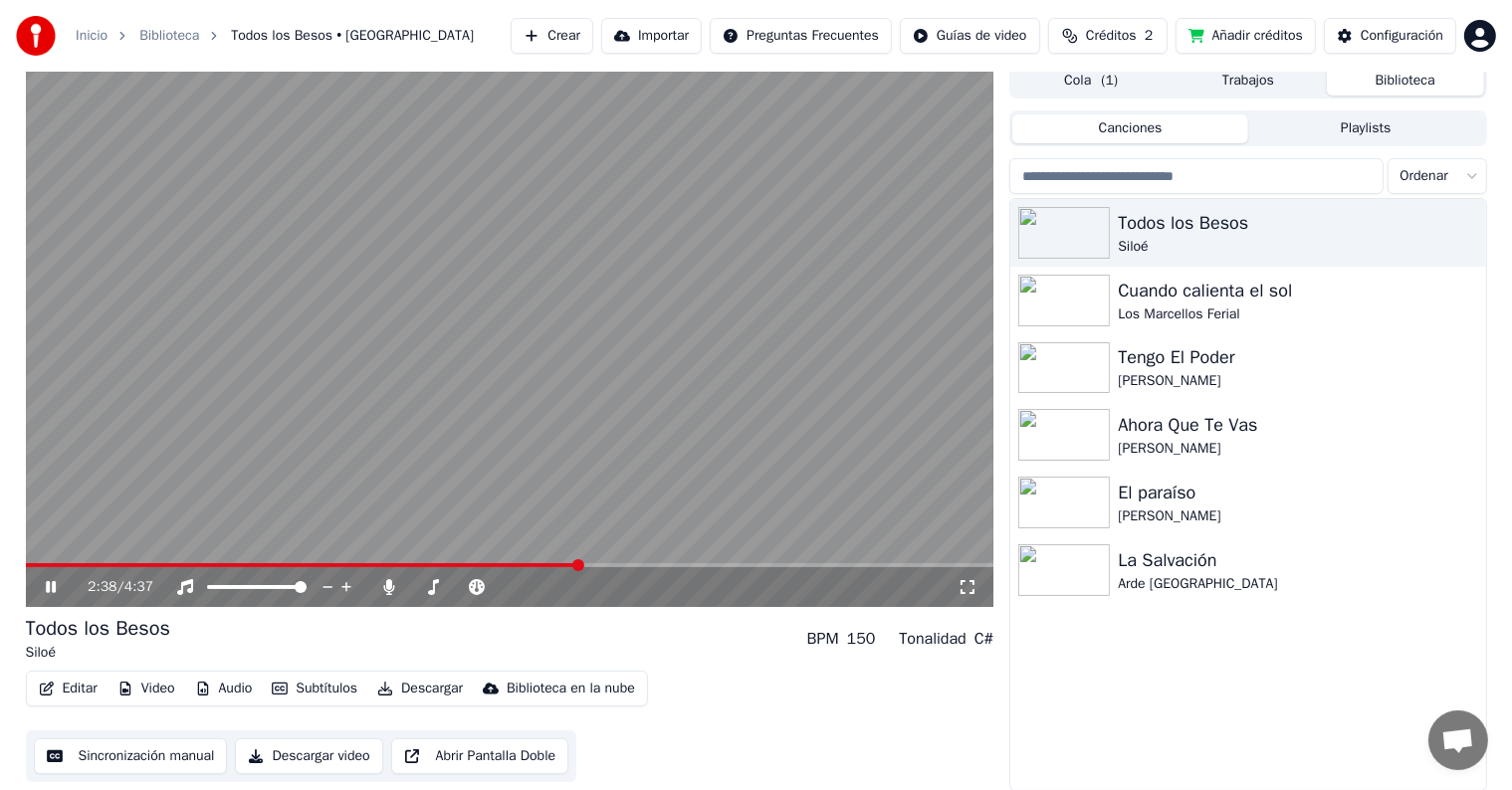 click on "Audio" at bounding box center [224, 689] 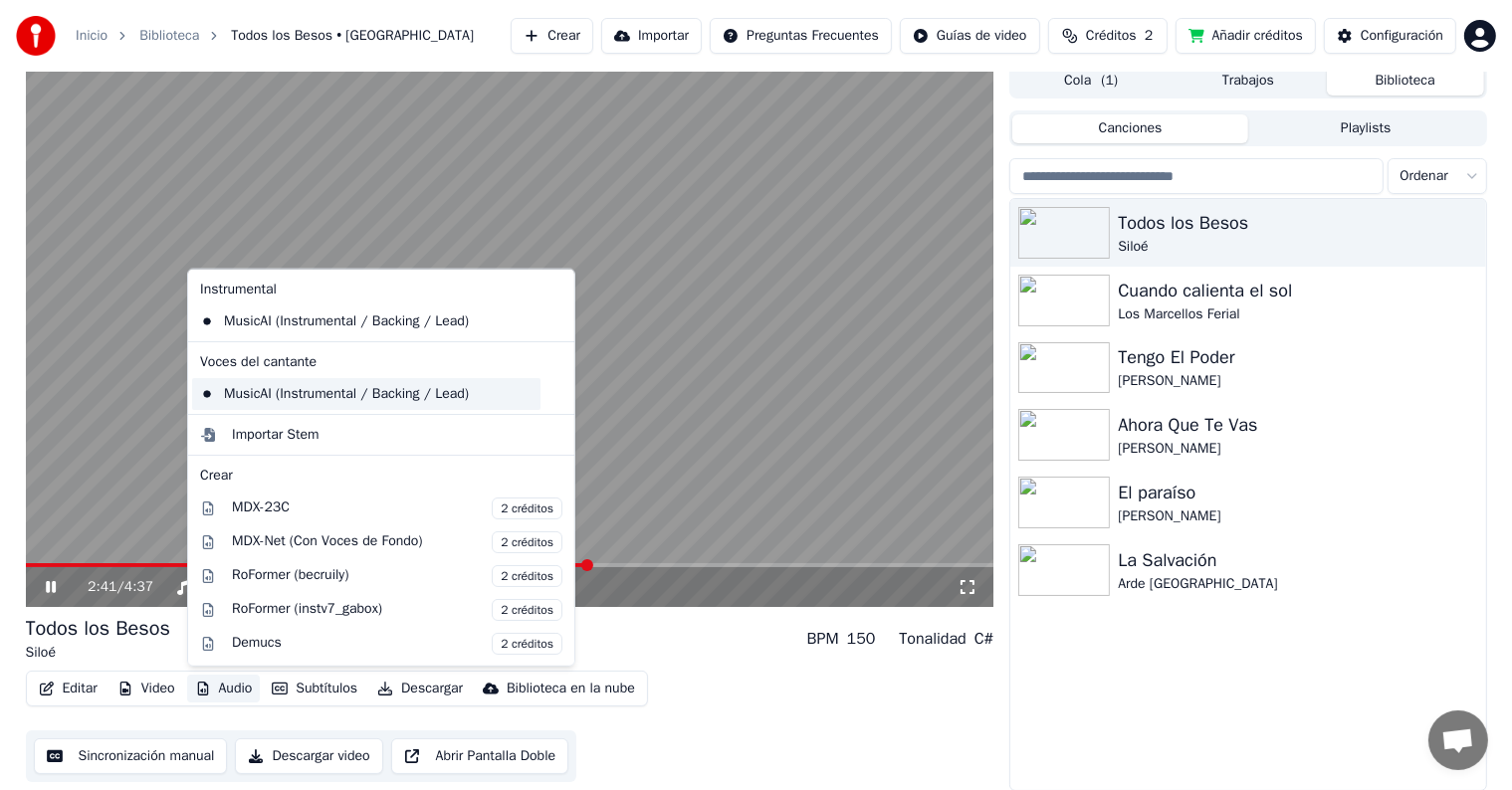 click on "MusicAI (Instrumental / Backing / Lead)" at bounding box center (366, 394) 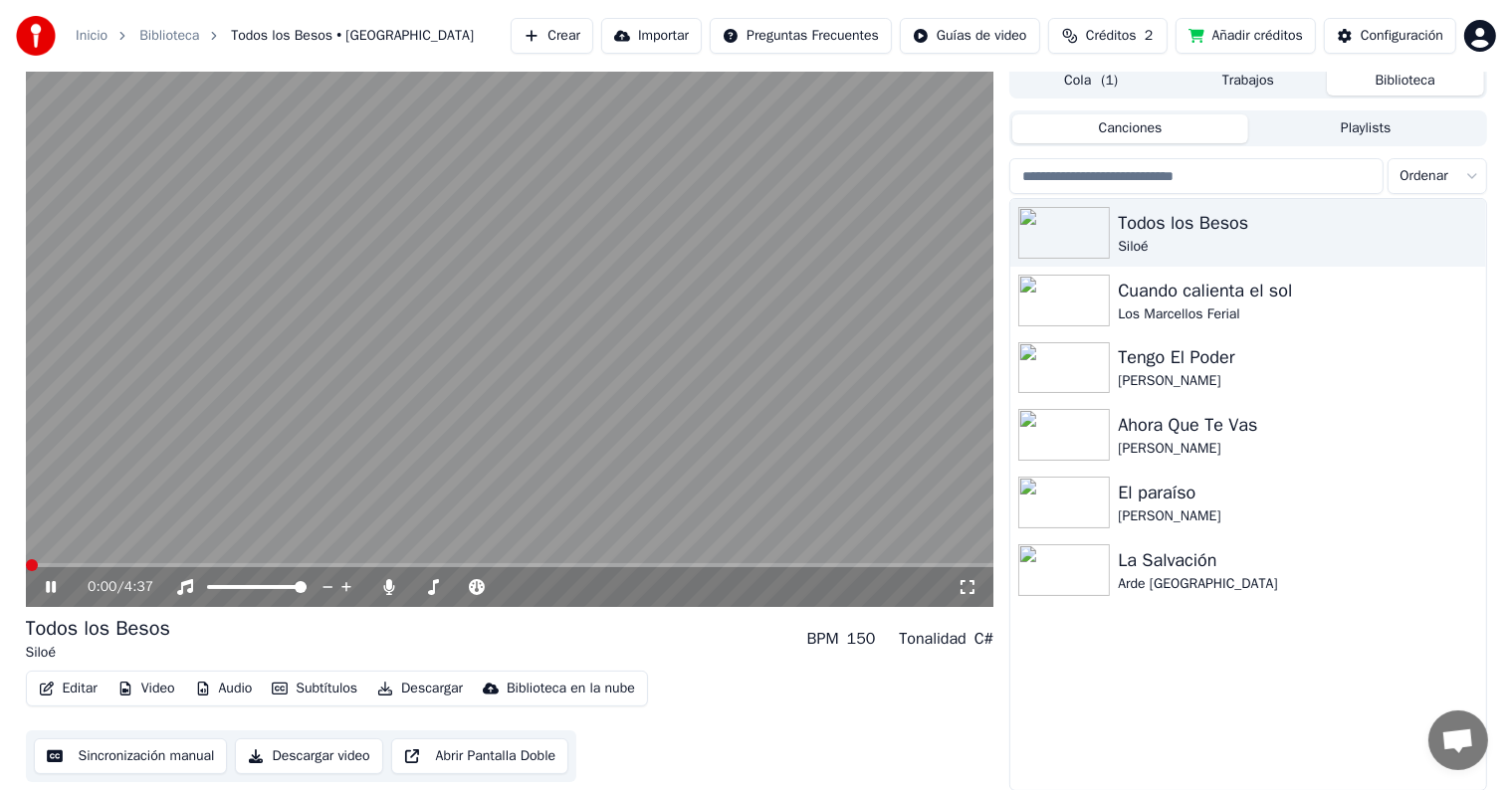 click on "Audio" at bounding box center (224, 689) 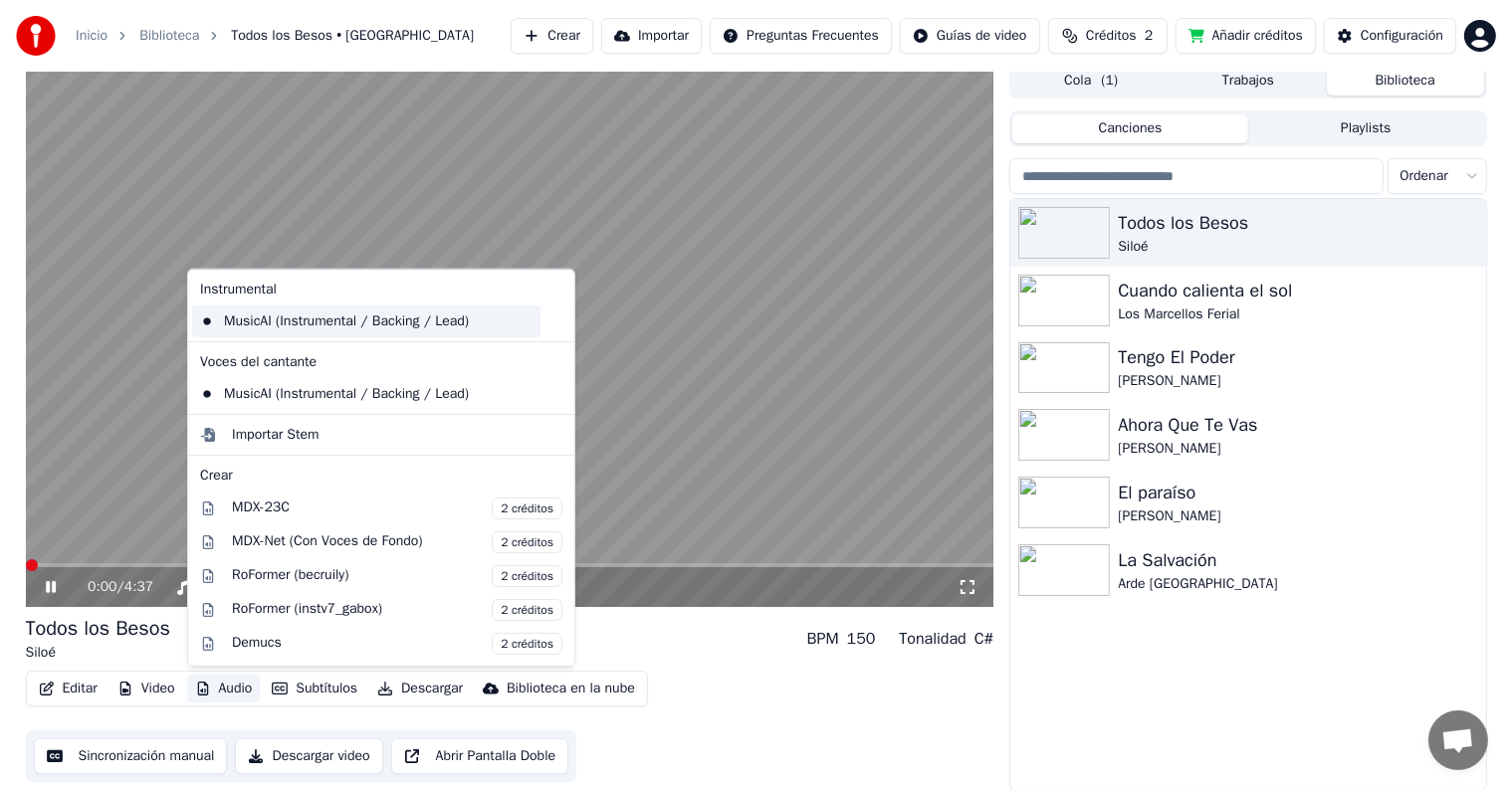 click on "MusicAI (Instrumental / Backing / Lead)" at bounding box center (366, 321) 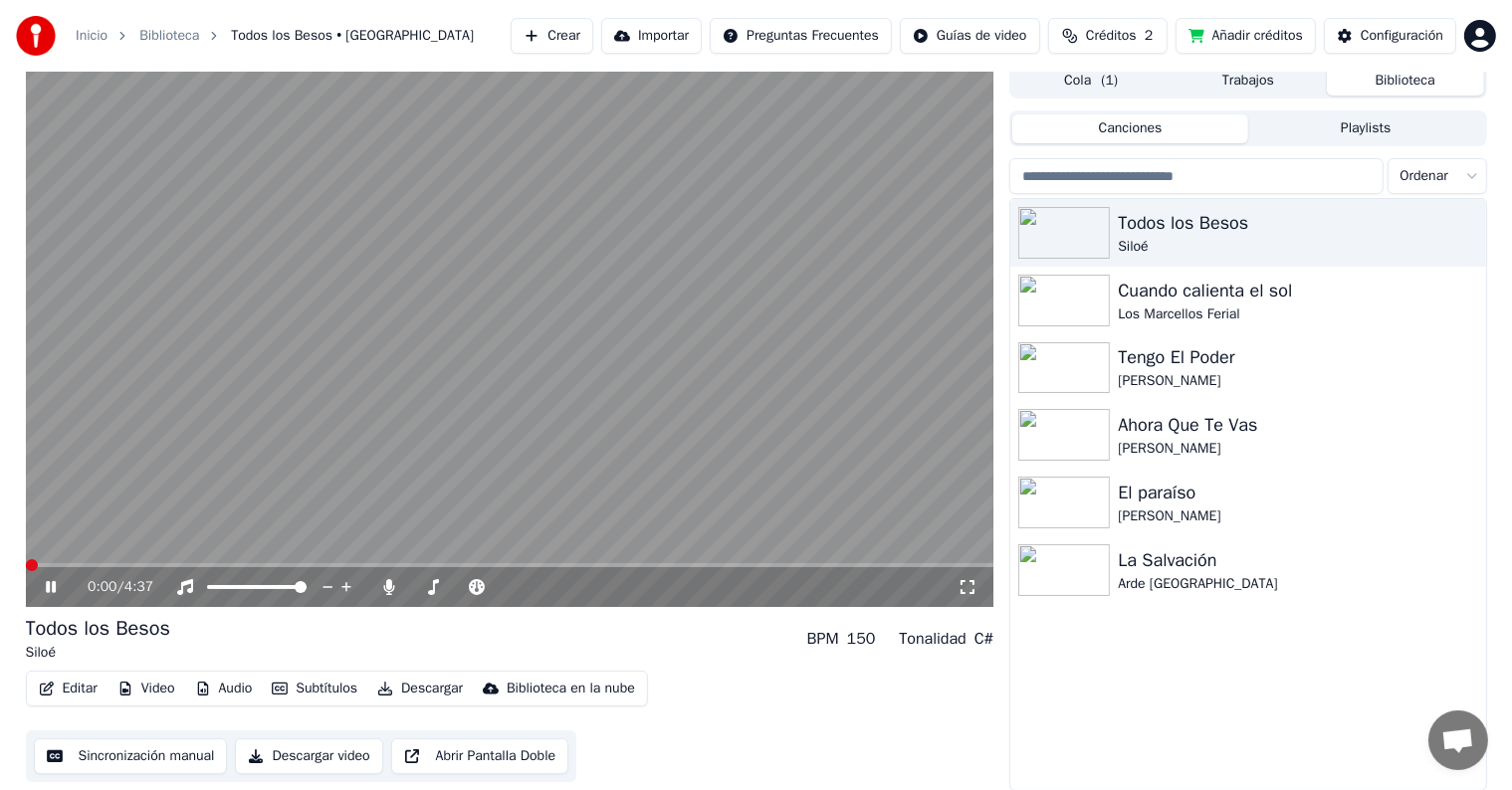 click on "Audio" at bounding box center (224, 689) 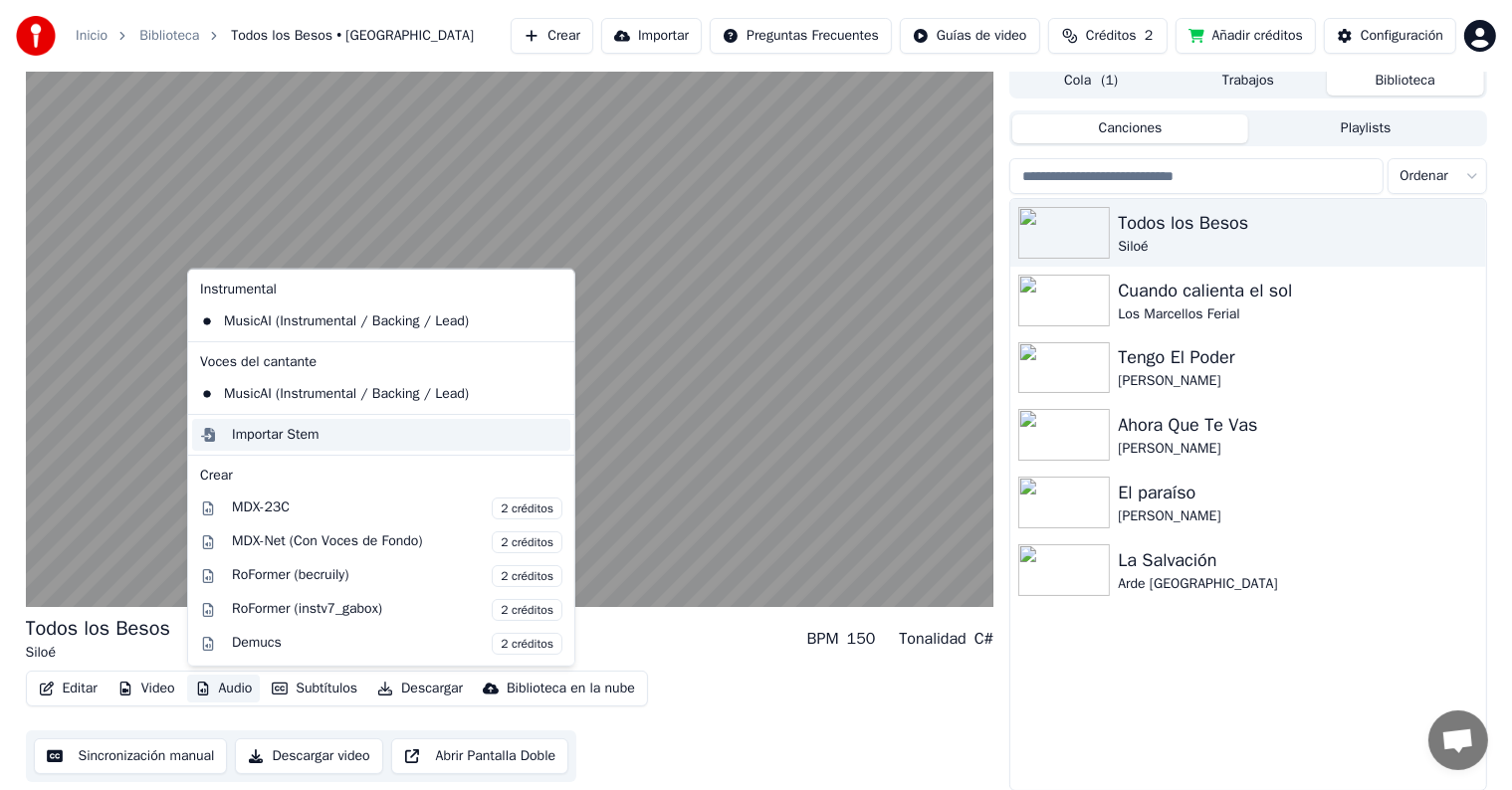click on "Importar Stem" at bounding box center (276, 435) 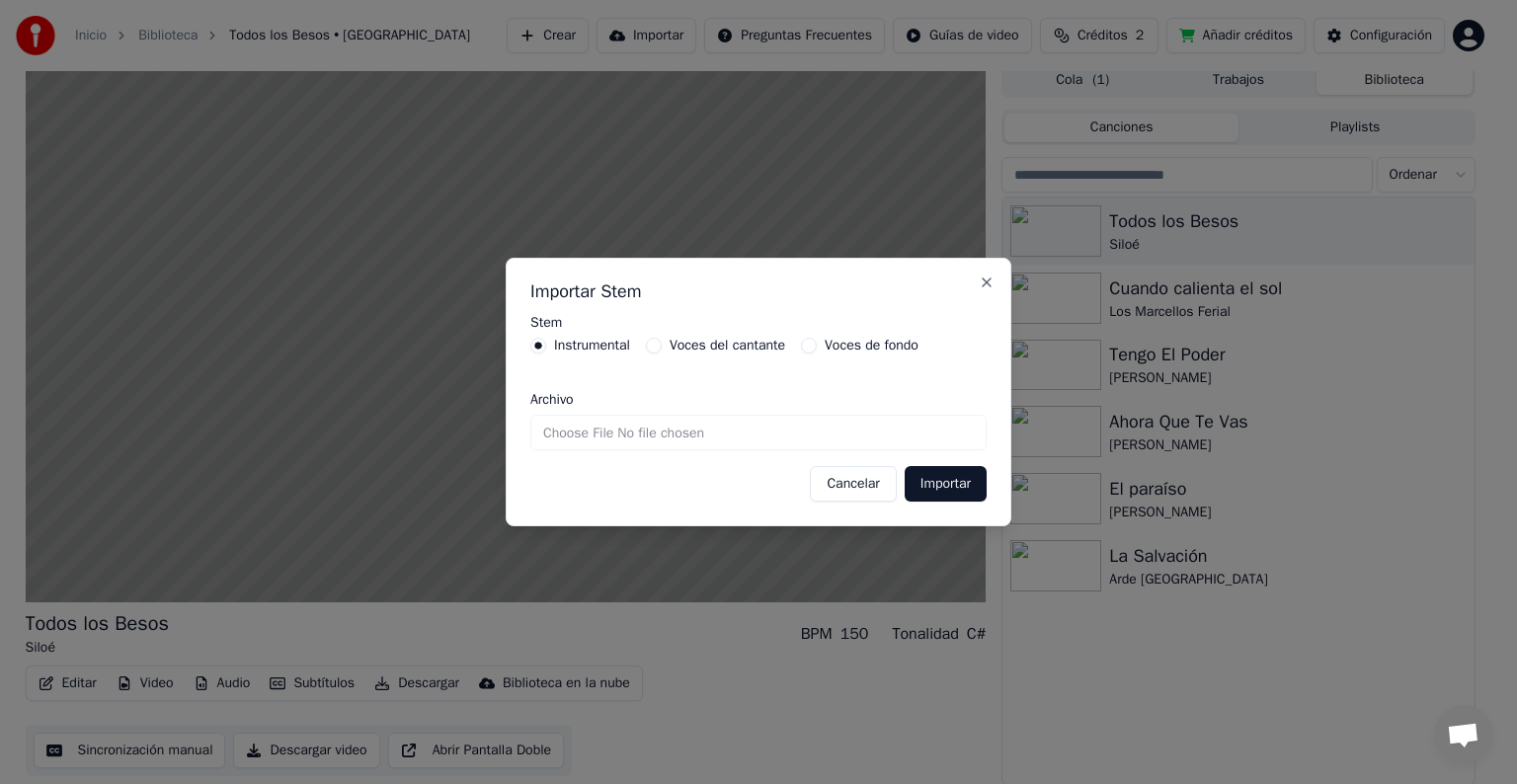 click on "Archivo" at bounding box center (758, 432) 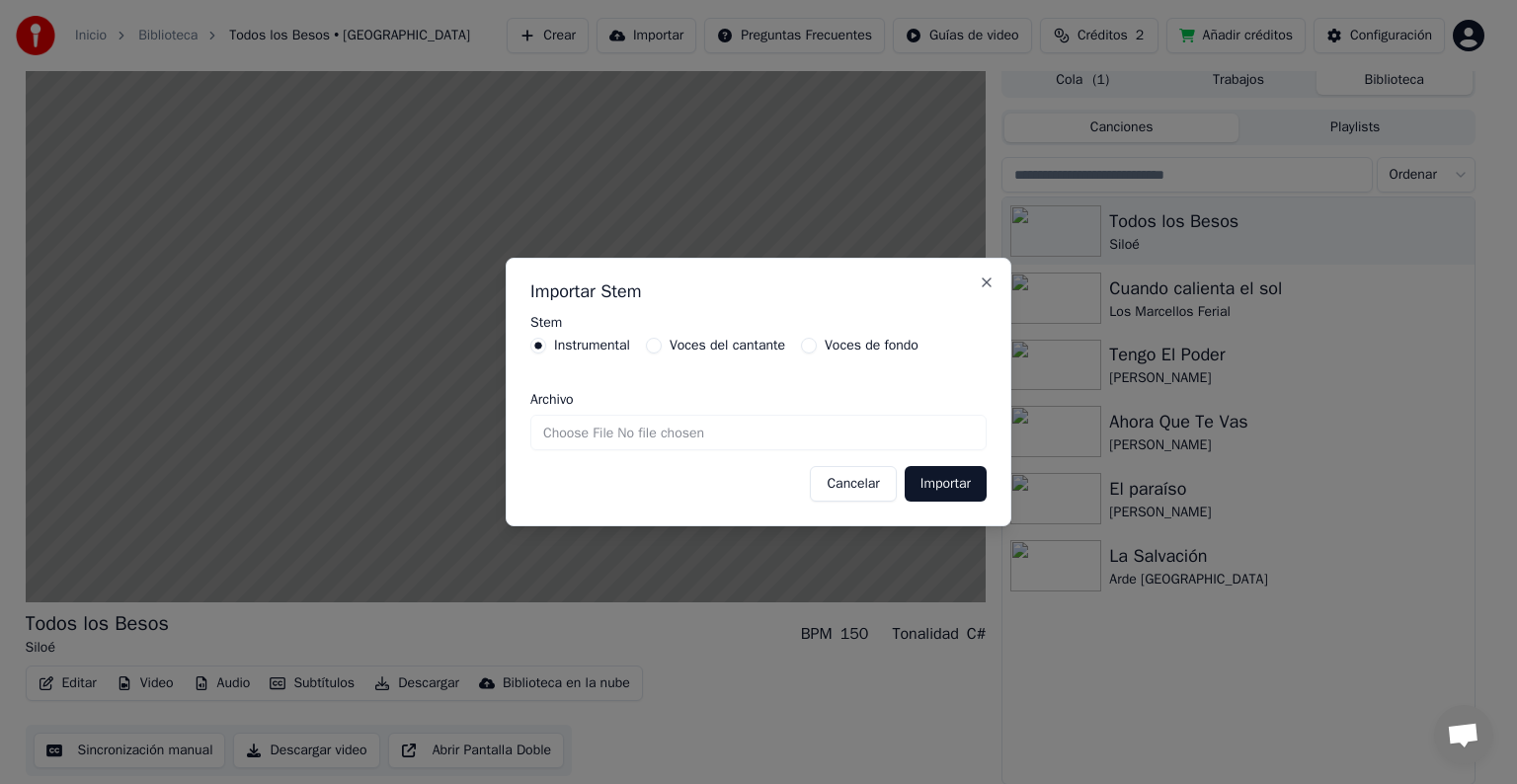 click on "Archivo" at bounding box center (758, 432) 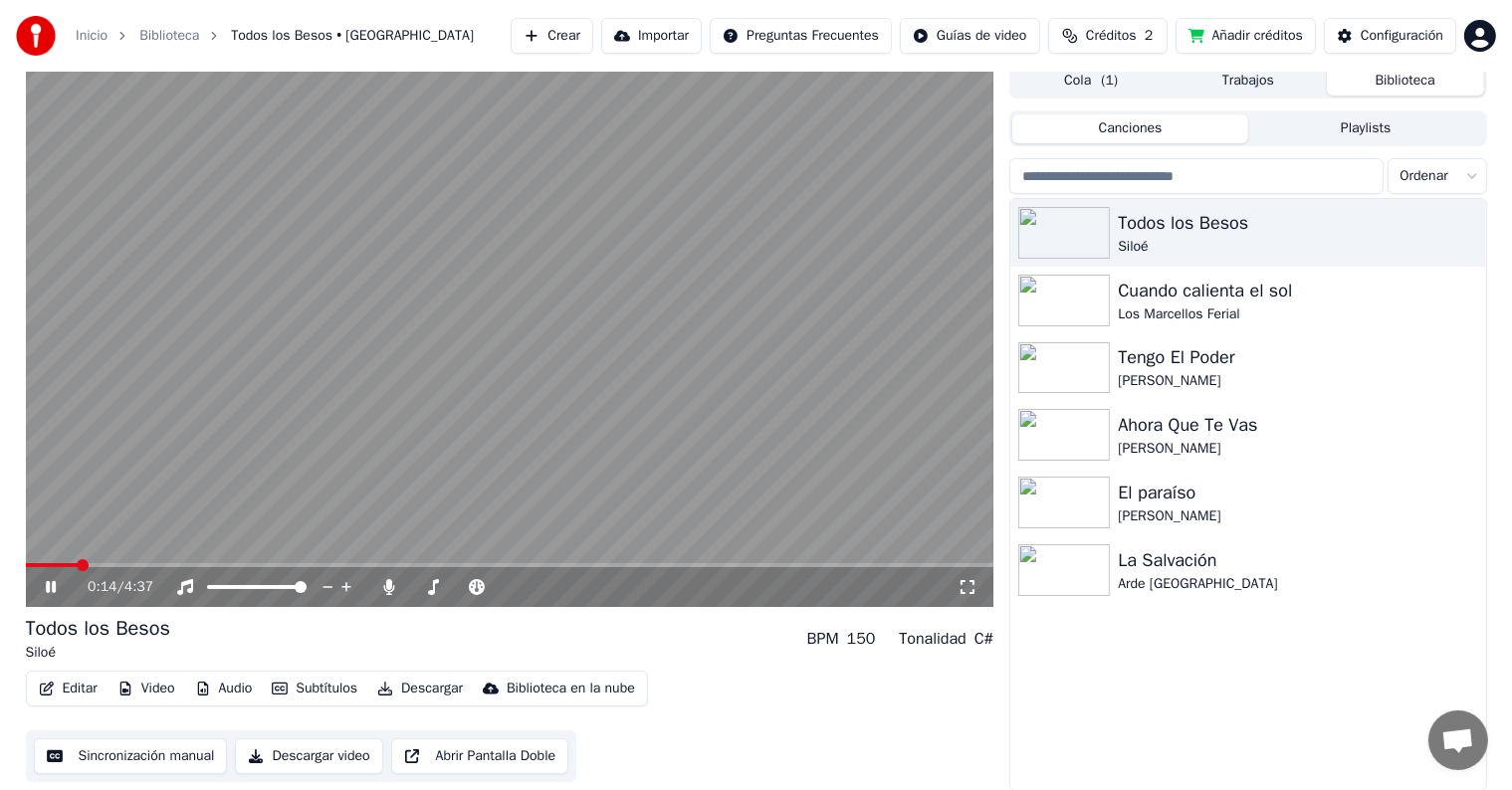 click on "Audio" at bounding box center [224, 689] 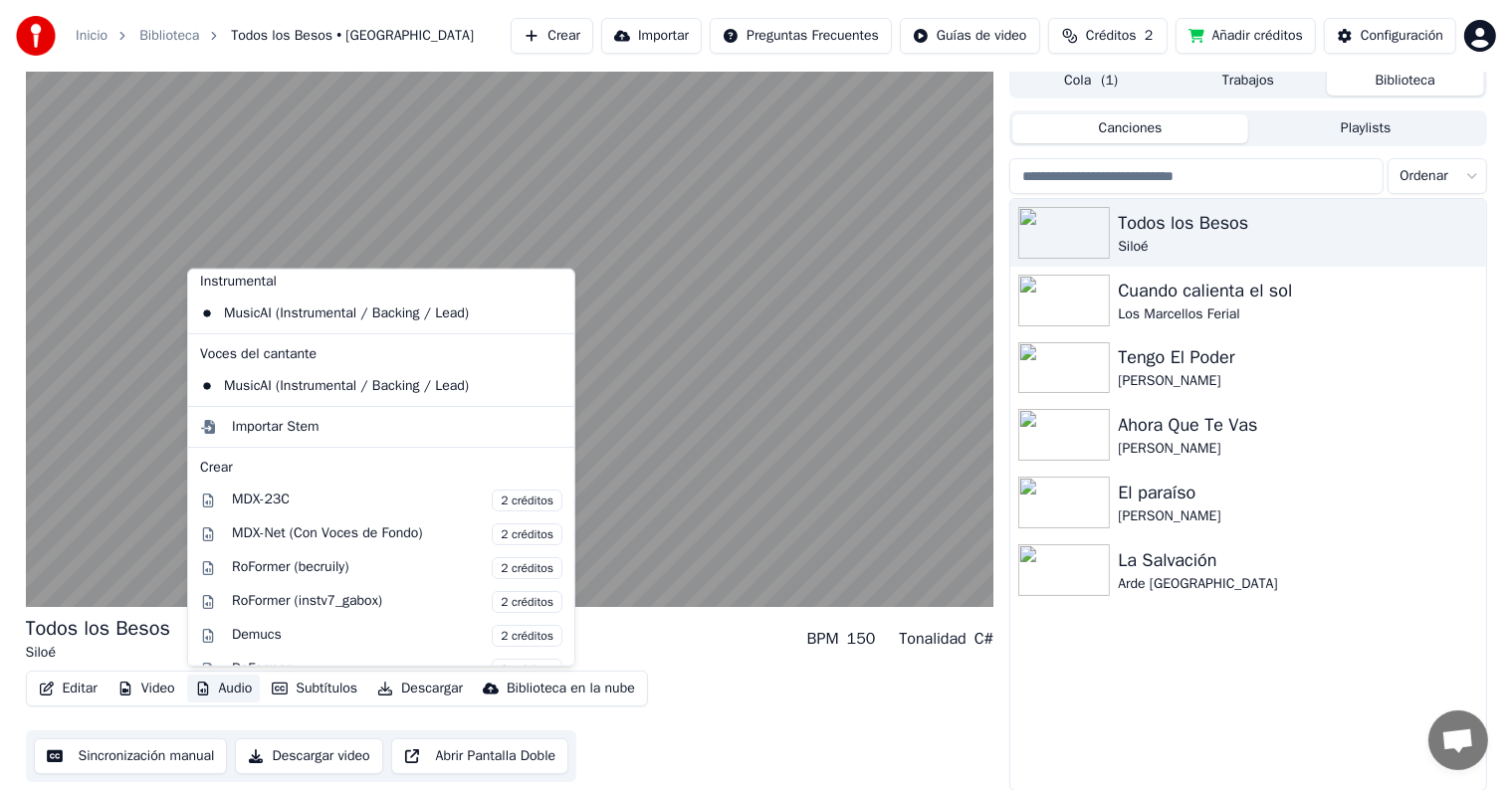 scroll, scrollTop: 0, scrollLeft: 0, axis: both 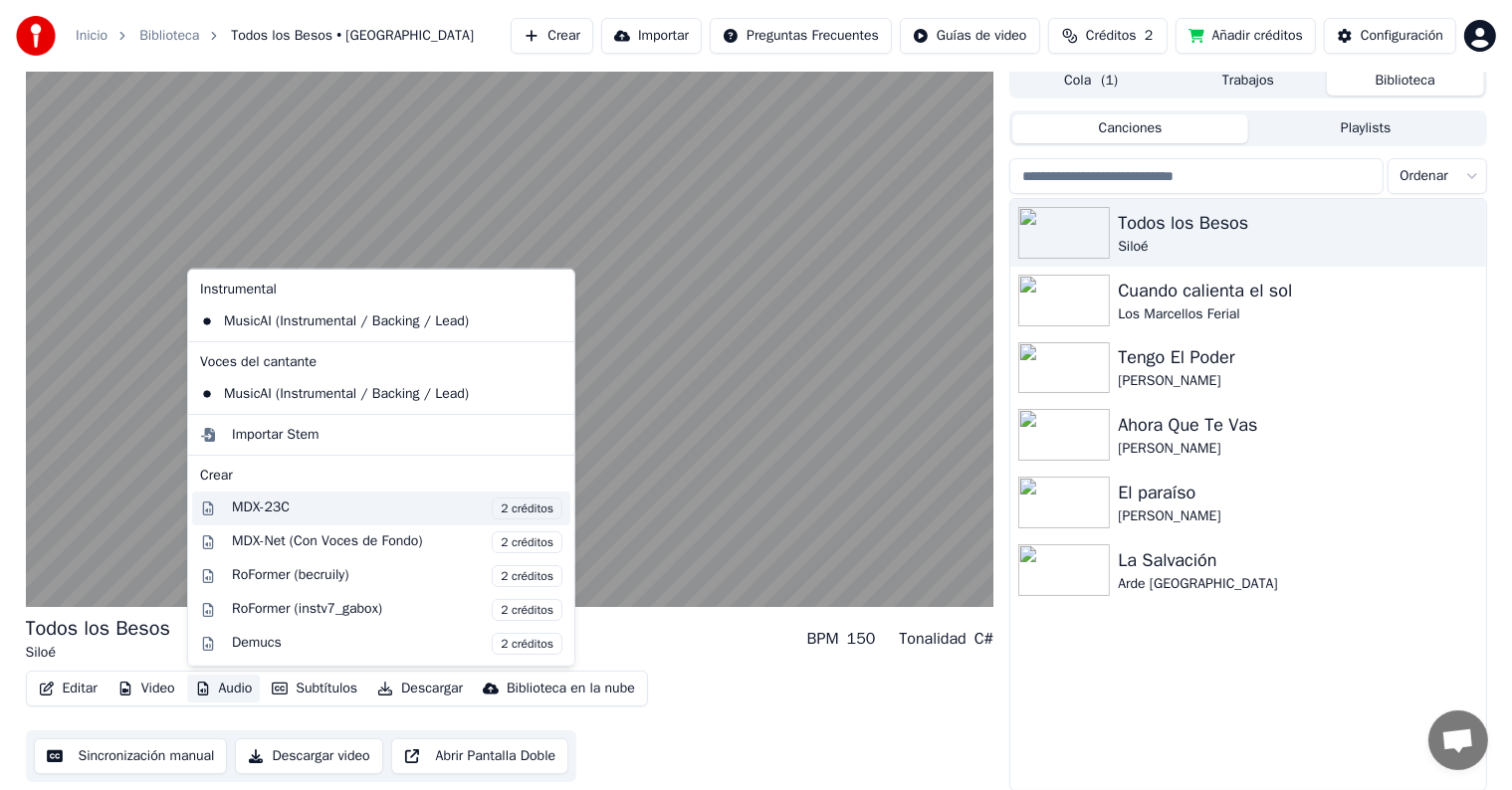 click on "MDX-23C 2 créditos" at bounding box center (397, 508) 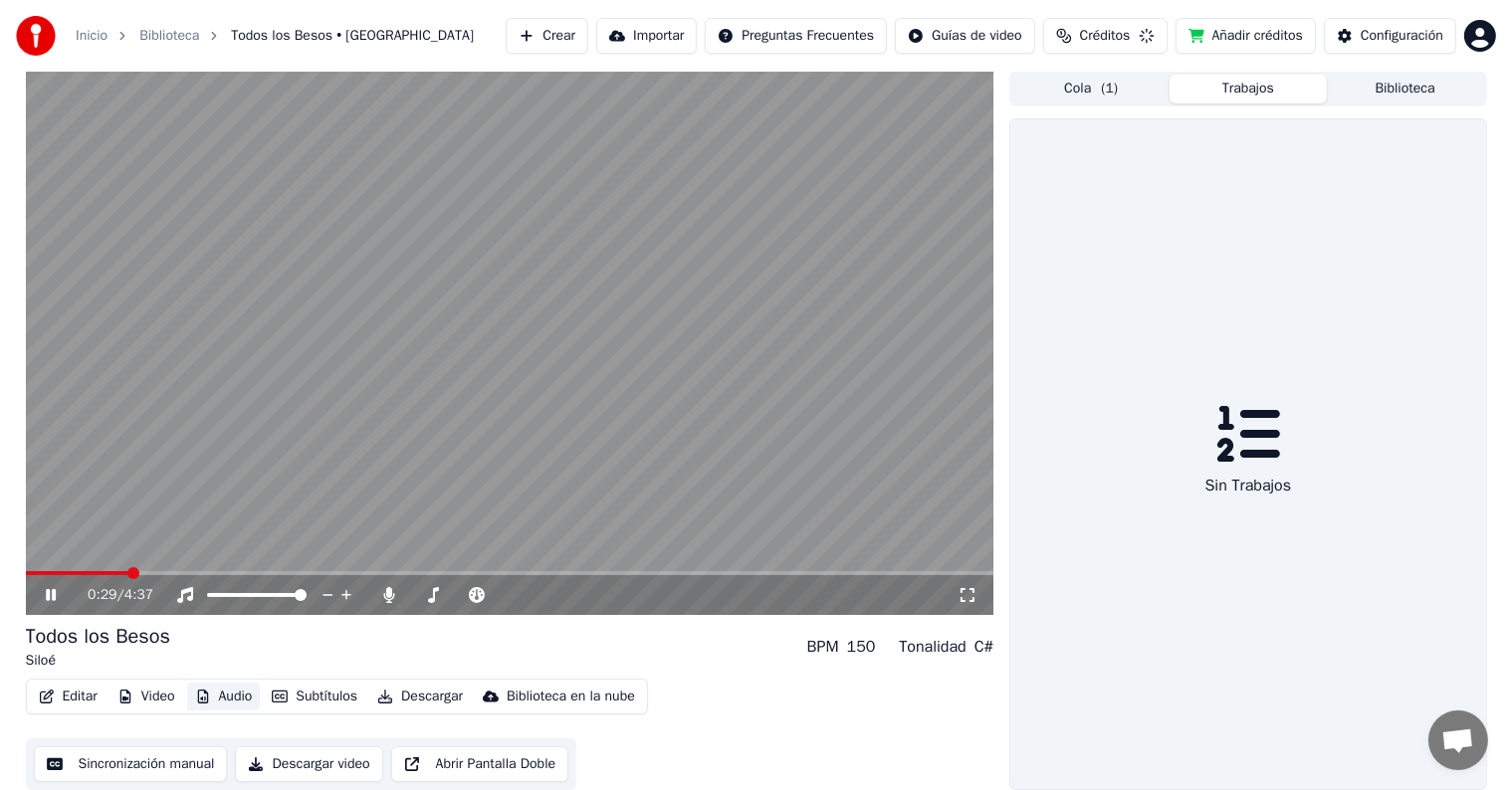 scroll, scrollTop: 1, scrollLeft: 0, axis: vertical 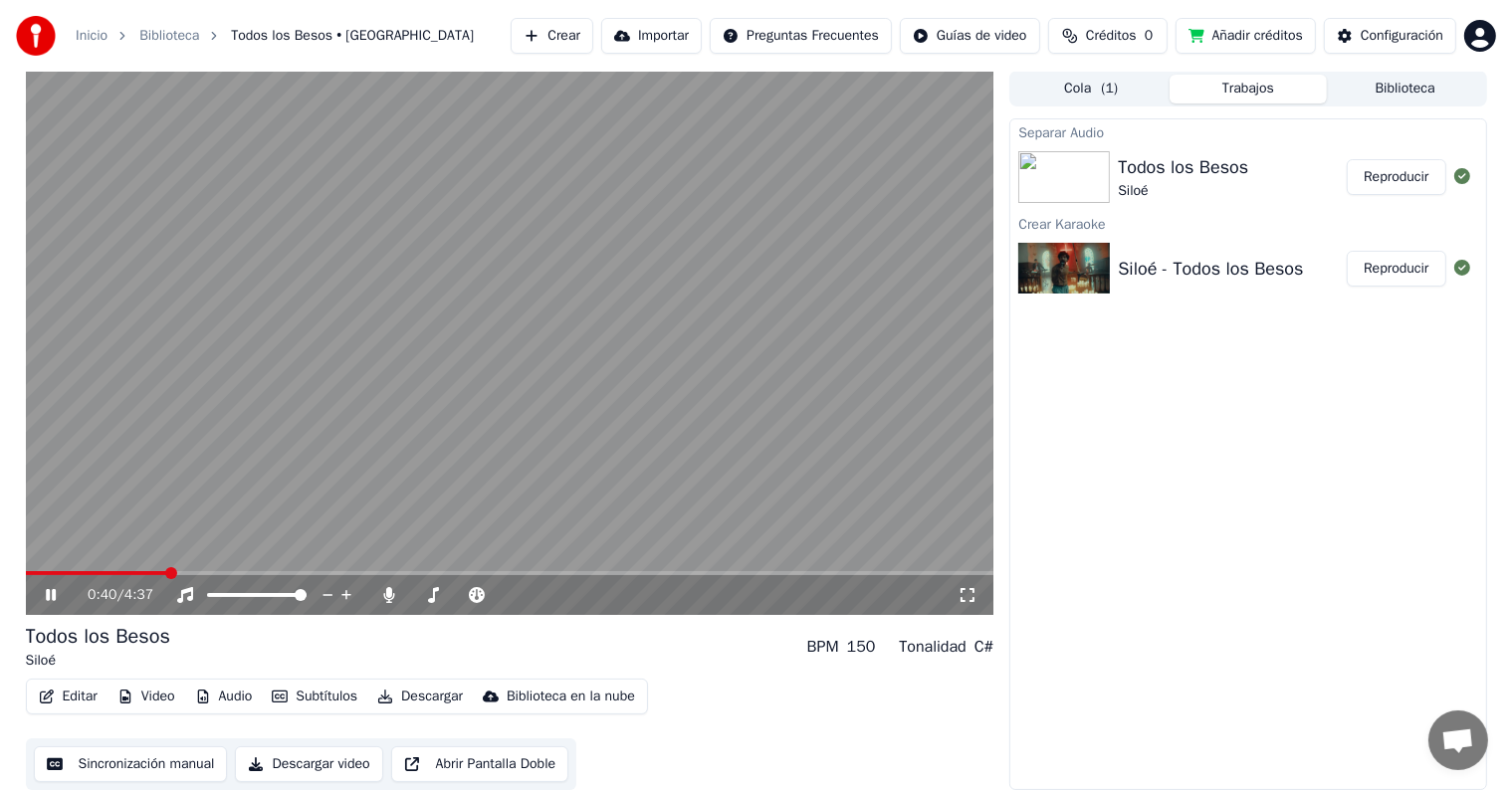 click on "Audio" at bounding box center [224, 696] 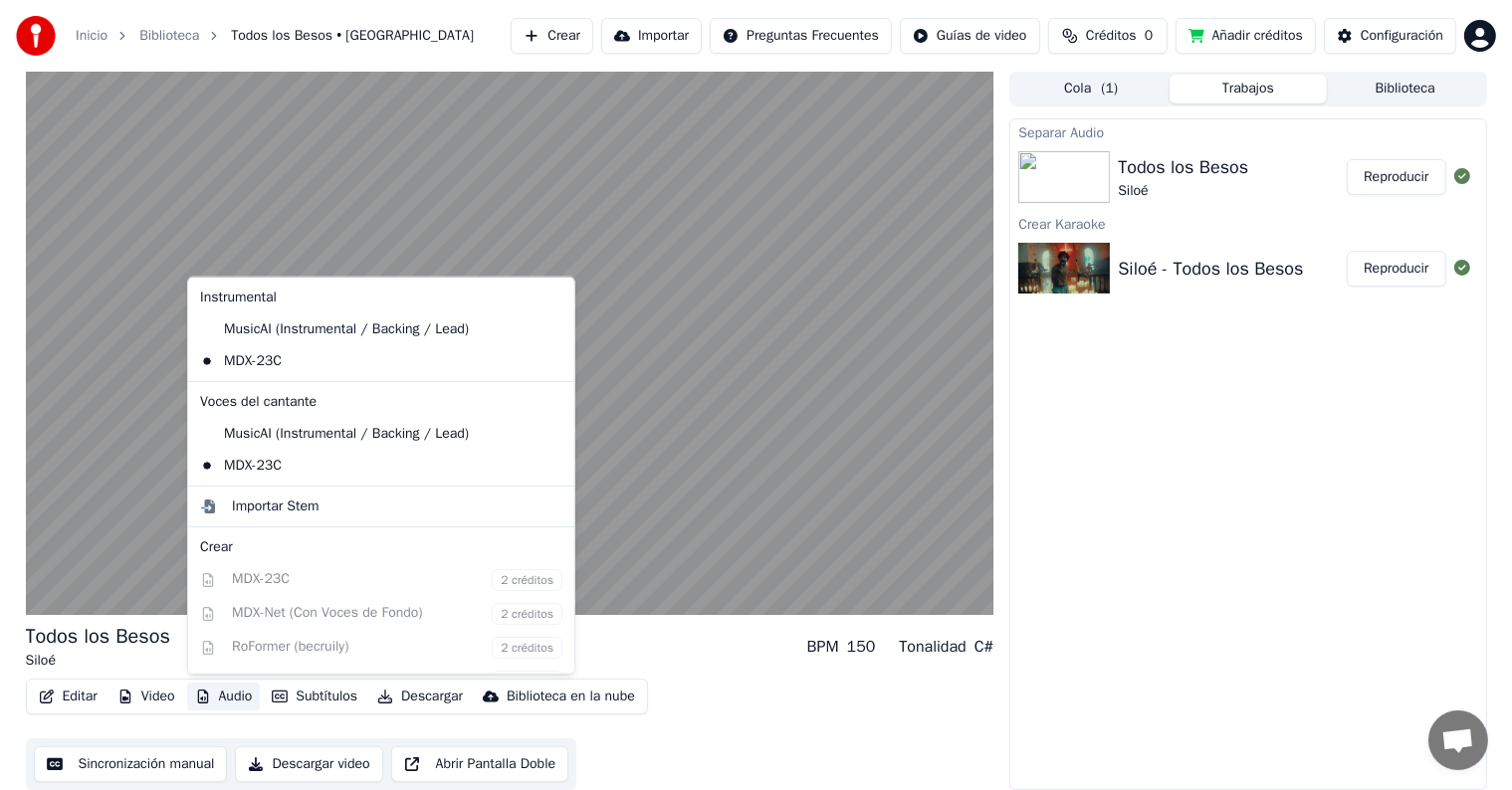 scroll, scrollTop: 0, scrollLeft: 0, axis: both 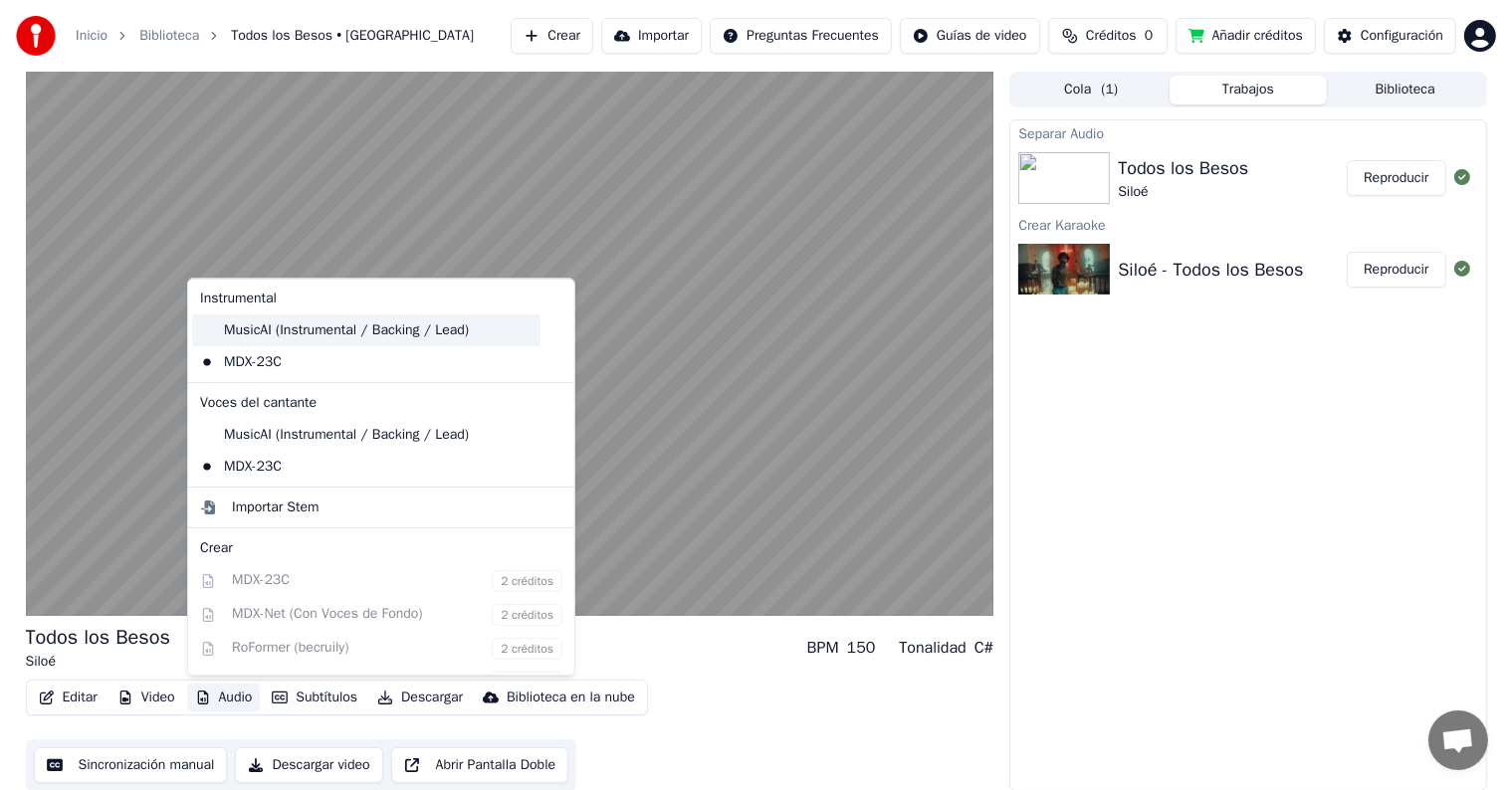 click on "MusicAI (Instrumental / Backing / Lead)" at bounding box center [366, 330] 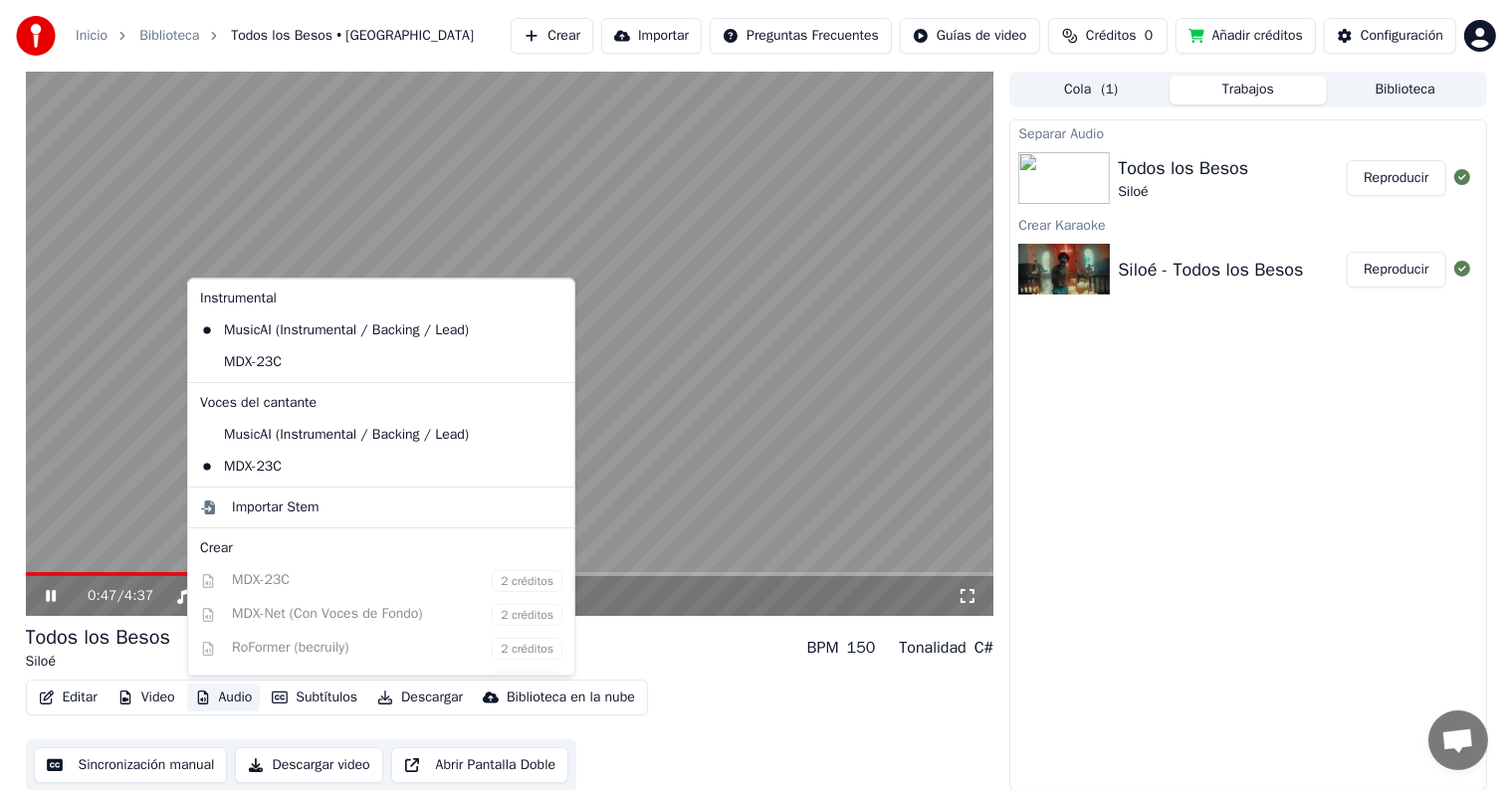 click on "Audio" at bounding box center (224, 697) 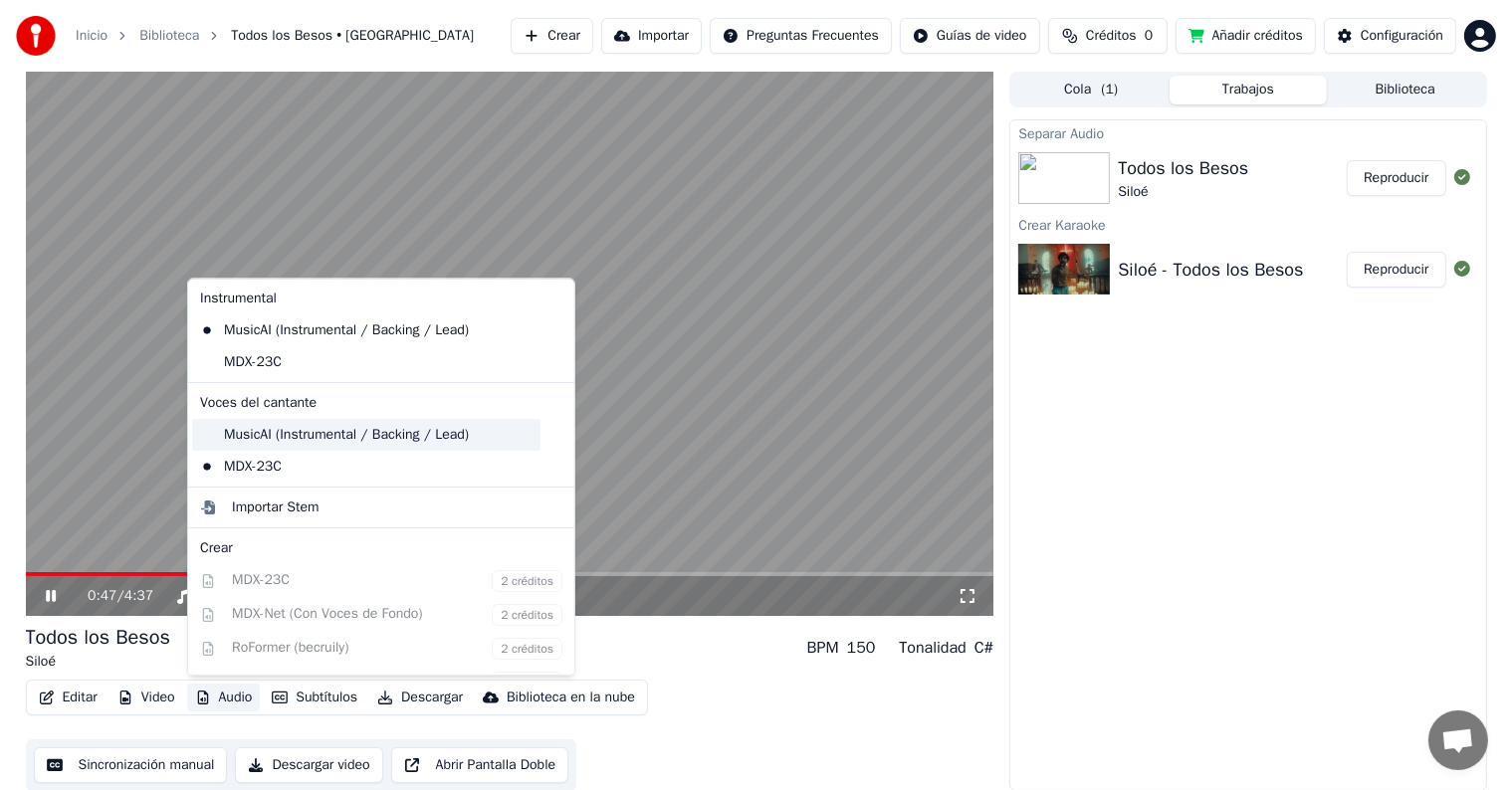 click on "MusicAI (Instrumental / Backing / Lead)" at bounding box center (366, 435) 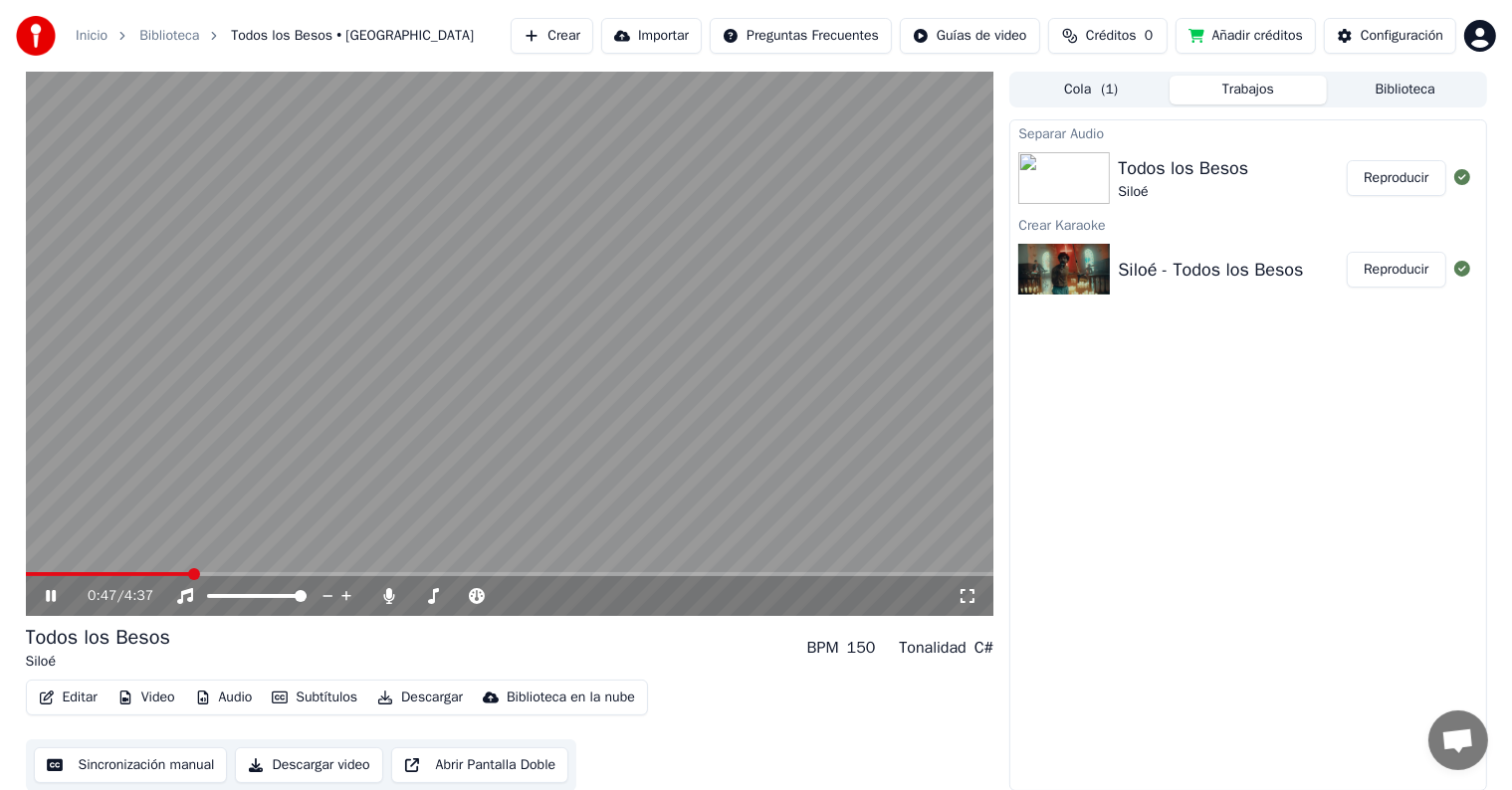 click on "Audio" at bounding box center [224, 697] 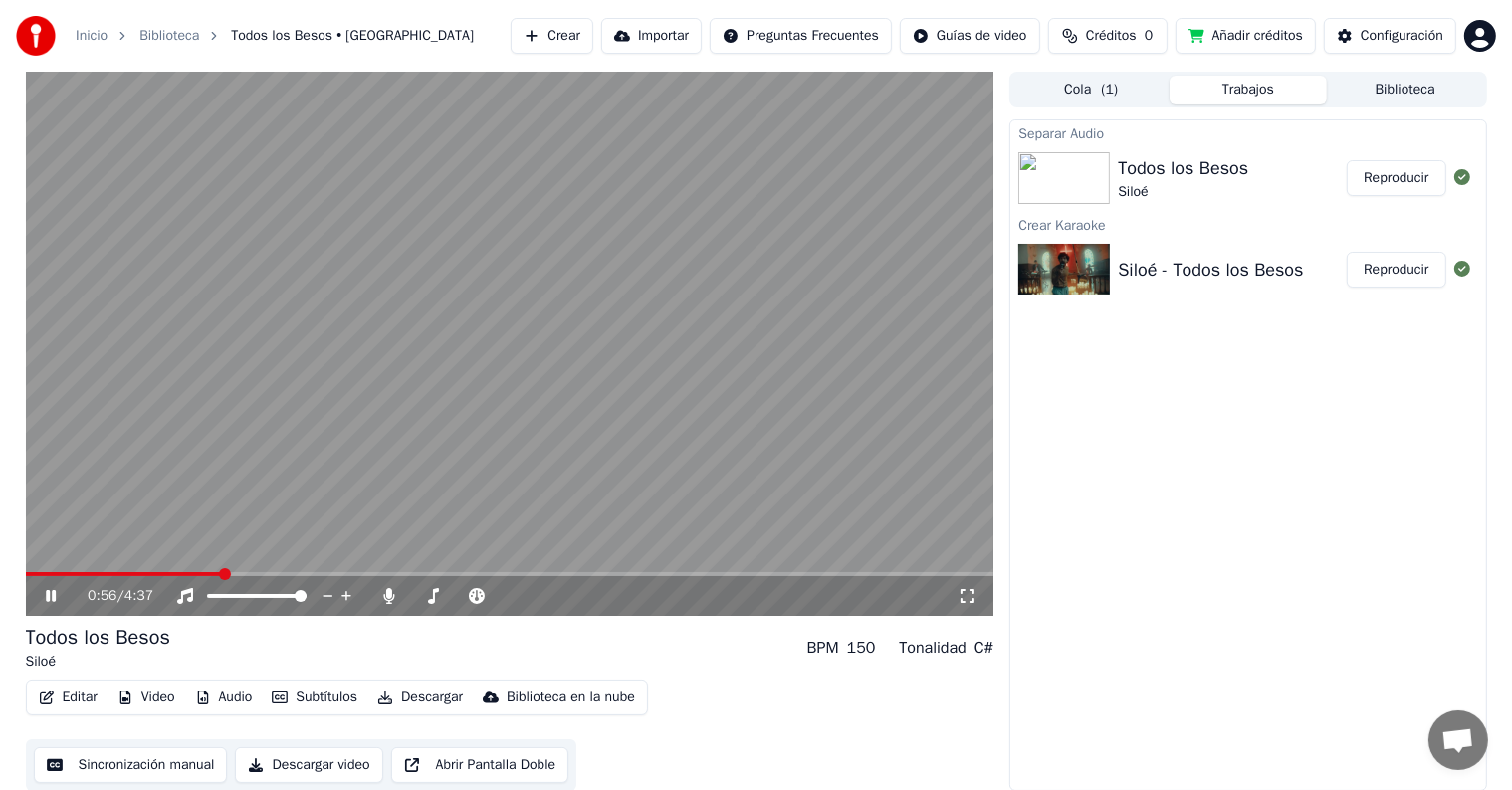 click on "Todos los Besos Siloé BPM 150 Tonalidad C#" at bounding box center [510, 648] 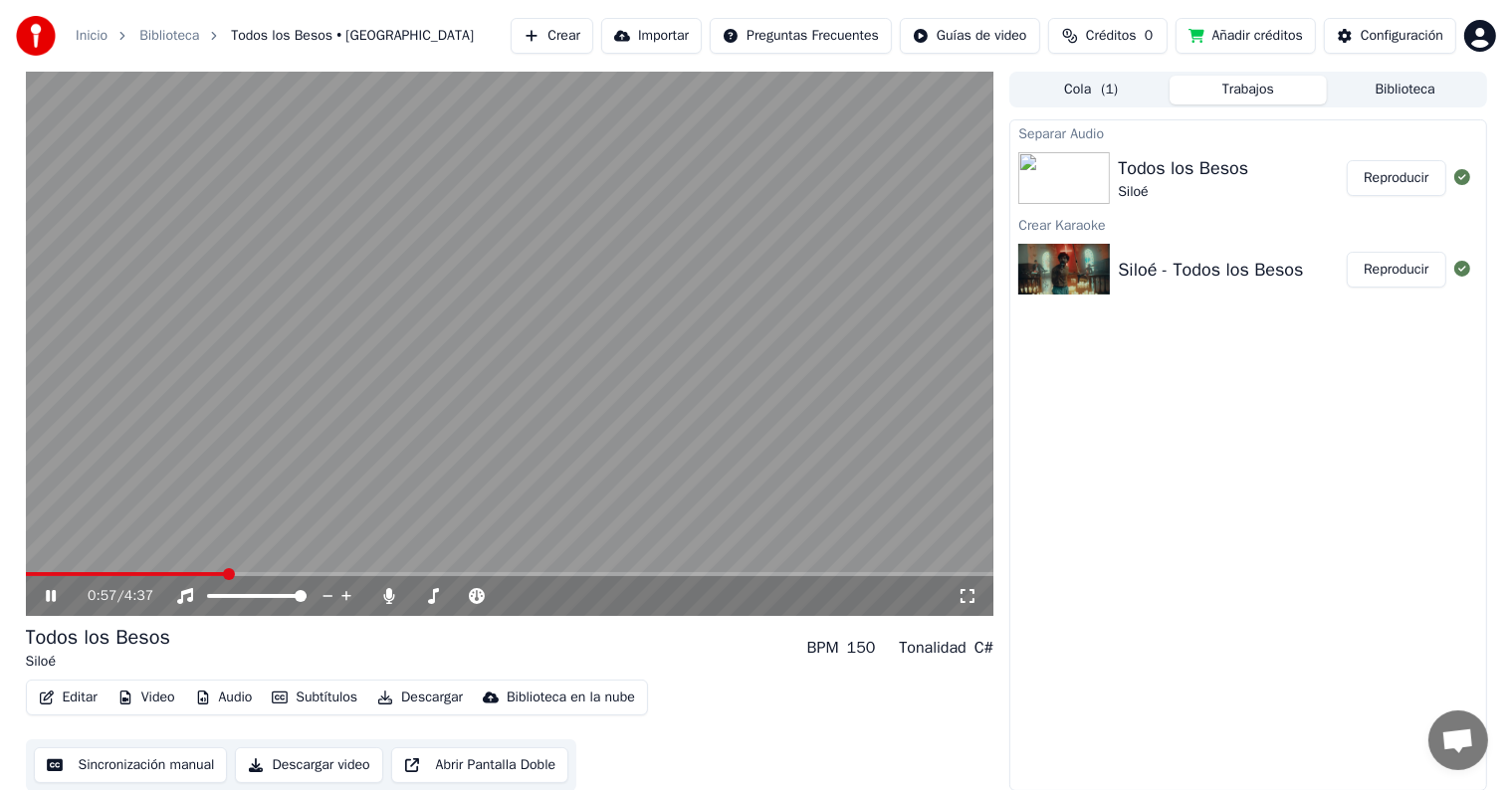 click on "Subtítulos" at bounding box center [315, 697] 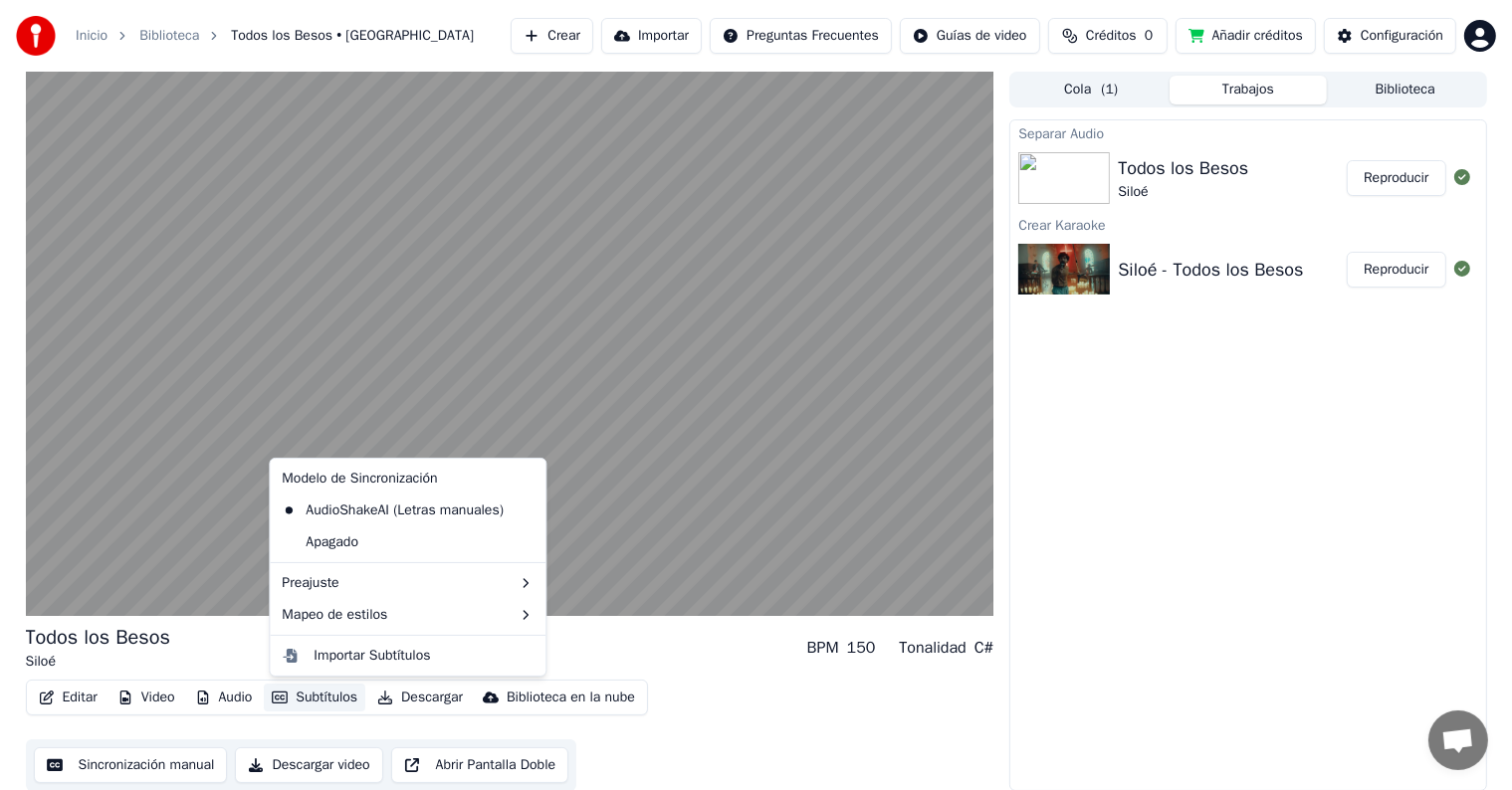 click on "Editar Video Audio Subtítulos Descargar Biblioteca en la nube Sincronización manual Descargar video Abrir Pantalla Doble" at bounding box center [510, 735] 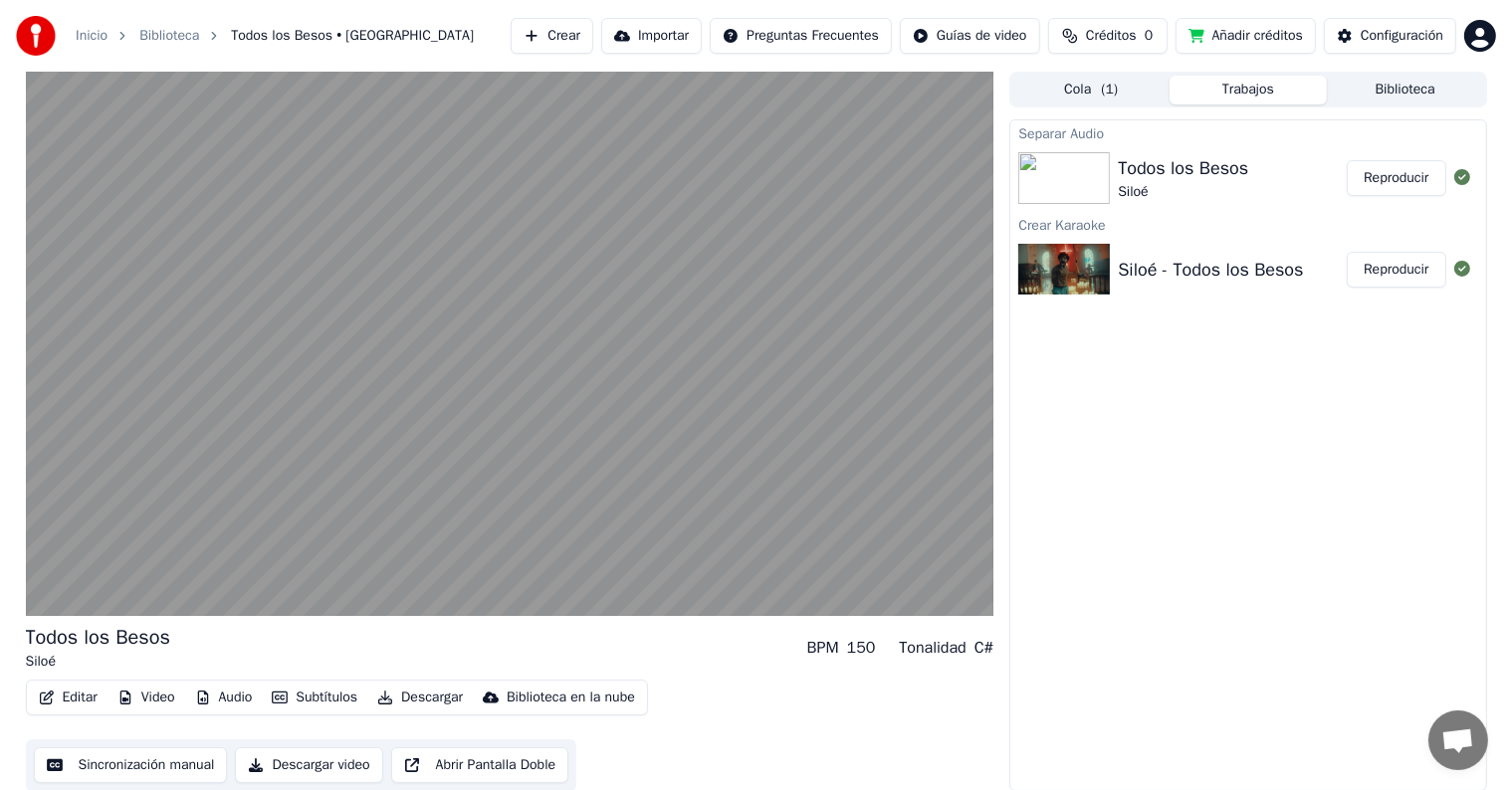 click on "Descargar" at bounding box center (420, 697) 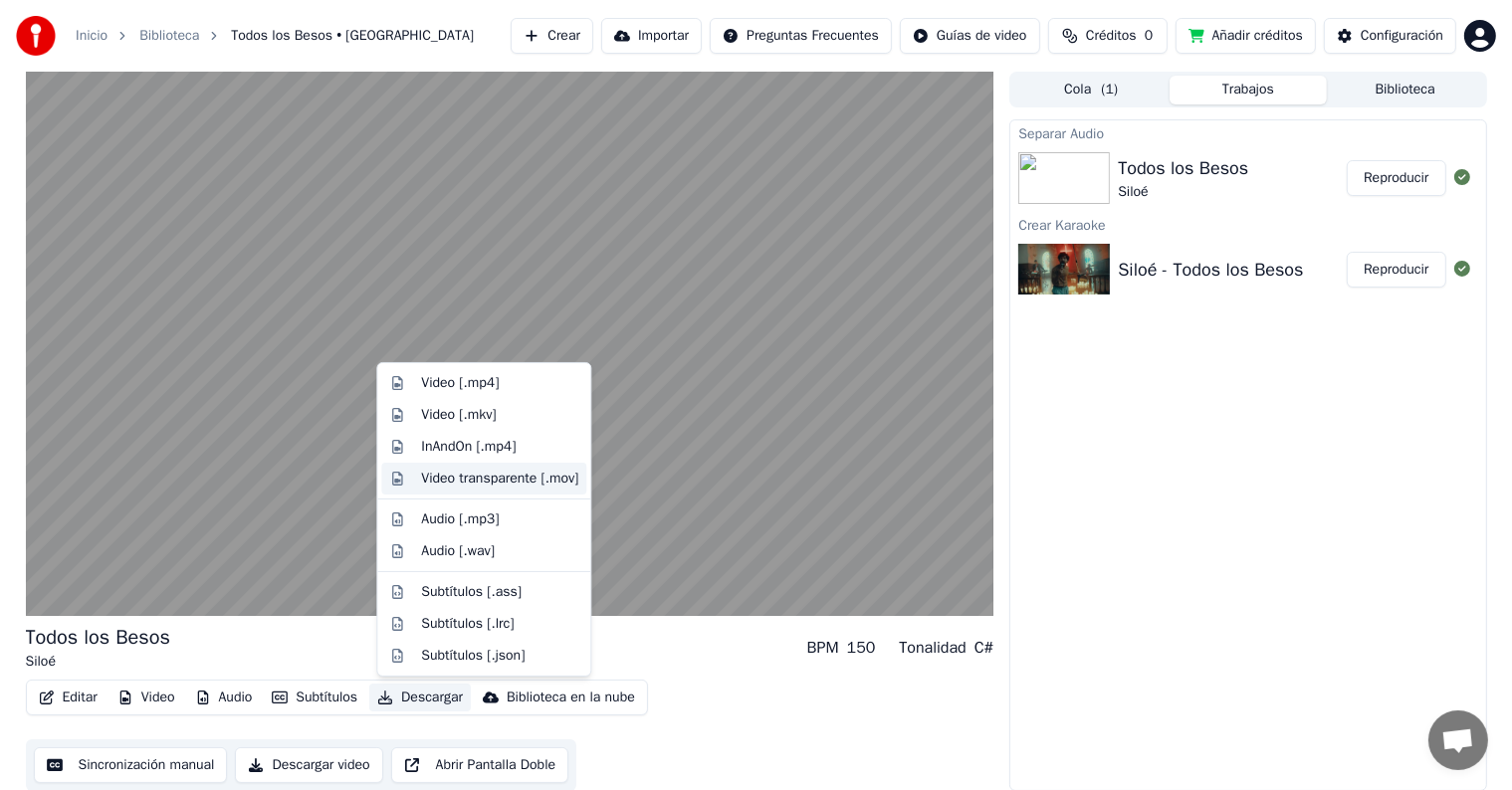 click on "Video transparente [.mov]" at bounding box center (500, 479) 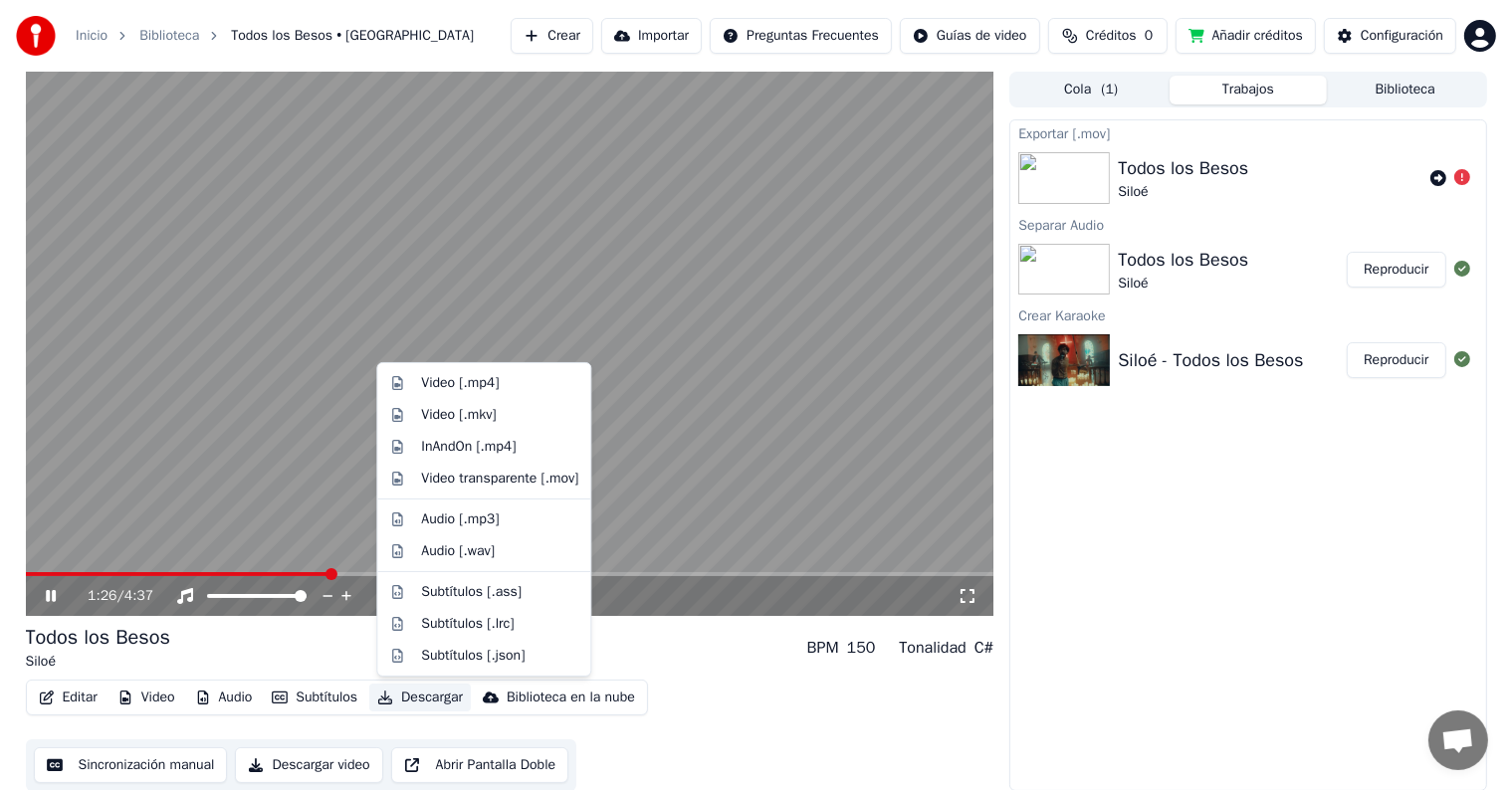 click on "Descargar" at bounding box center (420, 697) 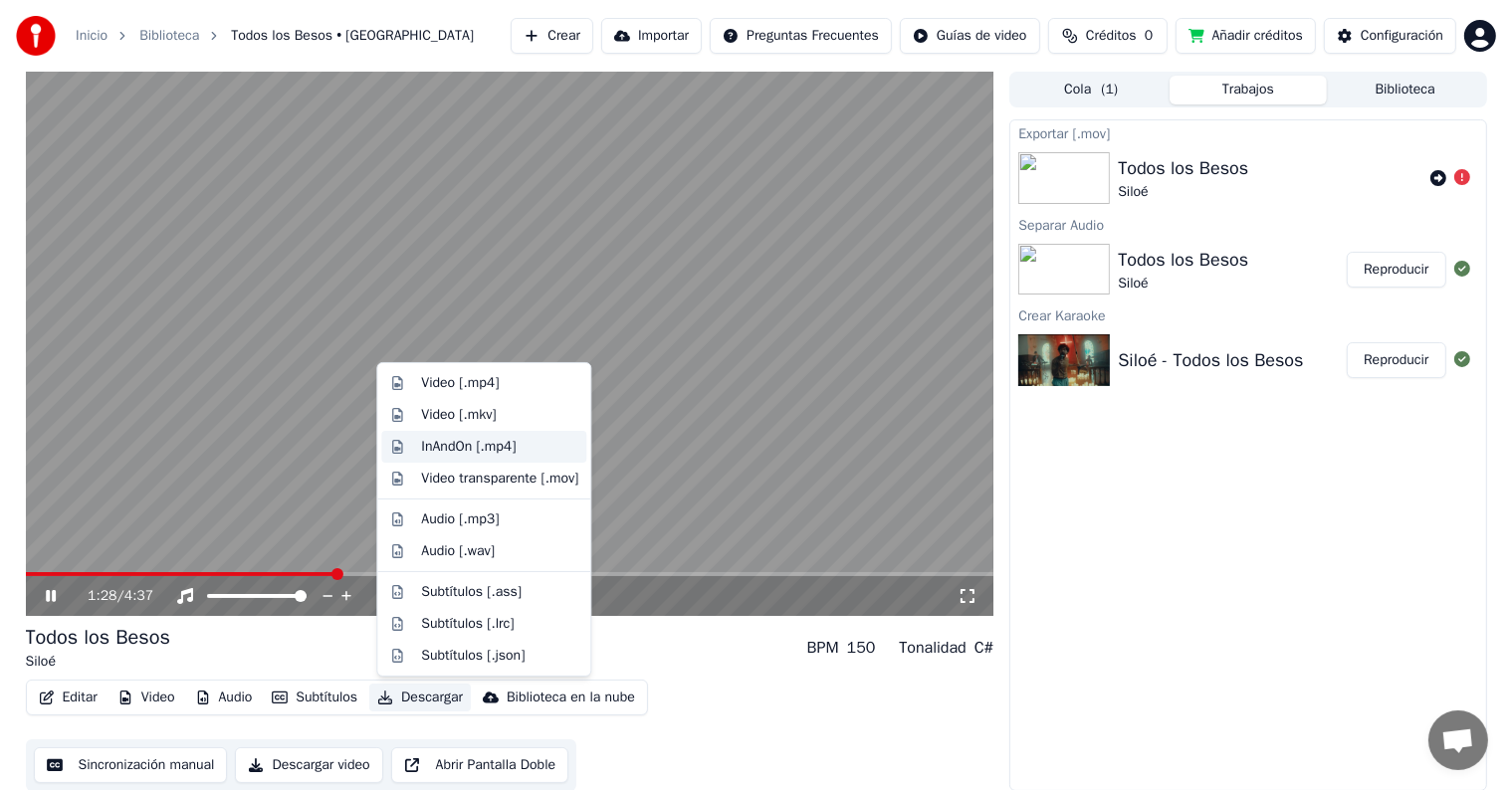 click on "InAndOn [.mp4]" at bounding box center [468, 447] 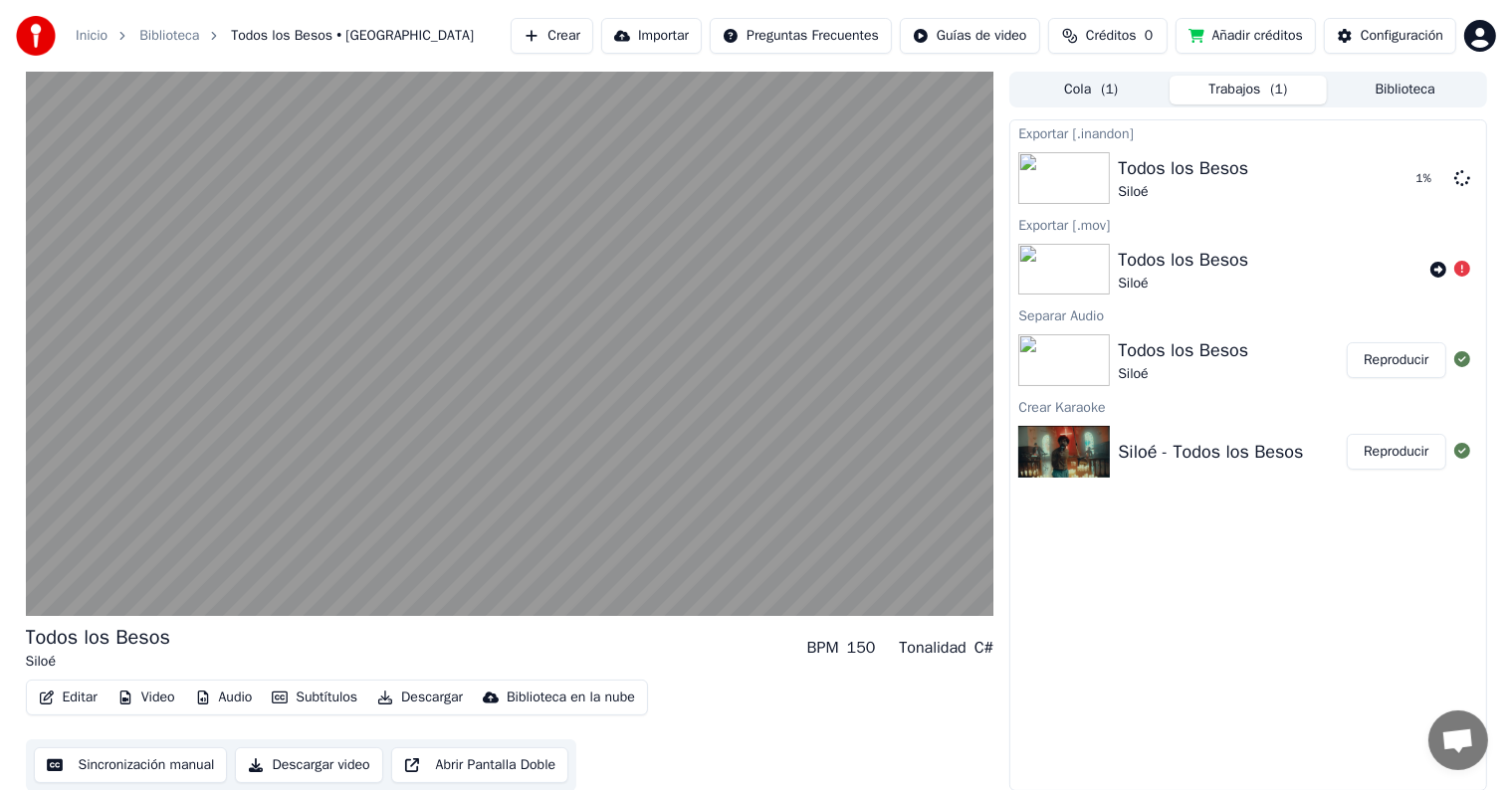 click on "Descargar" at bounding box center (420, 697) 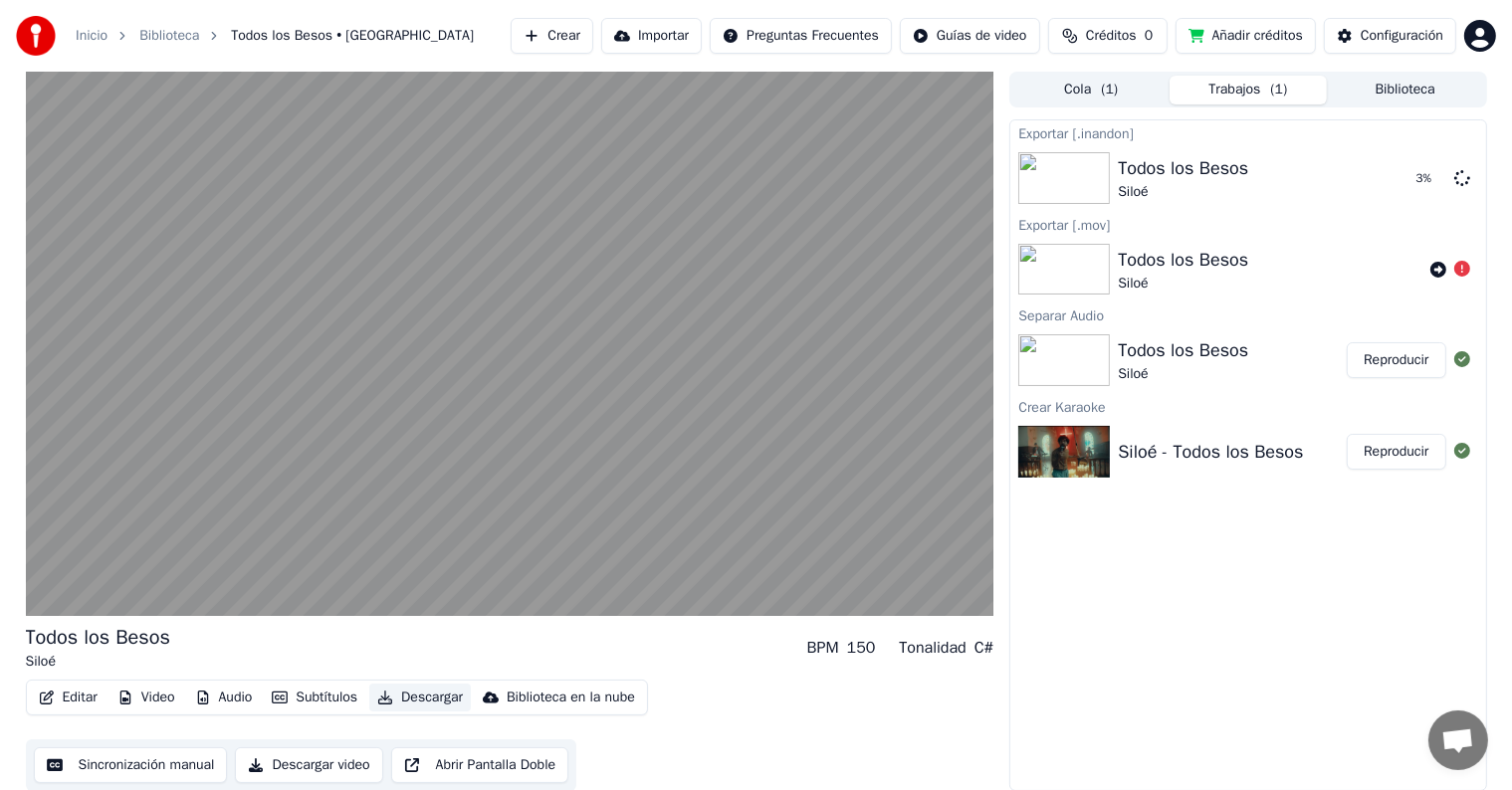 click on "Descargar" at bounding box center [420, 697] 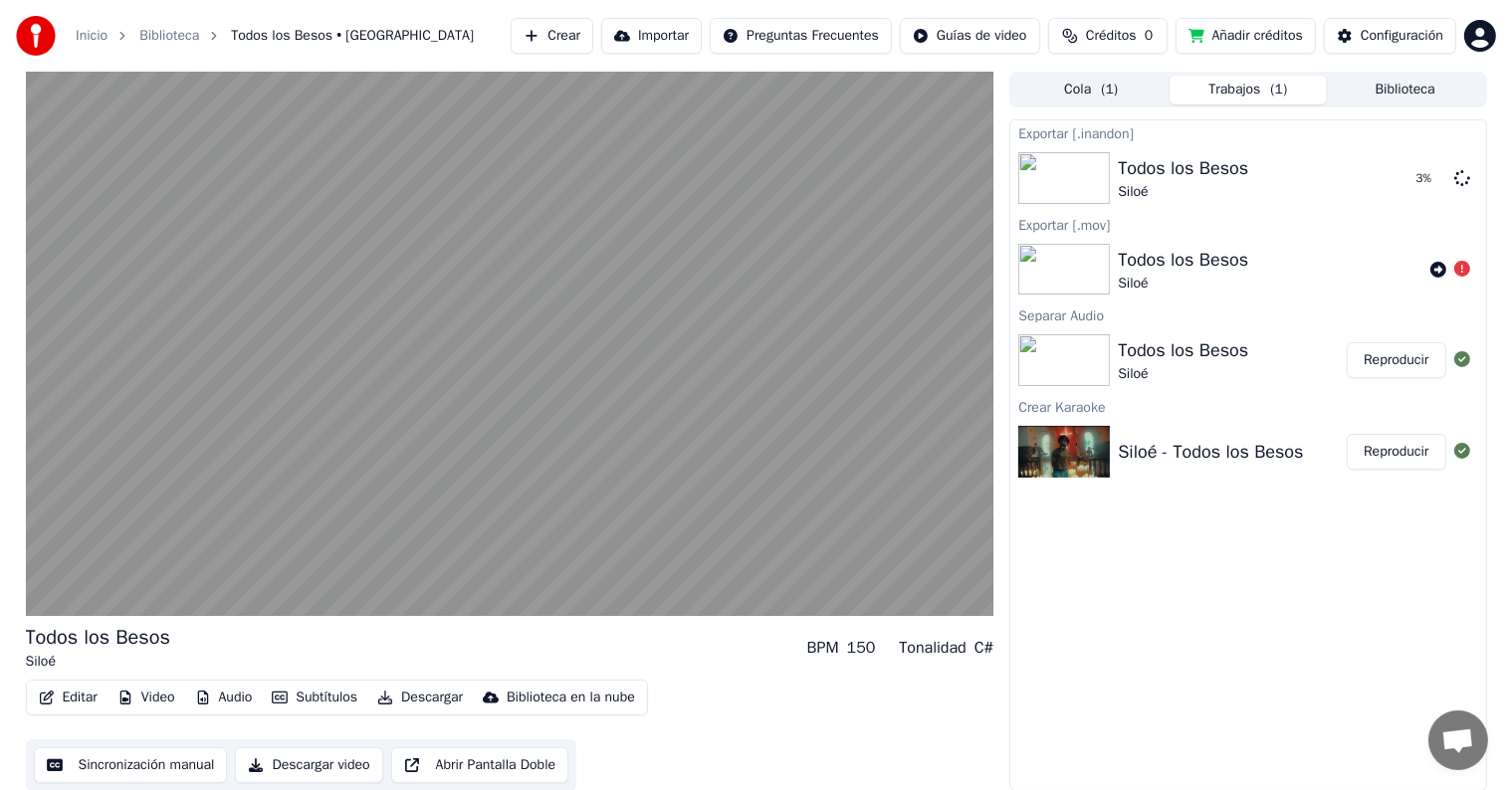 click on "Video" at bounding box center (146, 697) 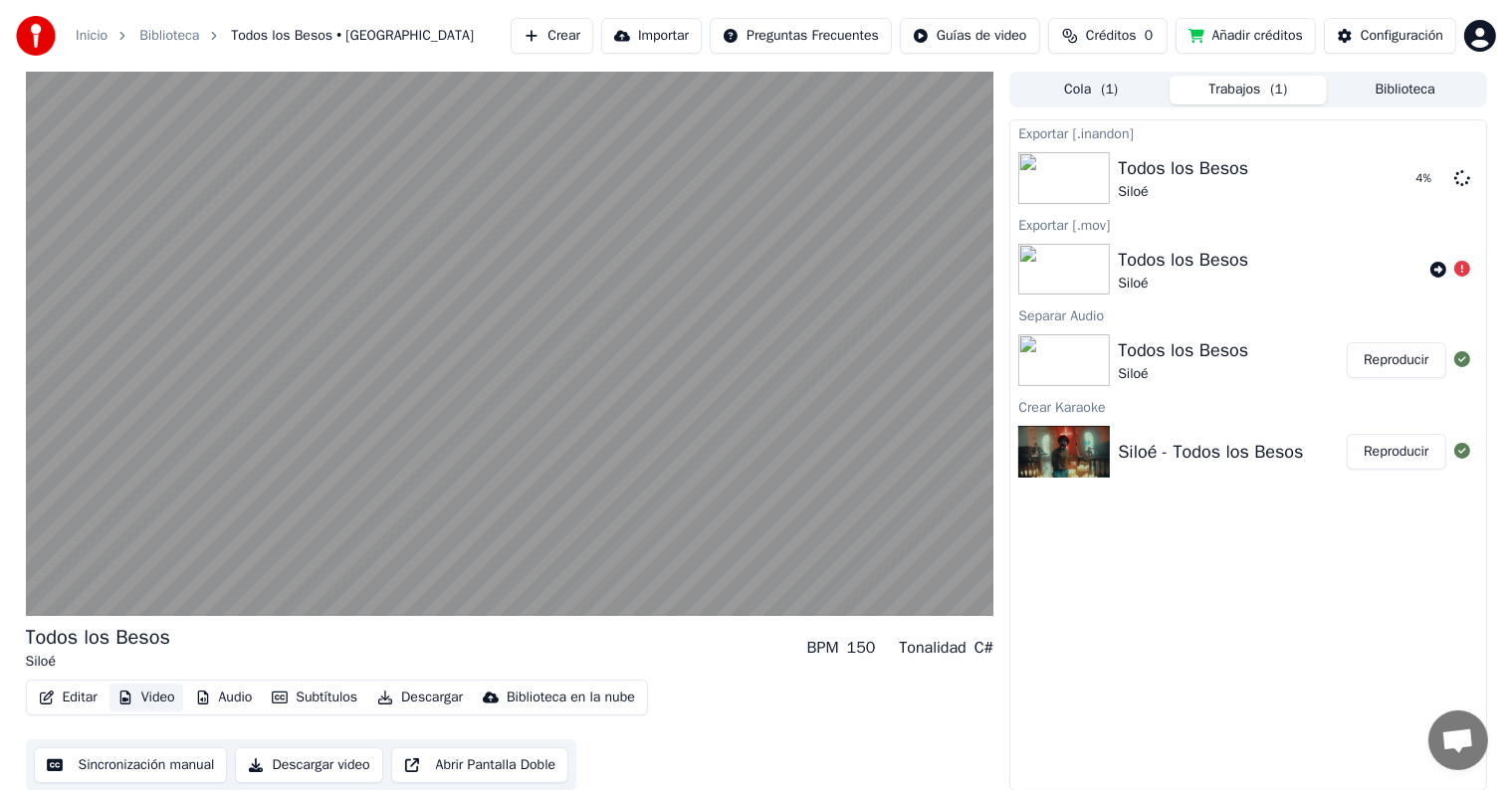 click on "Video" at bounding box center (146, 697) 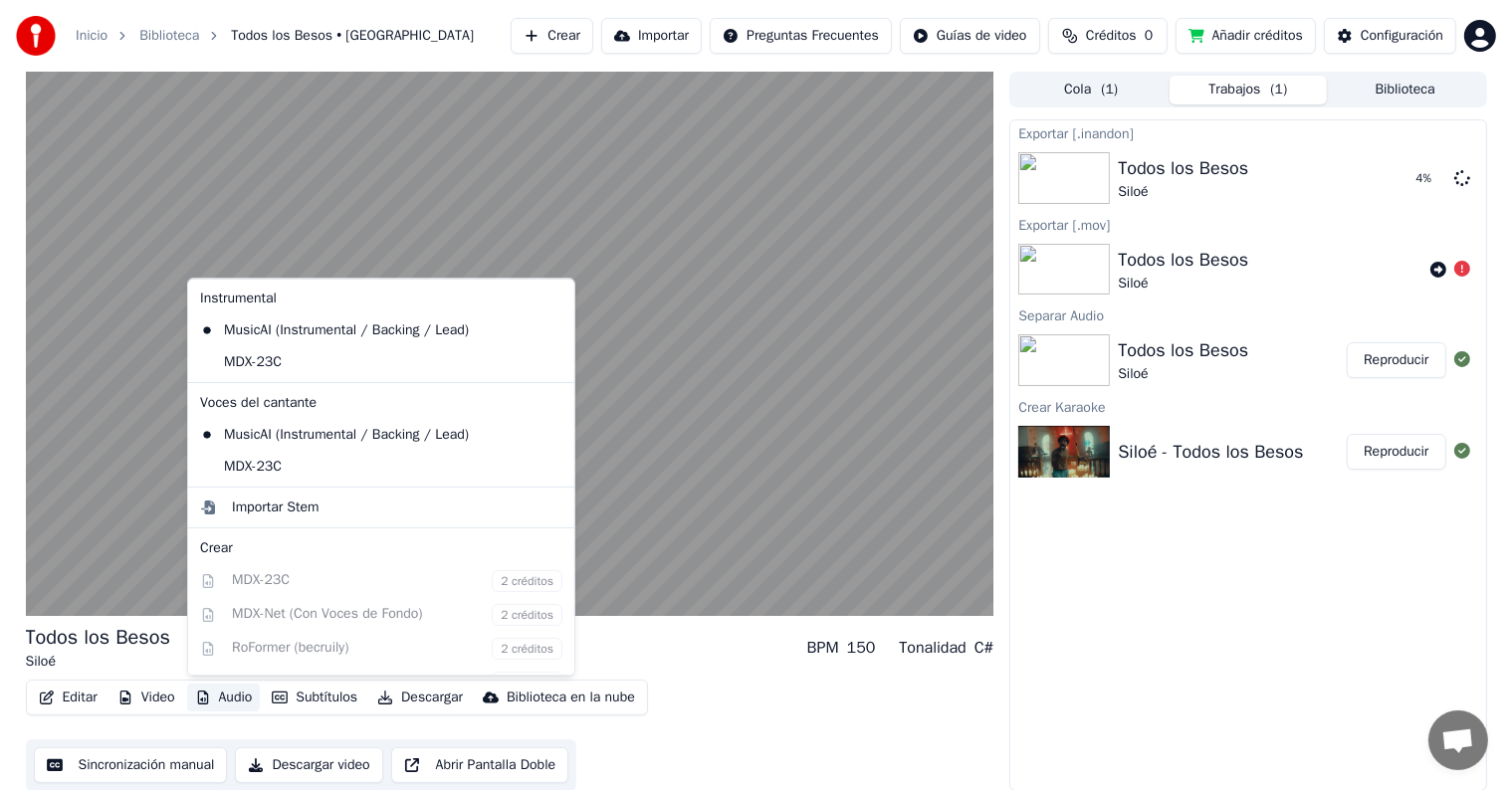 click on "Audio" at bounding box center [224, 697] 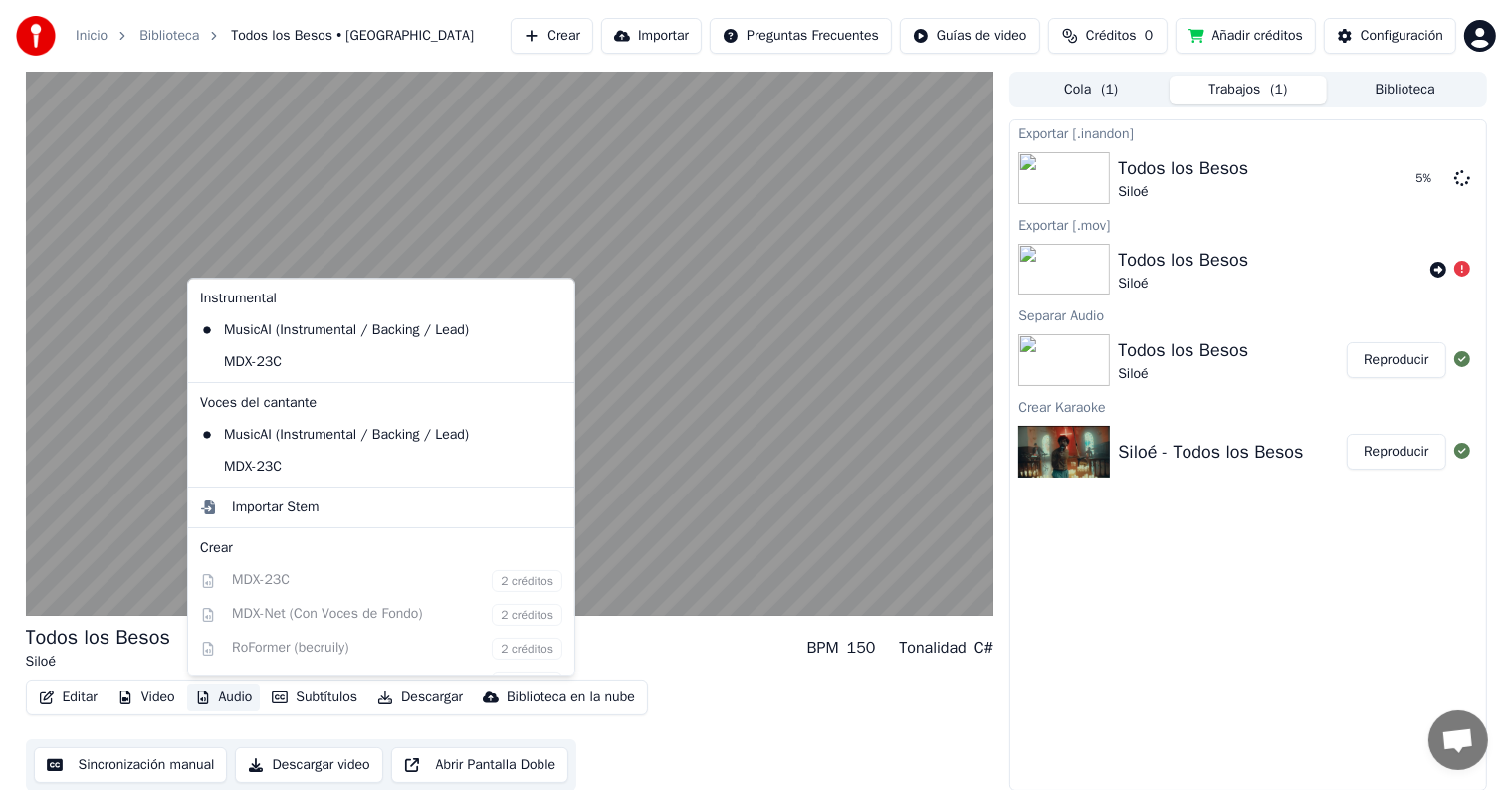 click on "Audio" at bounding box center (224, 697) 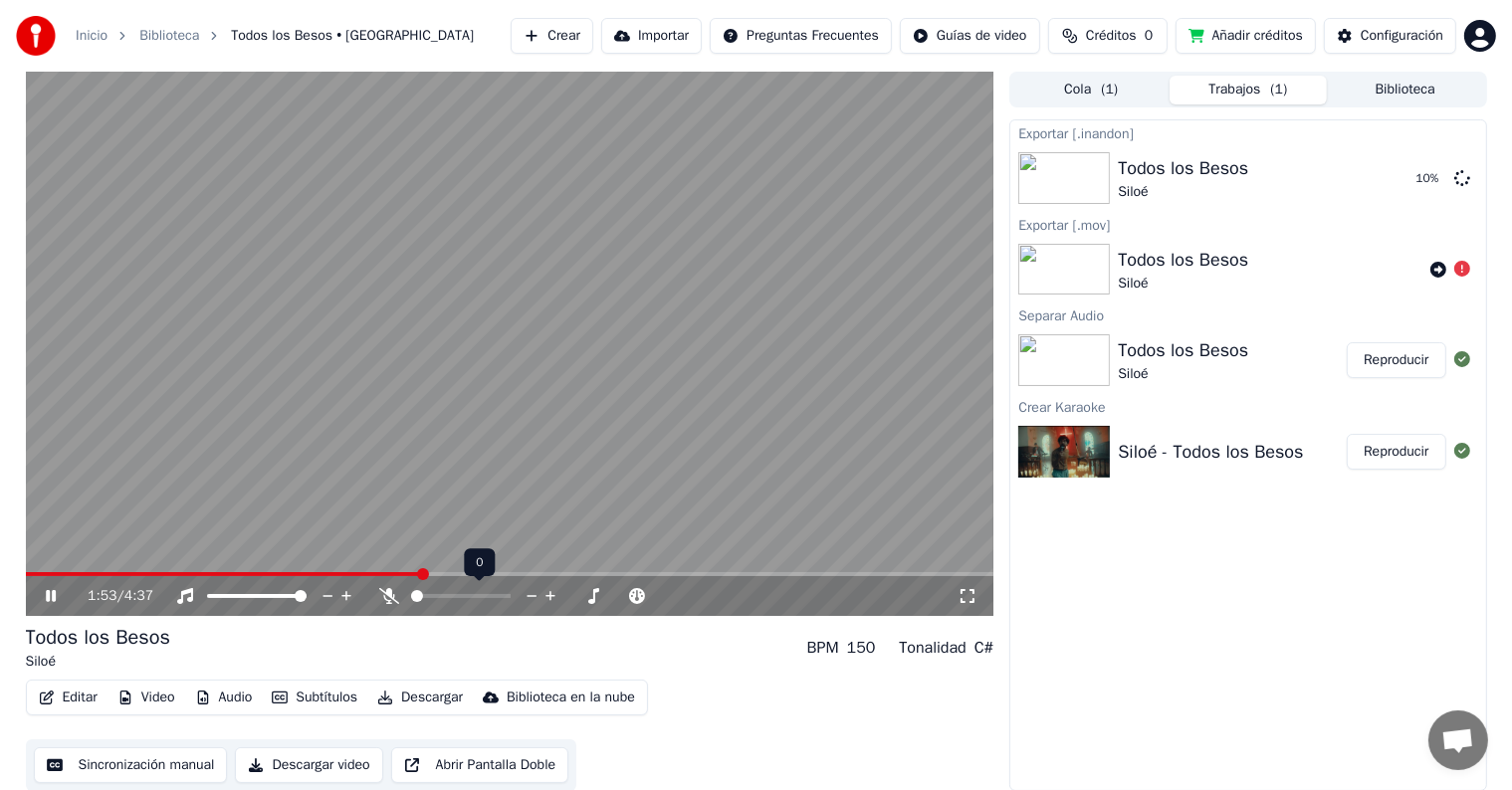 click at bounding box center (417, 596) 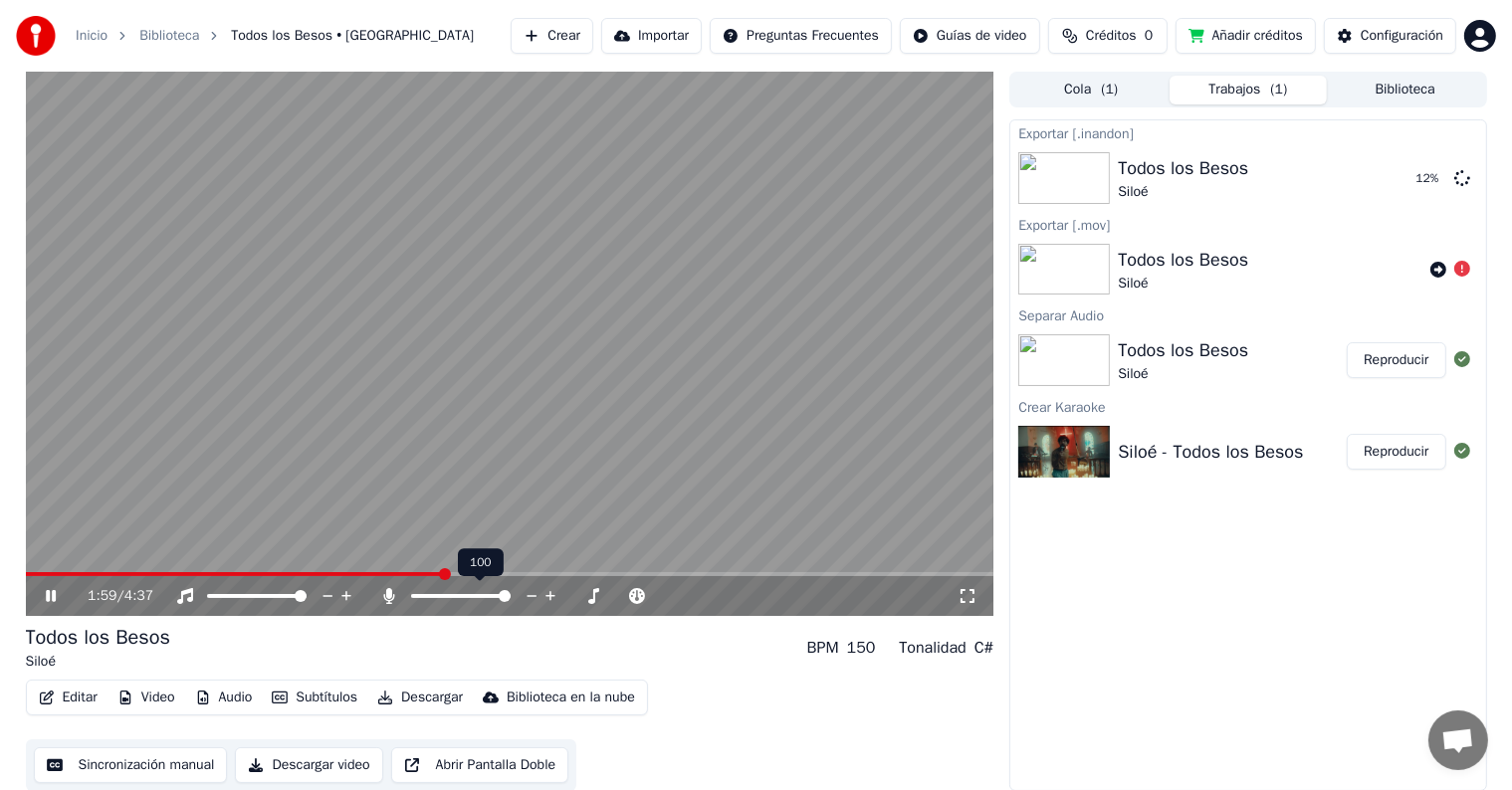 click at bounding box center [505, 596] 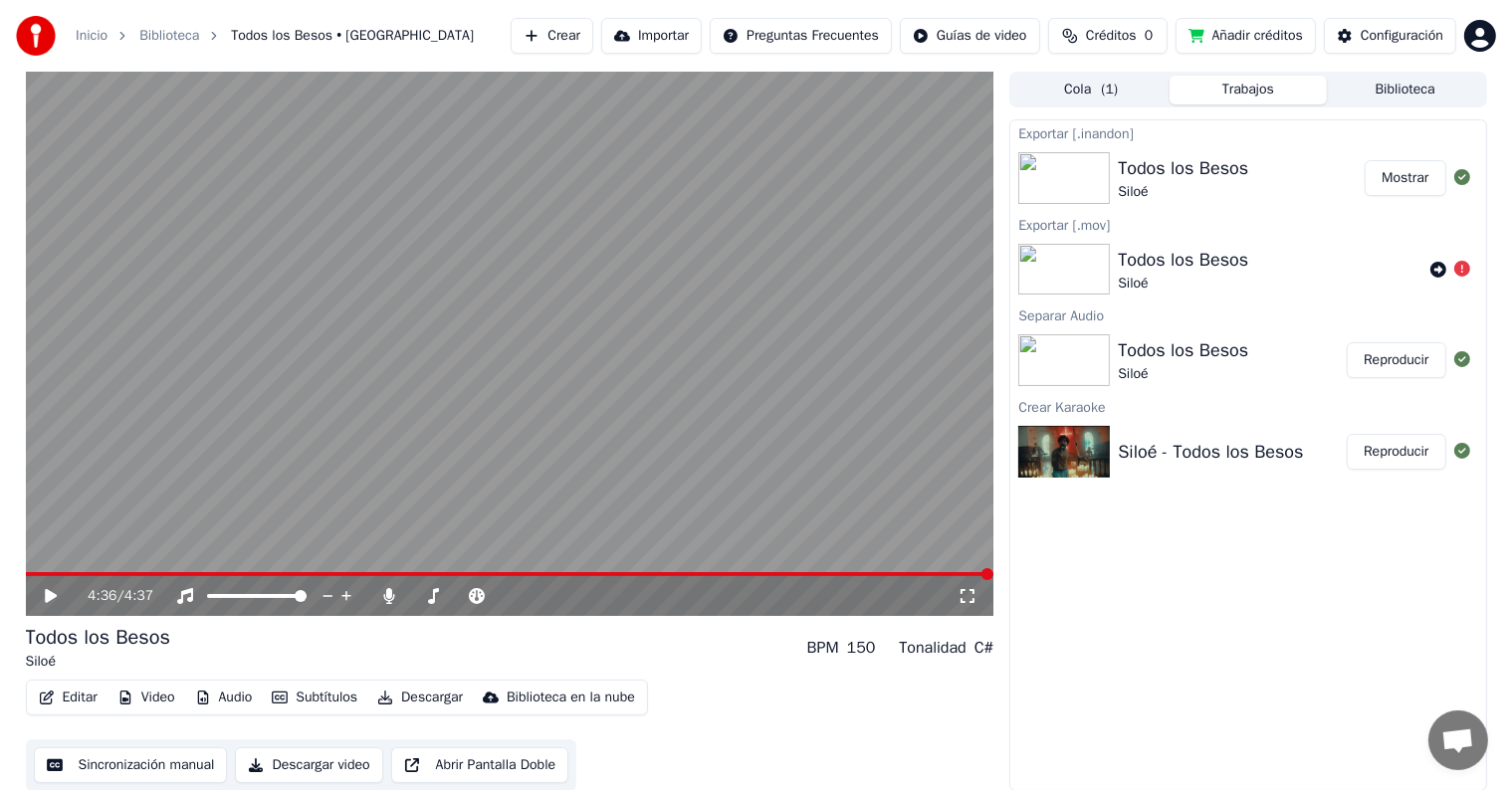 click on "Mostrar" at bounding box center [1404, 178] 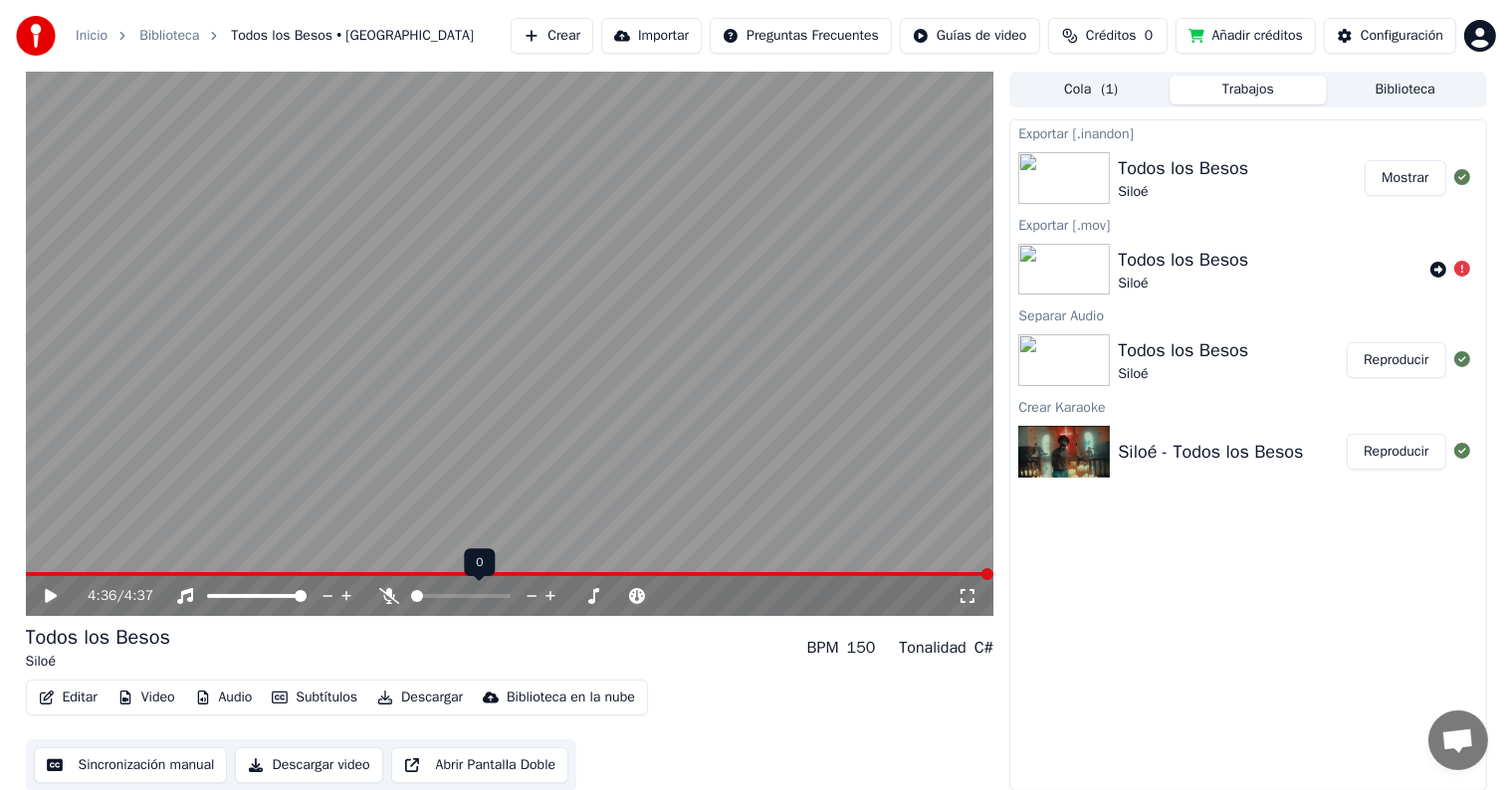 click at bounding box center (417, 596) 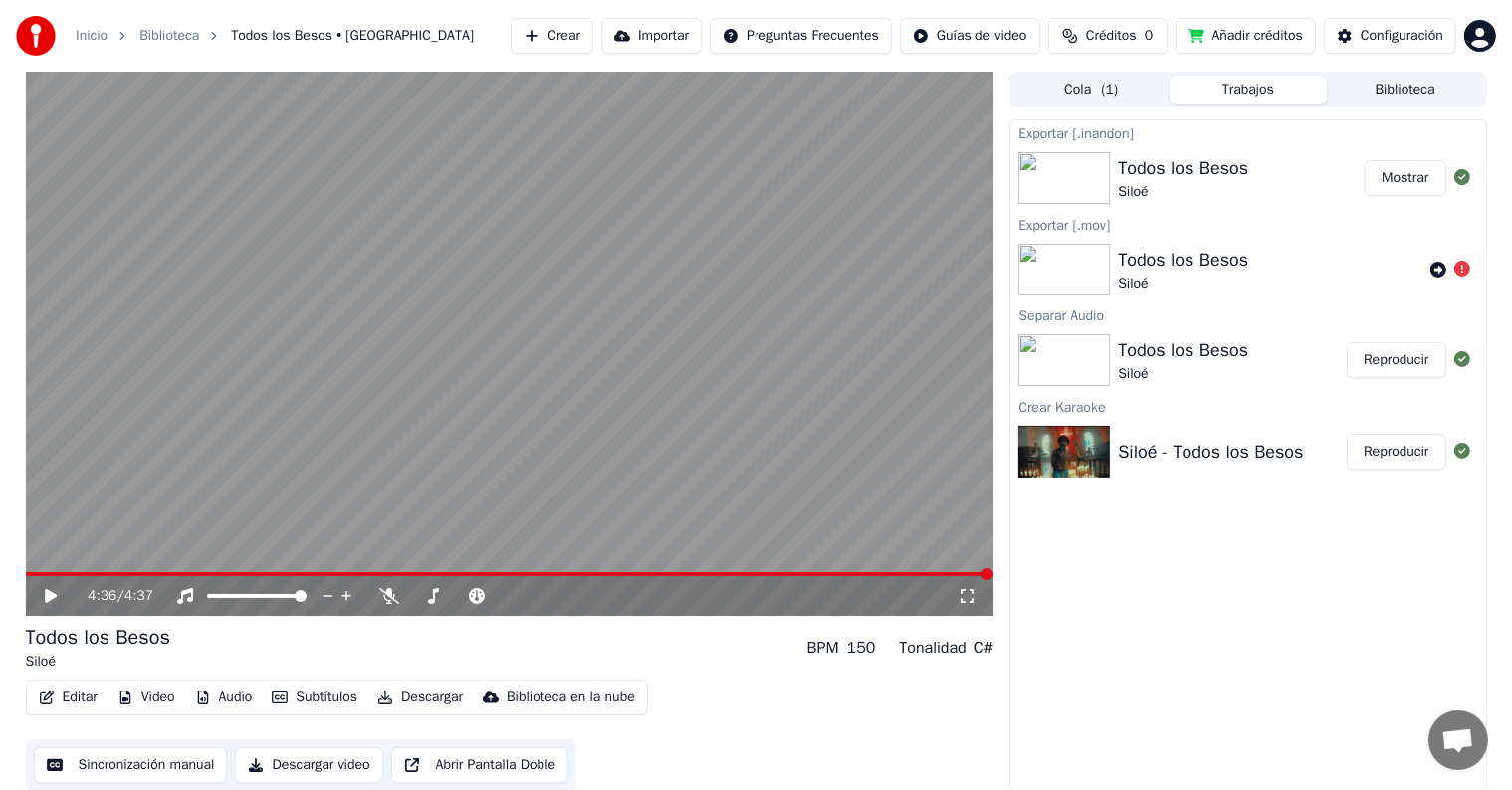 click on "Exportar [.inandon] Todos los Besos Siloé Mostrar Exportar [.mov] Todos los Besos Siloé Separar Audio Todos los Besos Siloé Reproducir Crear Karaoke Siloé - Todos los Besos Reproducir" at bounding box center (1247, 455) 